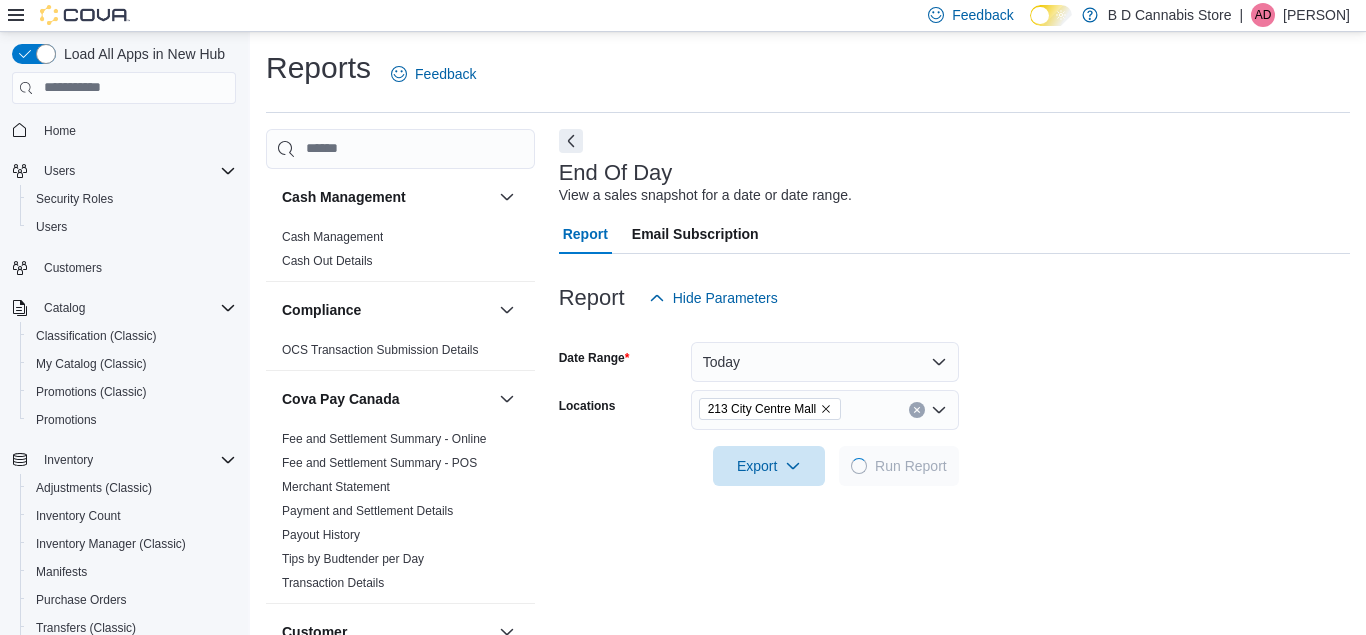 scroll, scrollTop: 332, scrollLeft: 0, axis: vertical 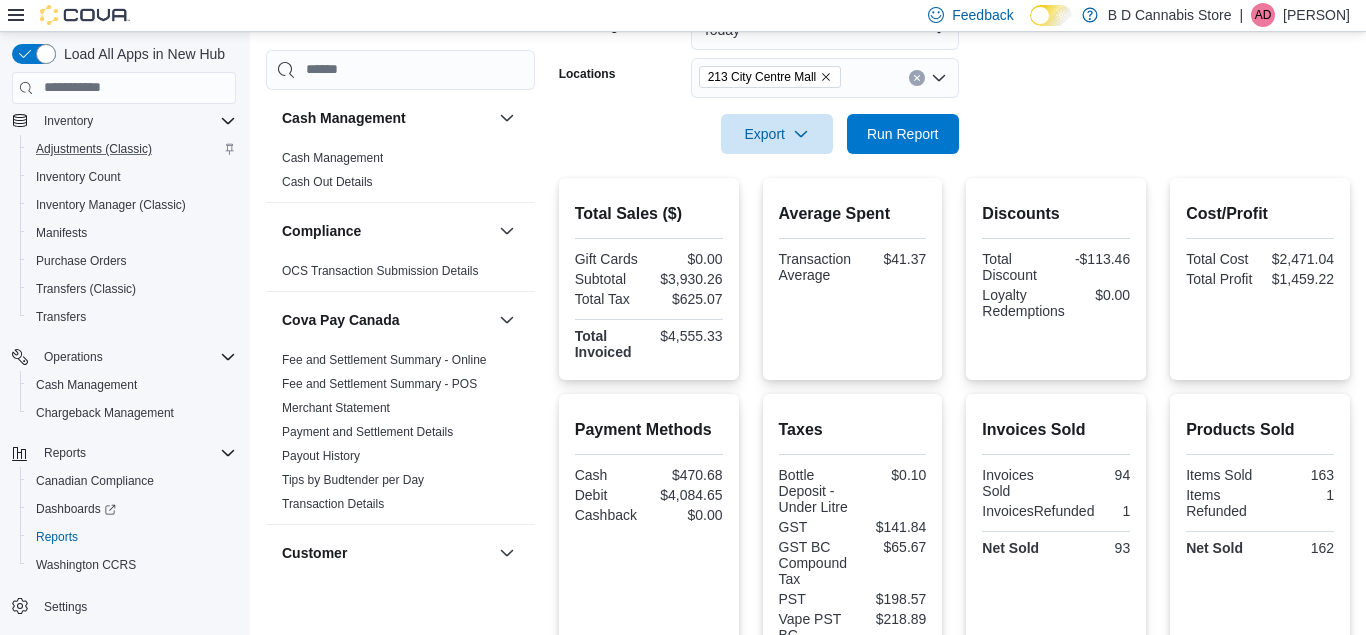 click on "Adjustments (Classic)" at bounding box center (132, 149) 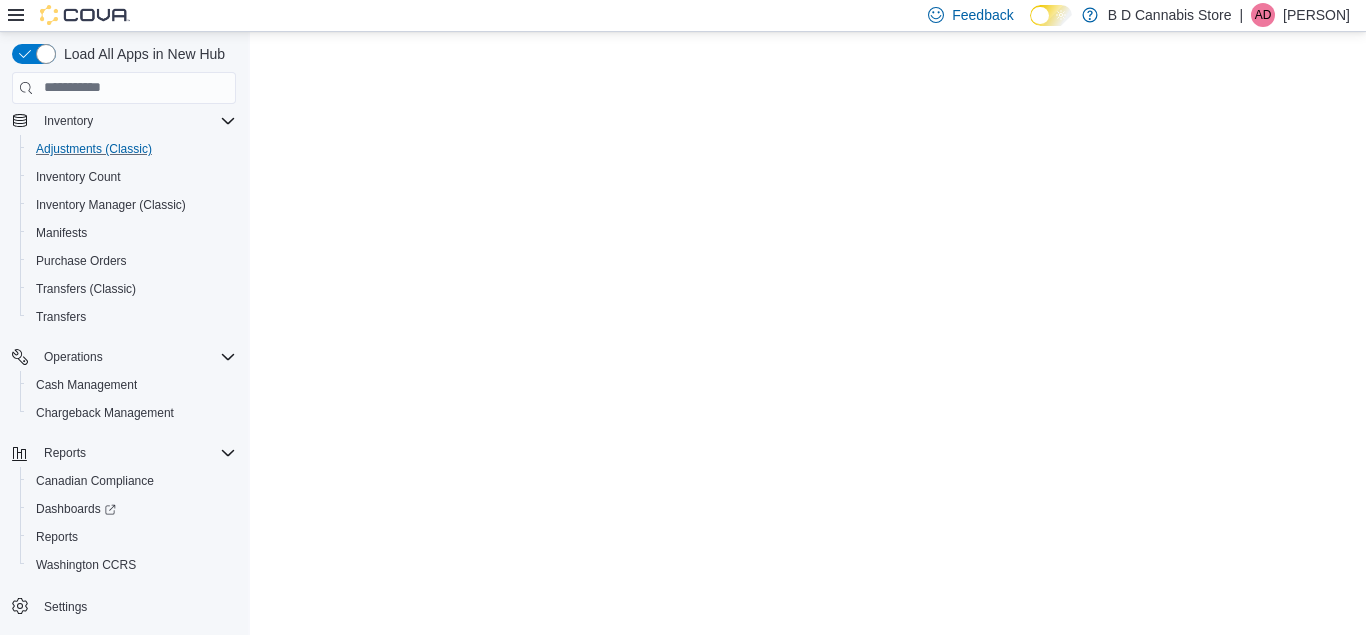 scroll, scrollTop: 0, scrollLeft: 0, axis: both 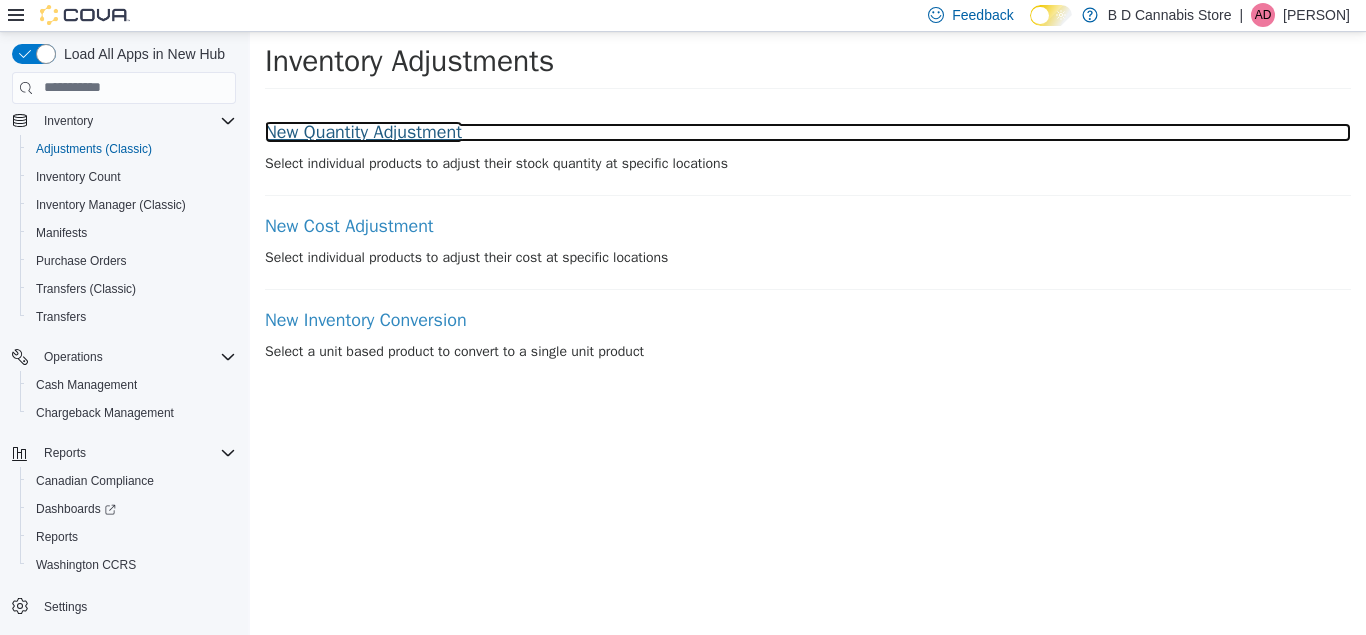 click on "New Quantity Adjustment" at bounding box center [808, 132] 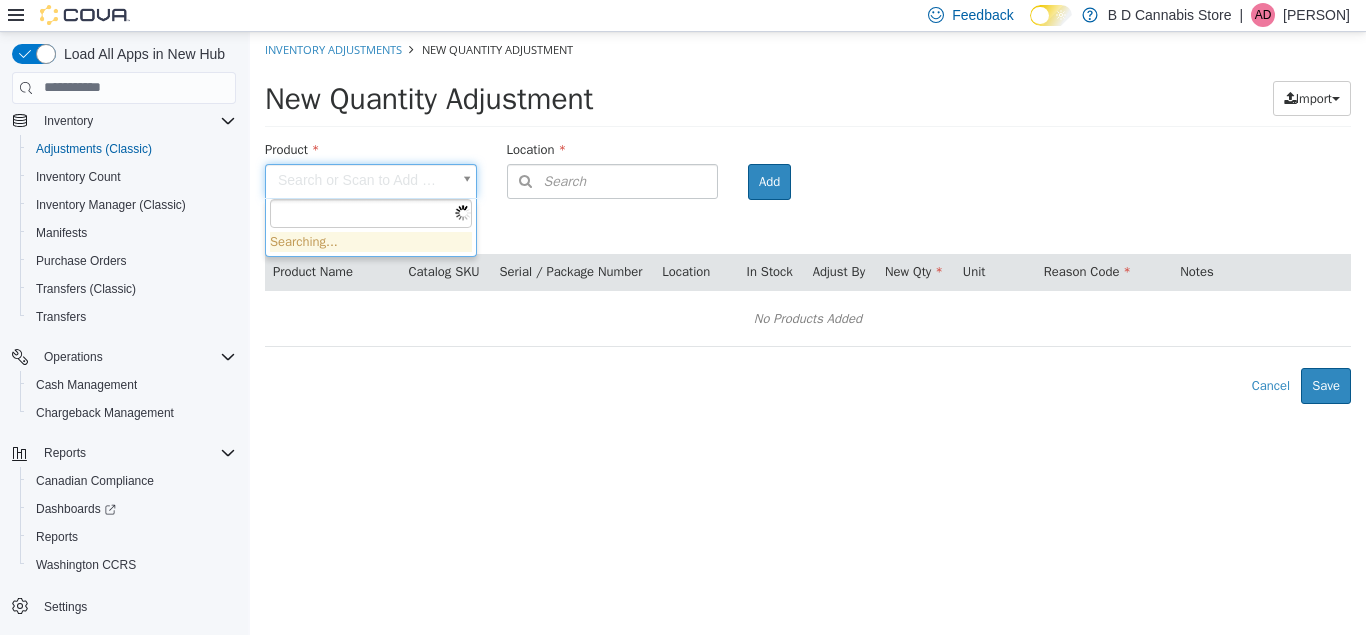 click on "×
Inventory Adjustments
New Quantity Adjustment
New Quantity Adjustment
Import  Inventory Export (.CSV) Package List (.TXT)
Product     Search or Scan to Add Product     Location Search Type 3 or more characters or browse       B D Cannabis Store     (3)         [NUMBER] [STREET]             [NUMBER] [STREET]             [NUMBER] [STREET]         Room   Add Products  ( 0 ) Product Name Catalog SKU Serial / Package Number Location In Stock Adjust By New Qty Unit Reason Code Notes No Products Added Error saving adjustment please resolve the errors above. Cancel Save
Searching..." at bounding box center [808, 217] 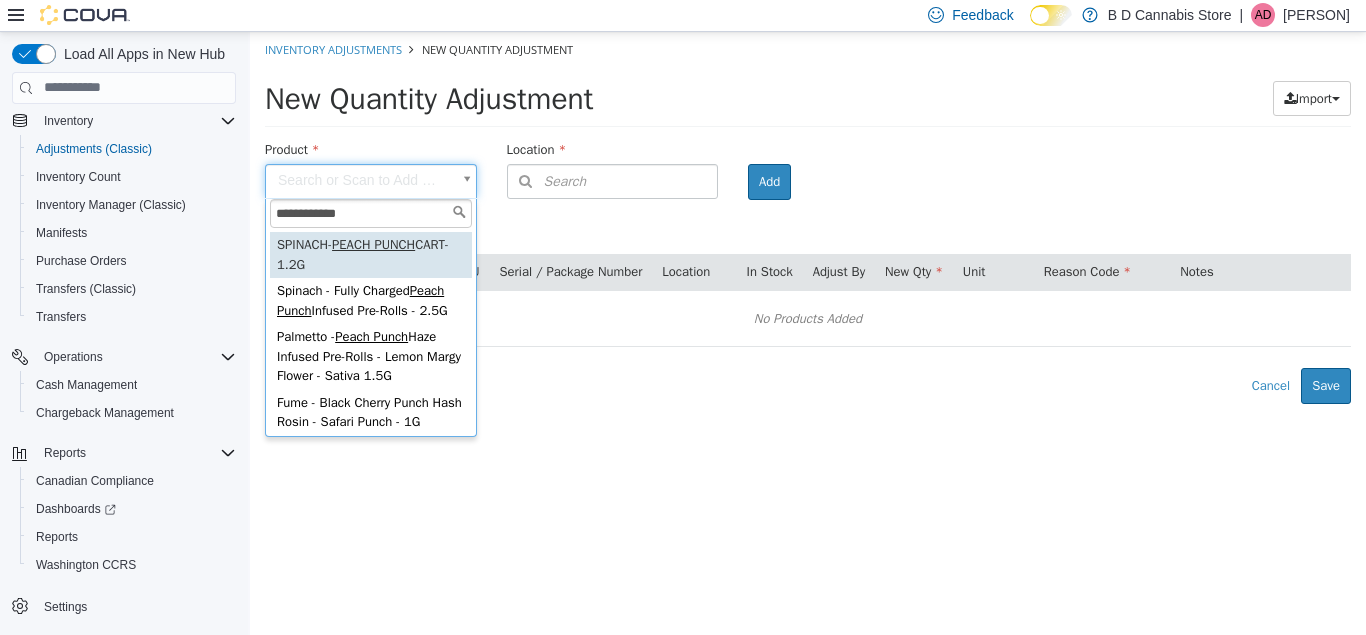 type on "**********" 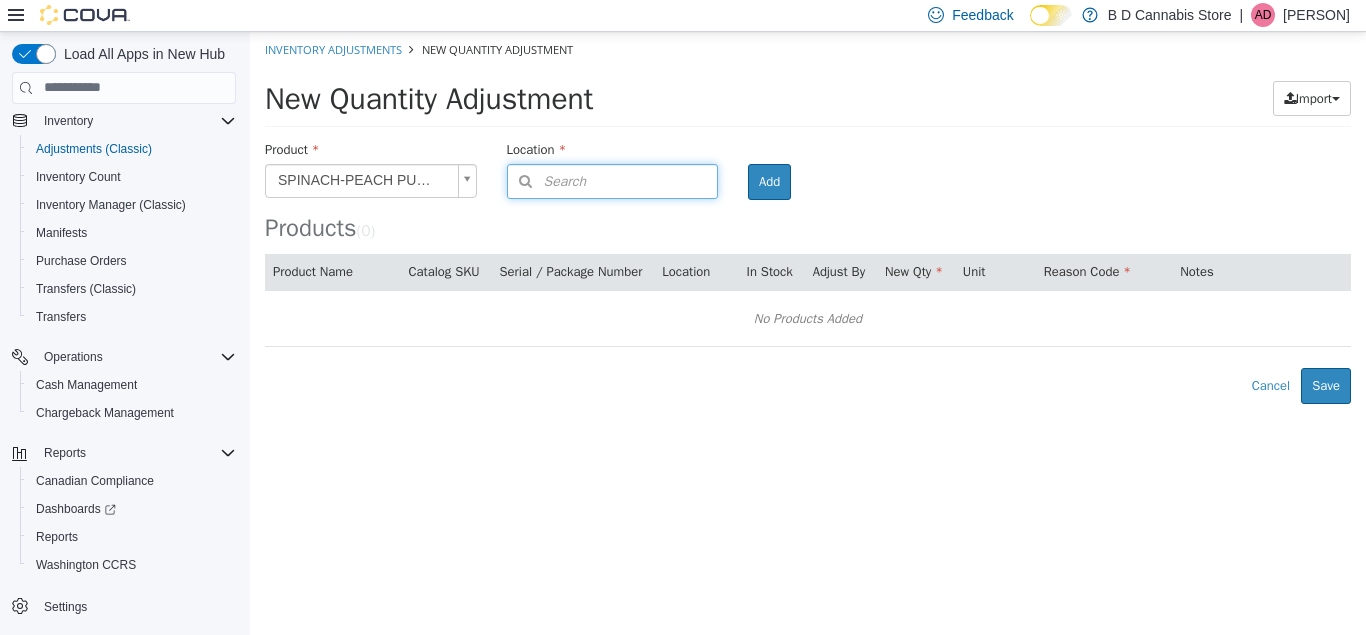 click on "Search" at bounding box center (547, 180) 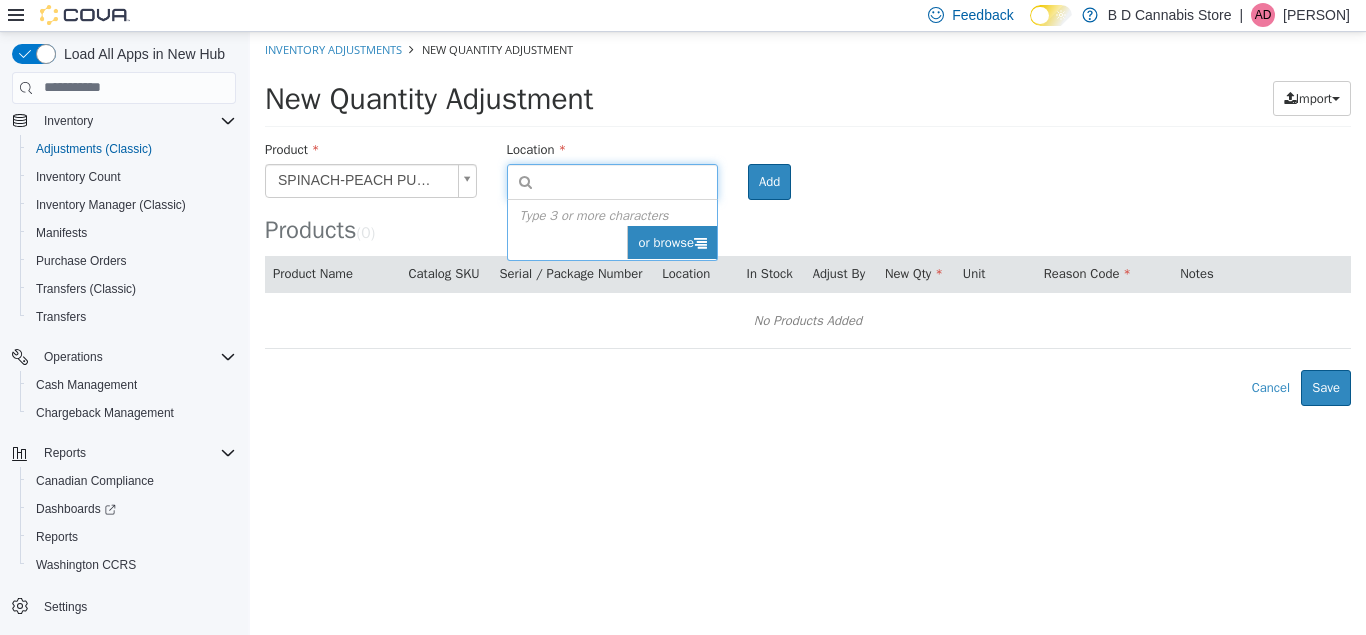 click on "or browse" at bounding box center (672, 242) 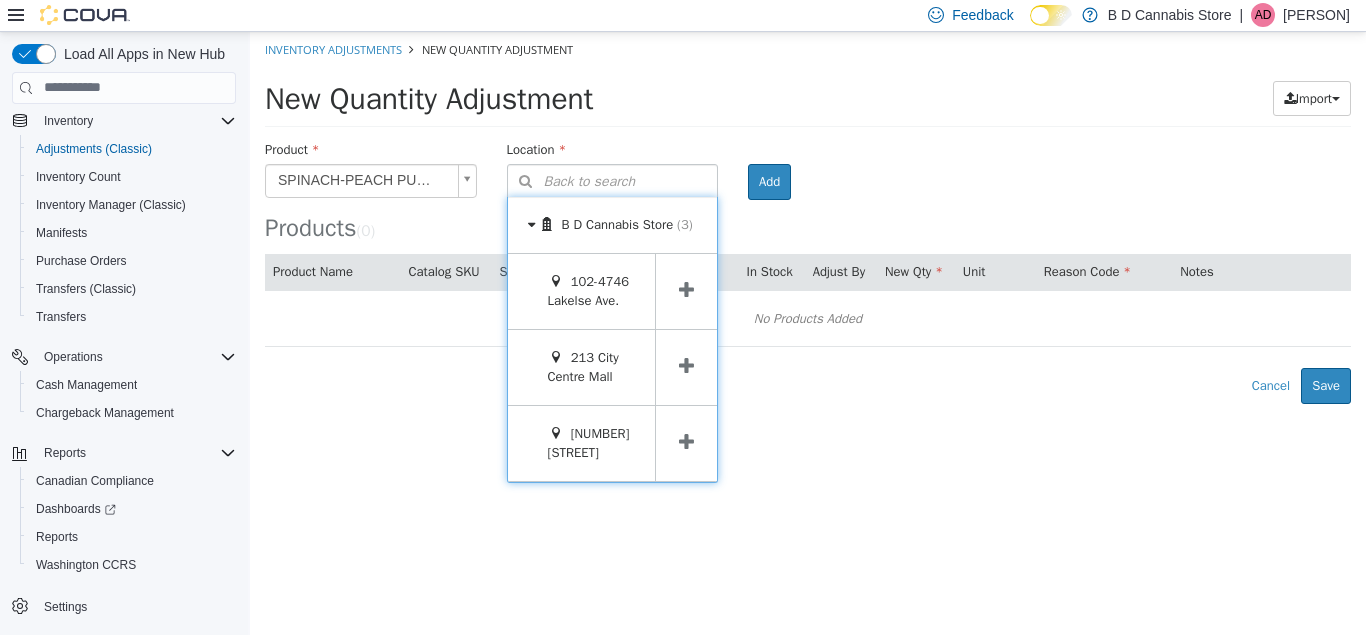 click at bounding box center (686, 366) 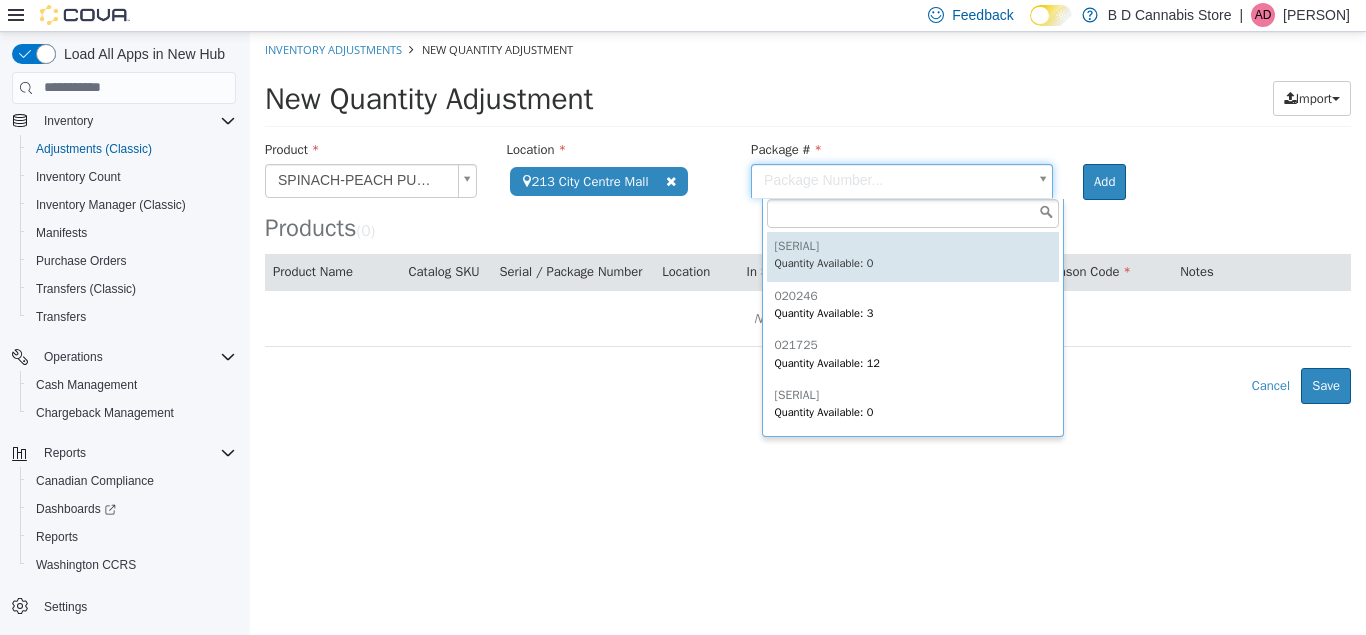 click on "**********" at bounding box center (808, 217) 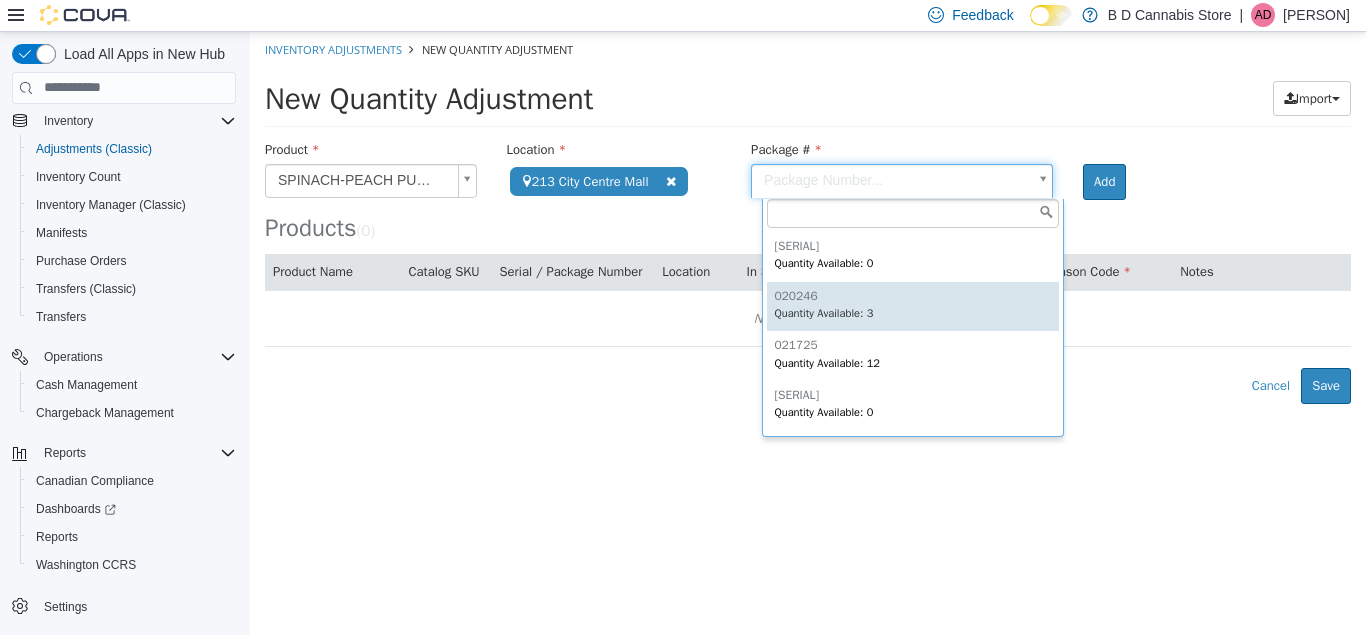 type on "******" 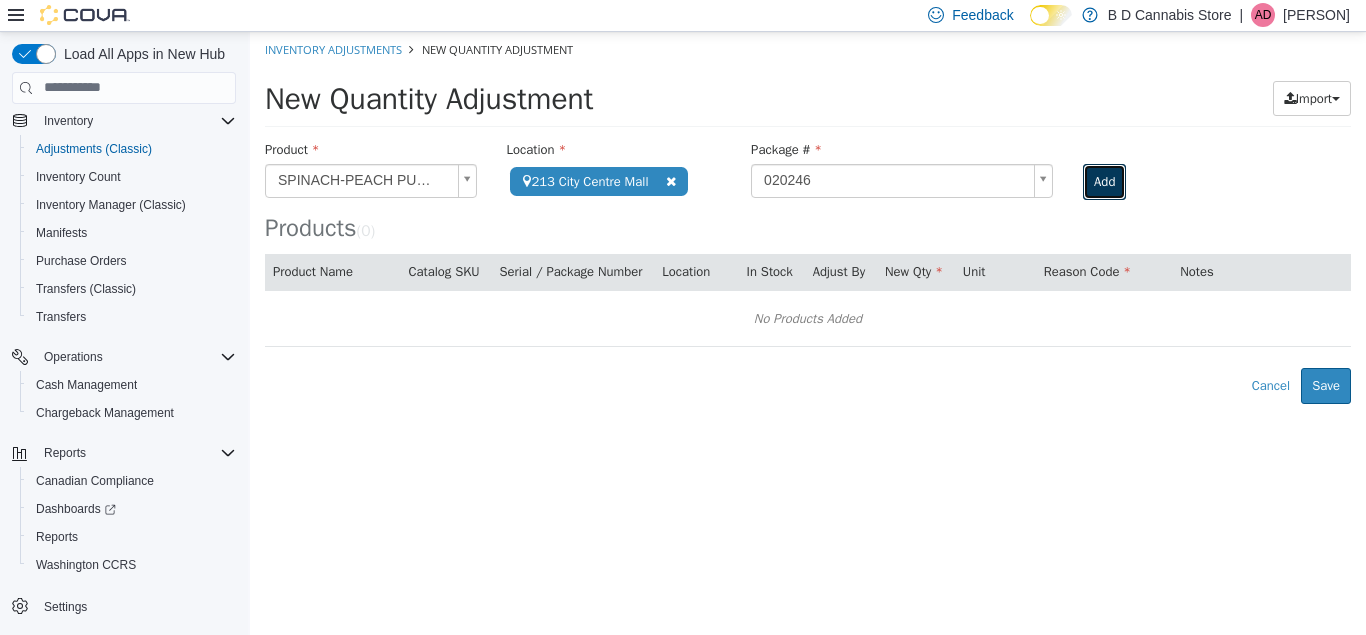 click on "Add" at bounding box center (1104, 181) 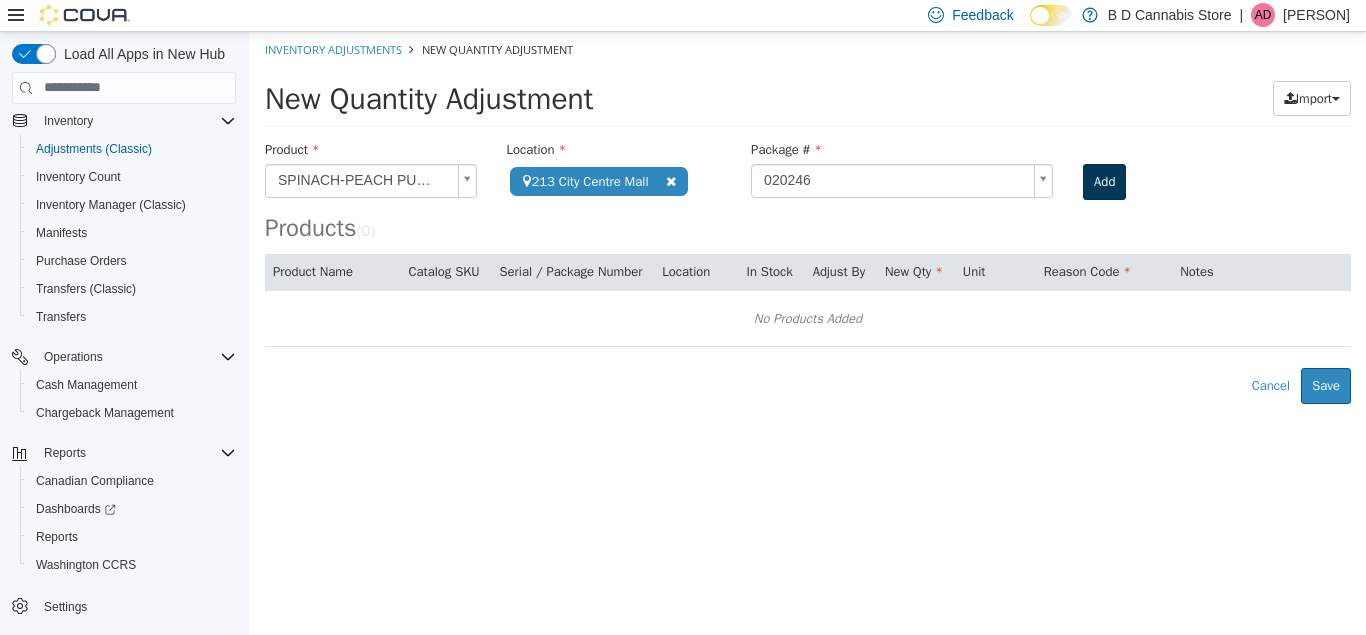 type 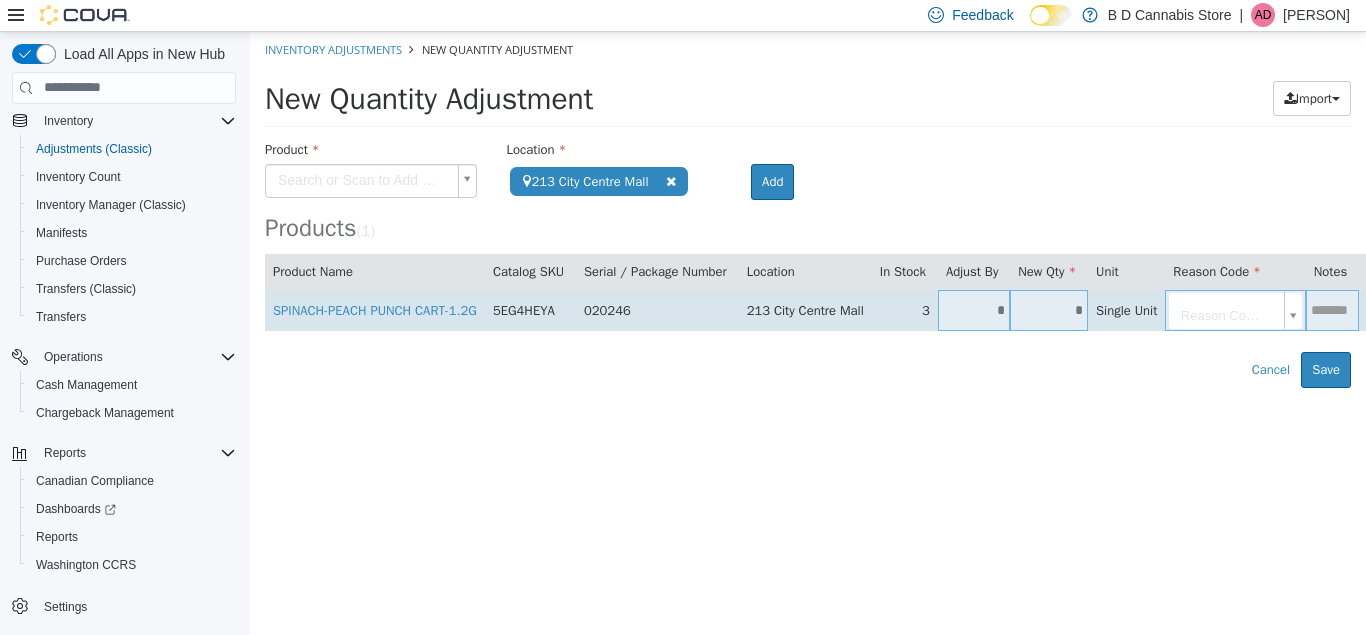 click on "*" at bounding box center [1049, 309] 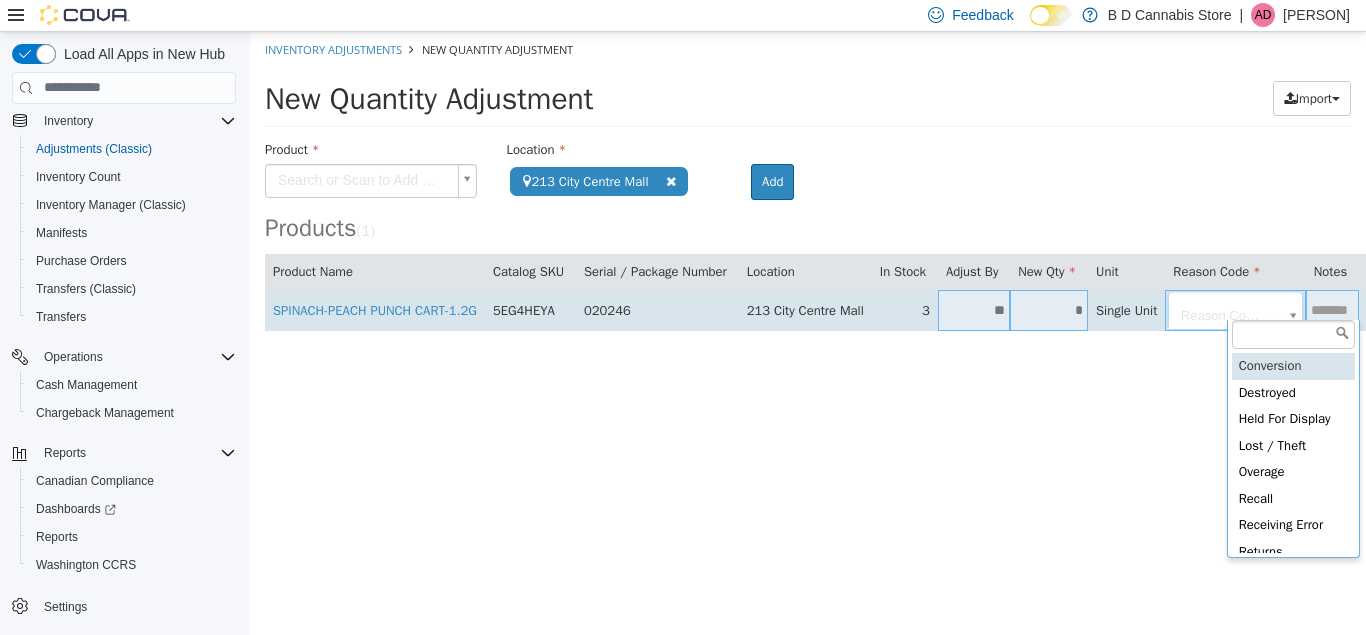 click on "**********" at bounding box center [808, 209] 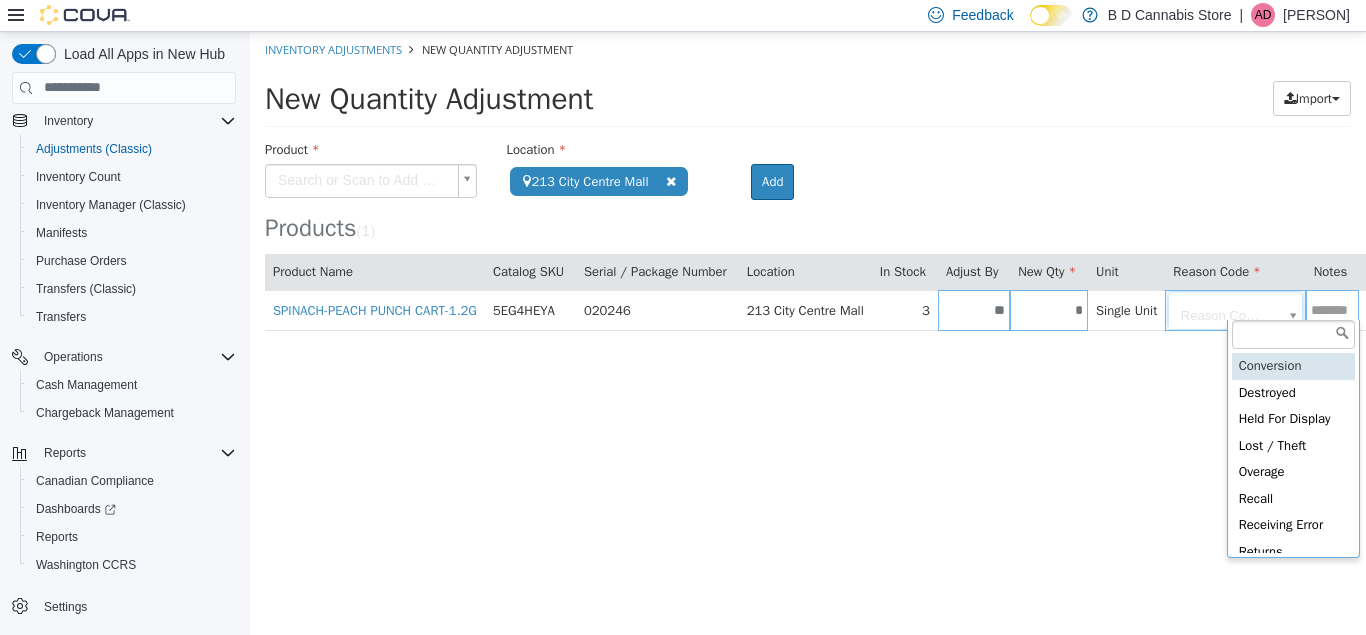 type on "**********" 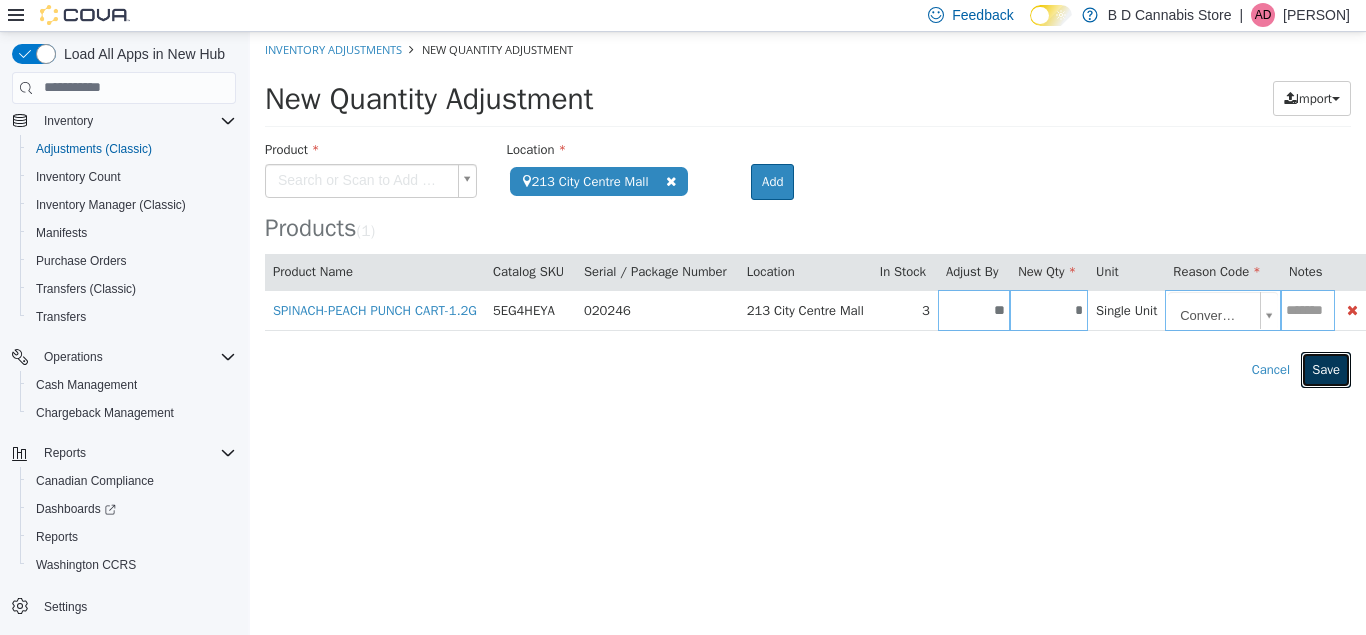 click on "Save" at bounding box center (1326, 369) 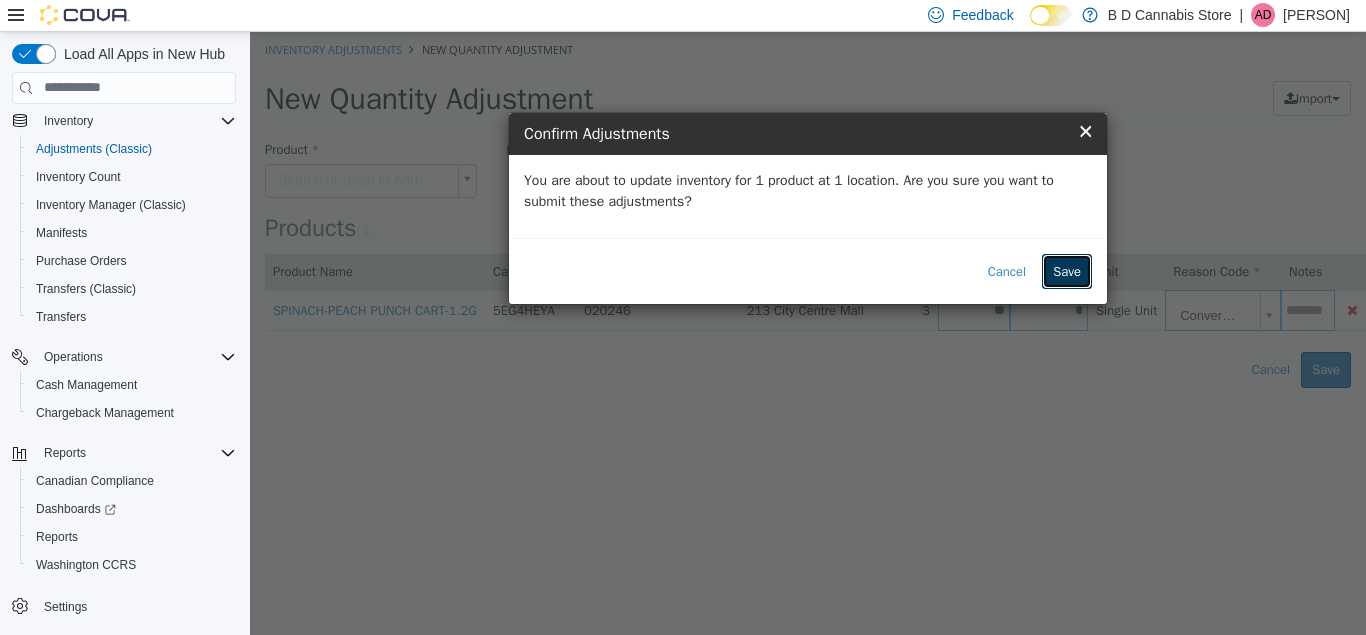 click on "Save" at bounding box center (1067, 271) 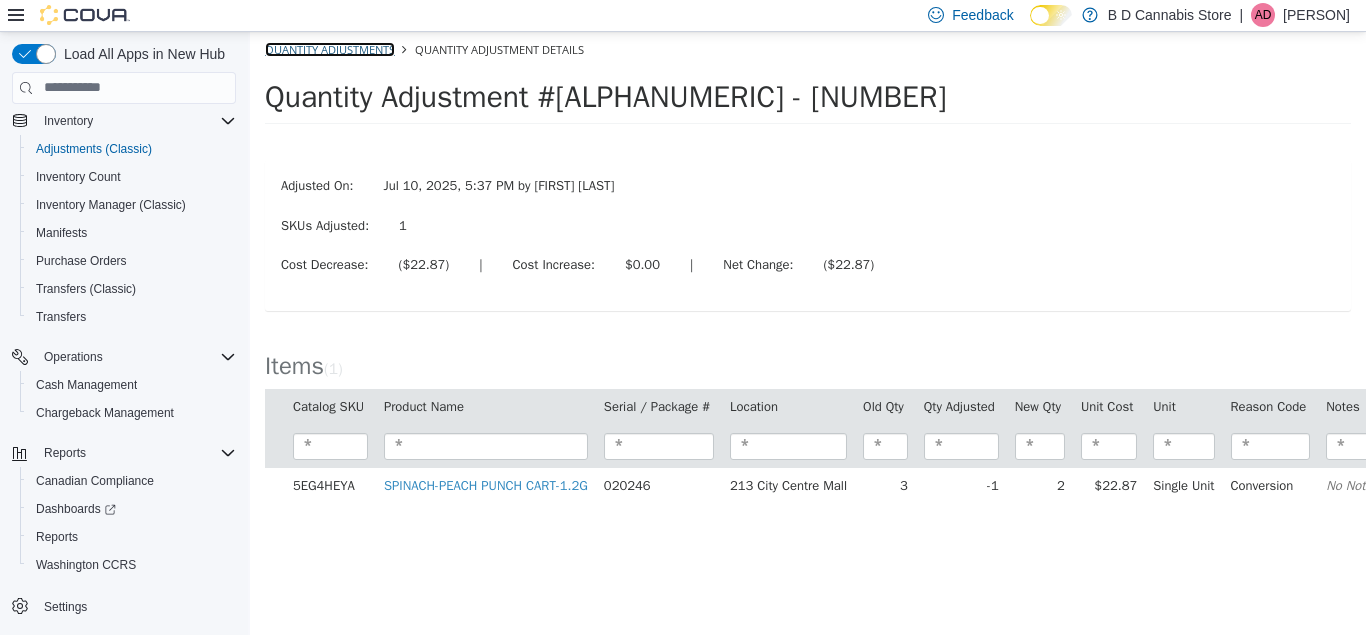 click on "Quantity Adjustments" at bounding box center (330, 48) 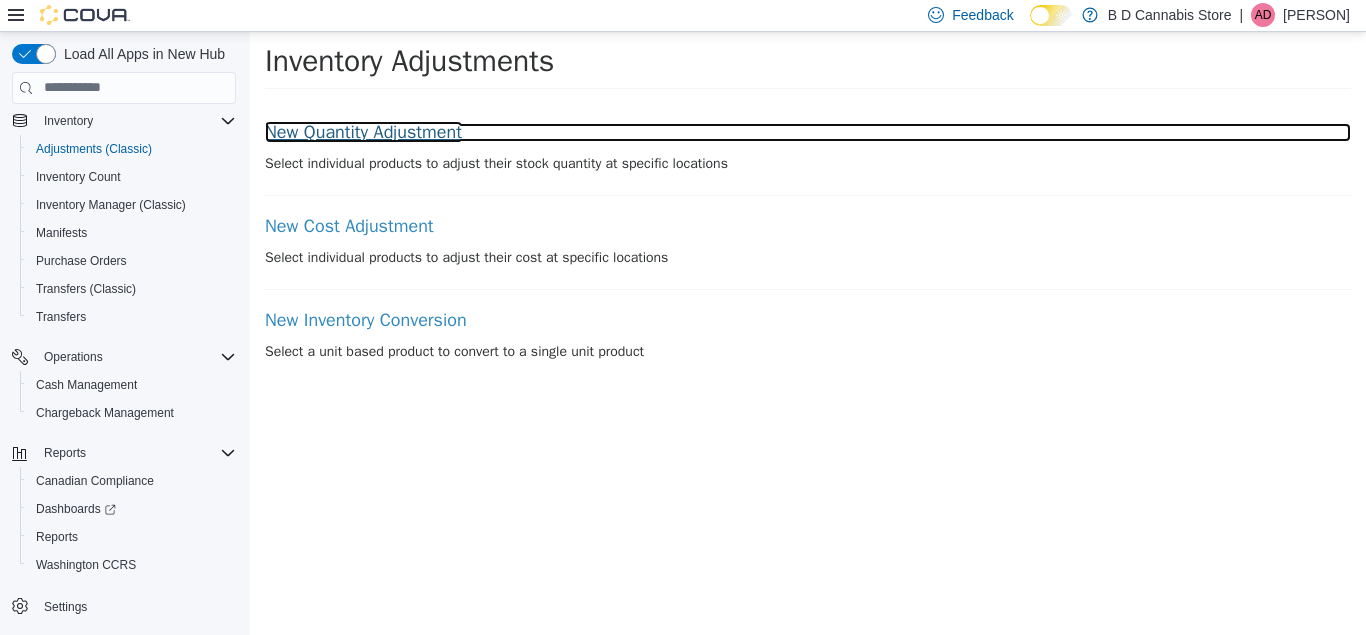 click on "New Quantity Adjustment" at bounding box center [808, 132] 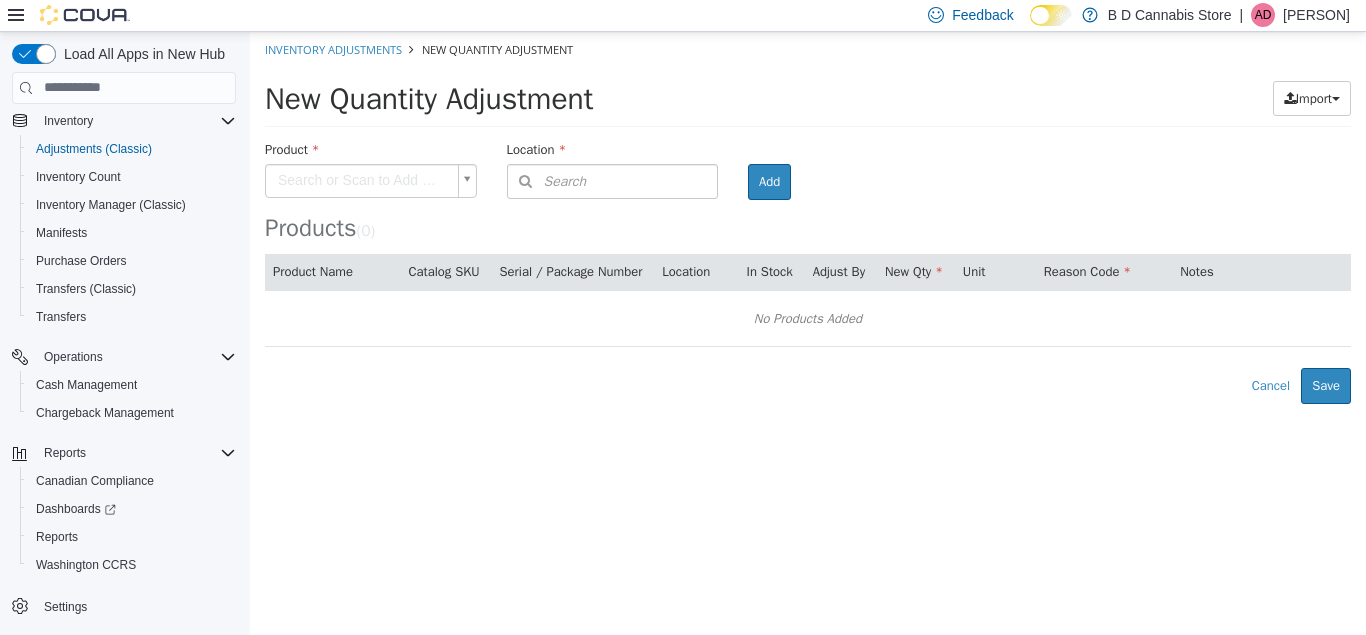 click on "×
The adjustment request was successfully processed.
Inventory Adjustments
New Quantity Adjustment
New Quantity Adjustment
Import  Inventory Export (.CSV) Package List (.TXT)
Product     Search or Scan to Add Product                             Location Search Type 3 or more characters or browse       B D Cannabis Store     (3)         102-4746 Lakelse Ave.             213 City Centre Mall             522 Admirals Road         Room   Add Products  ( 0 ) Product Name Catalog SKU Serial / Package Number Location In Stock Adjust By New Qty Unit Reason Code Notes No Products Added Error saving adjustment please resolve the errors above. Cancel Save" at bounding box center [808, 217] 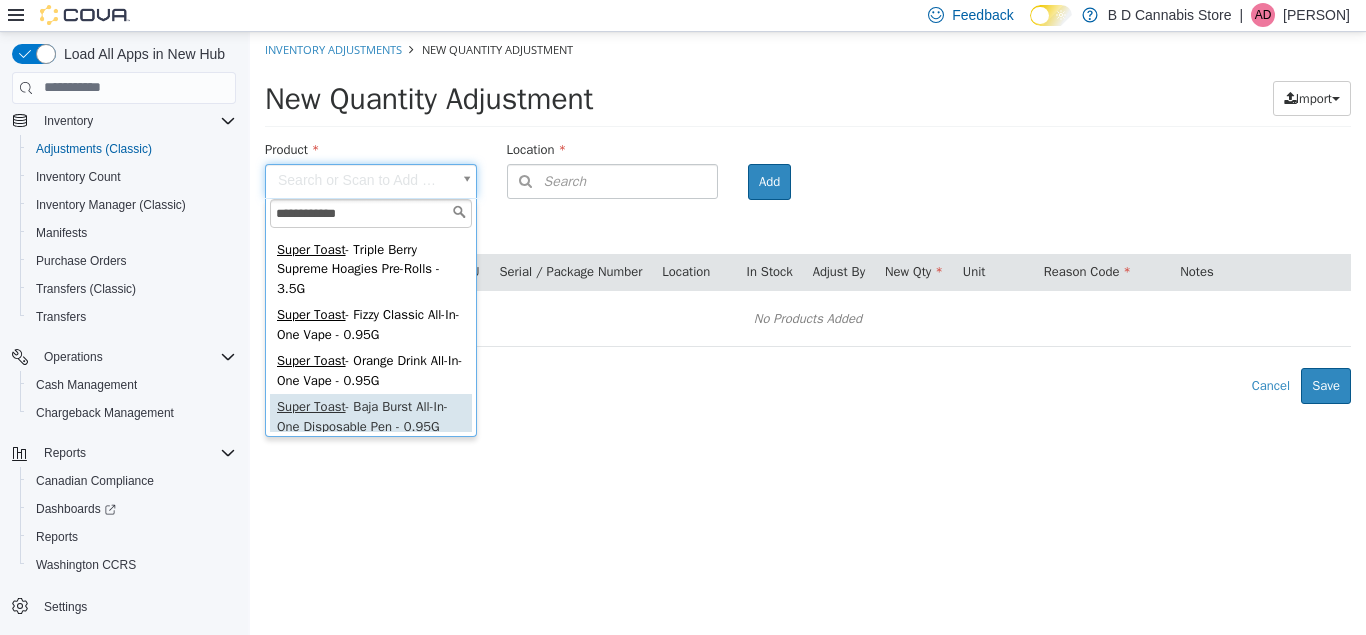 scroll, scrollTop: 521, scrollLeft: 0, axis: vertical 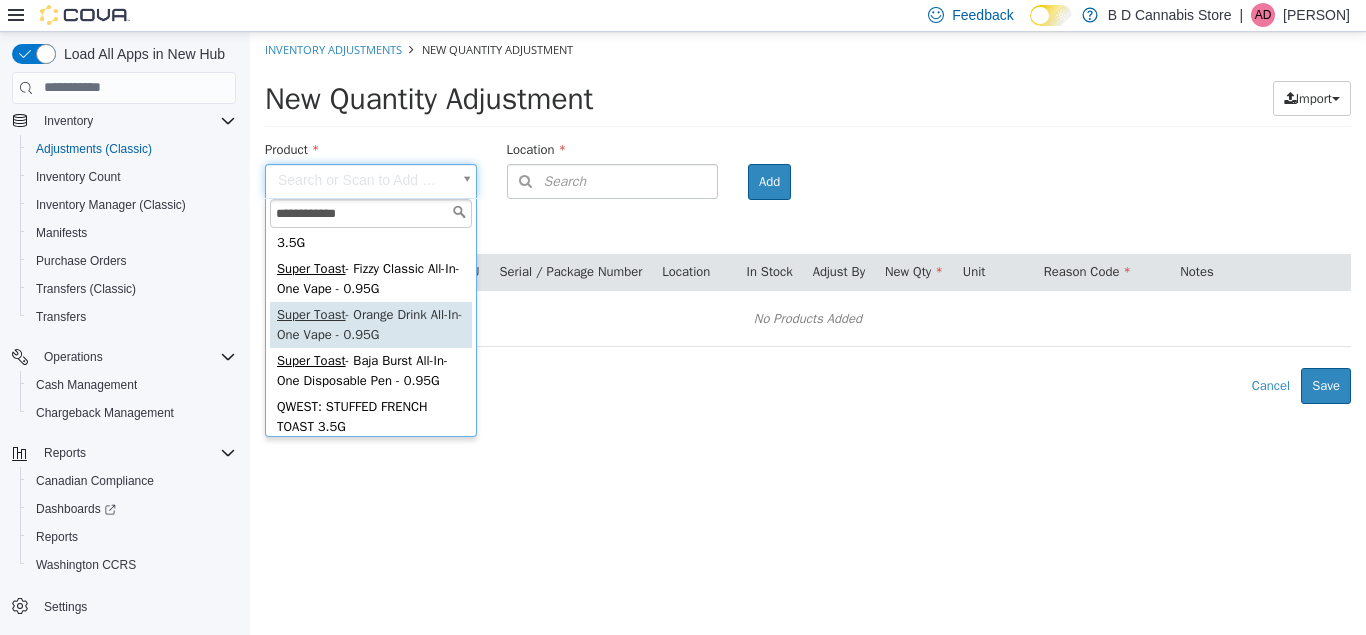 type on "**********" 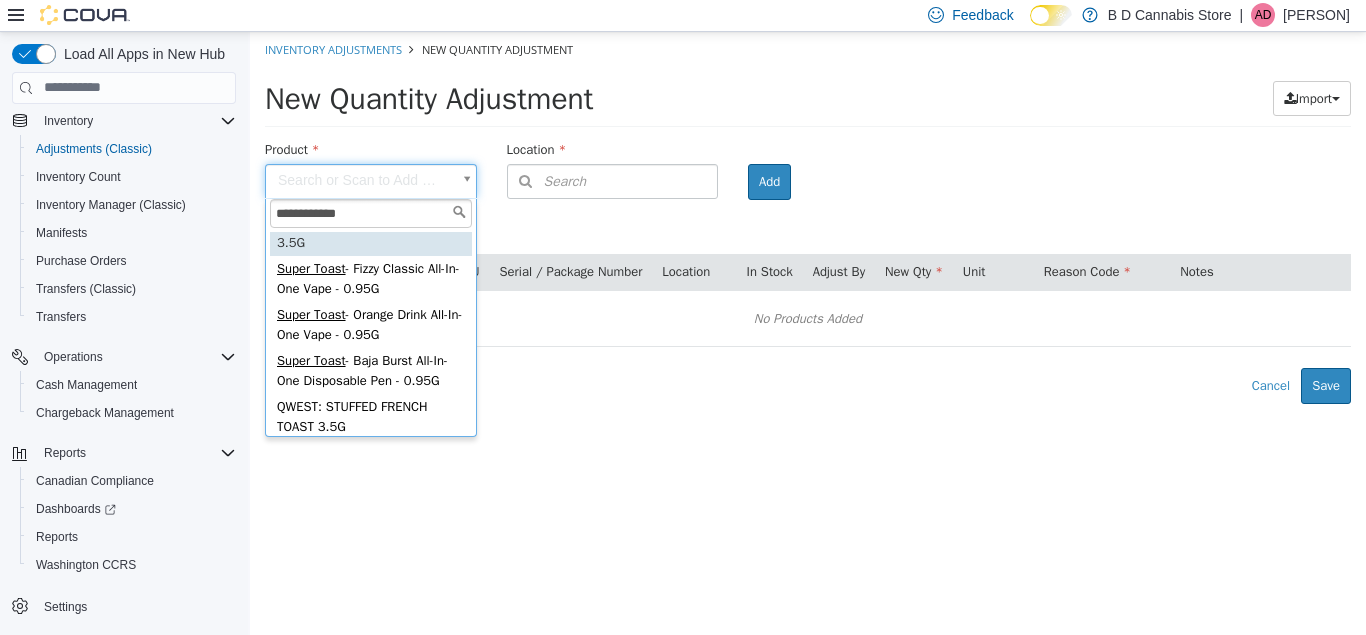 scroll, scrollTop: 479, scrollLeft: 0, axis: vertical 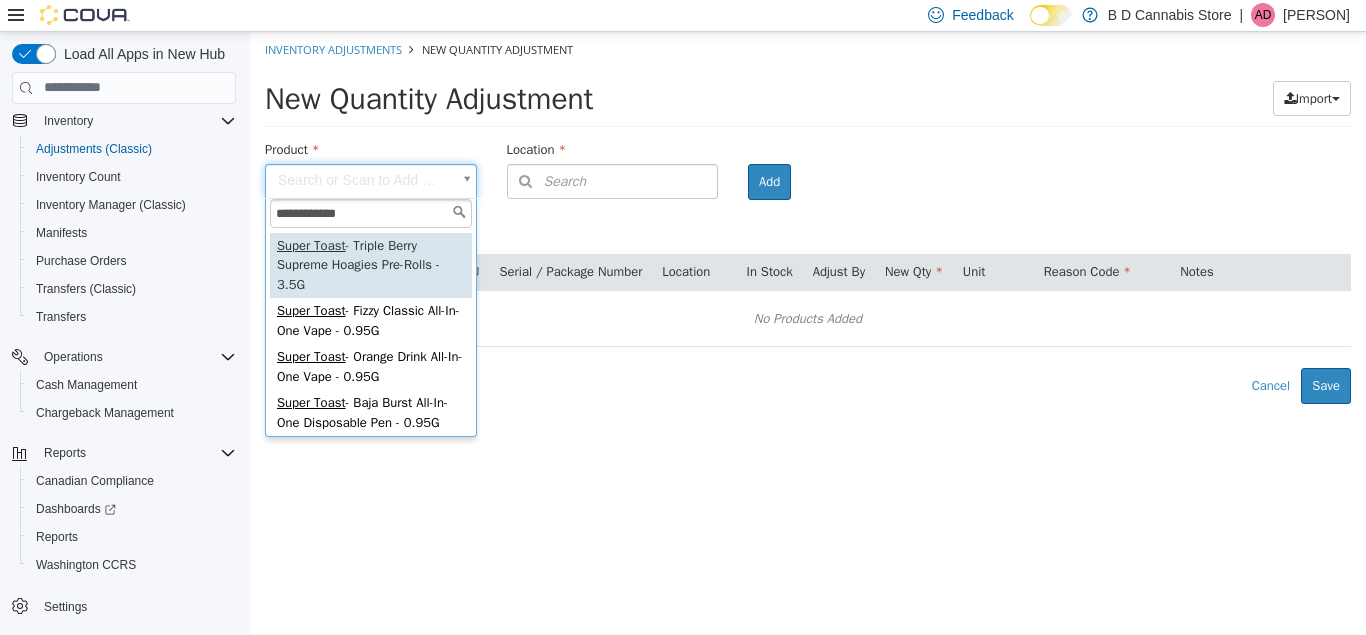 type on "**********" 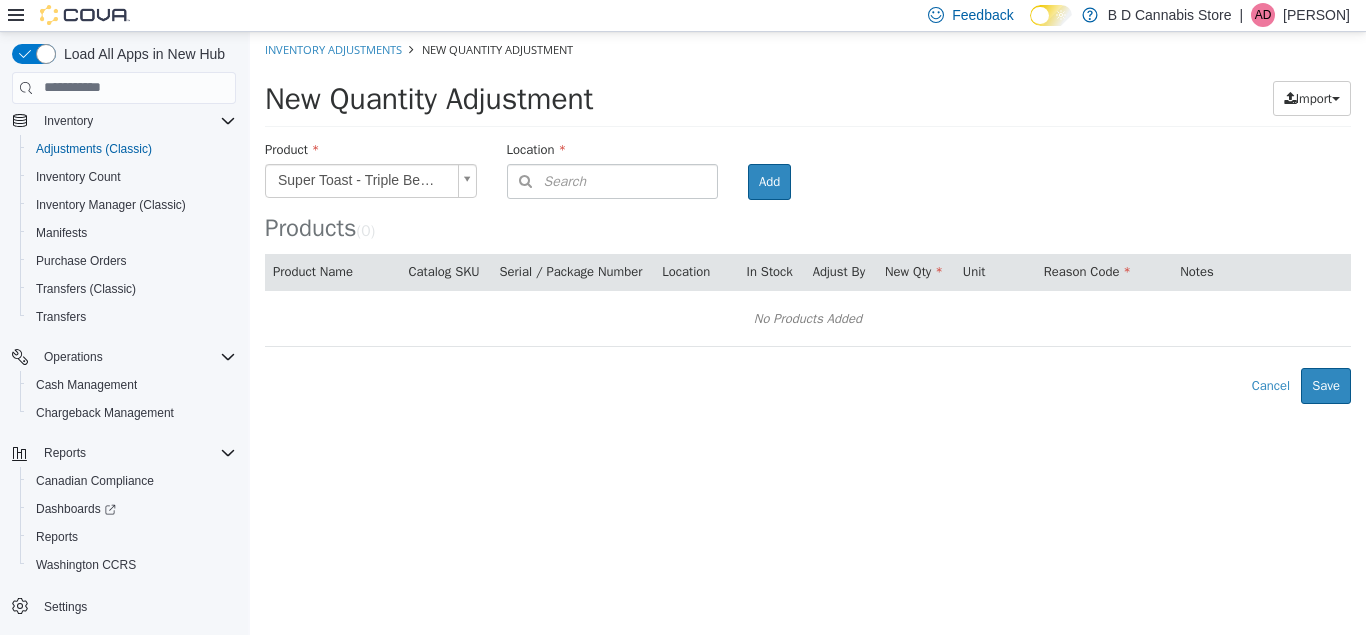 click on "**********" at bounding box center [808, 217] 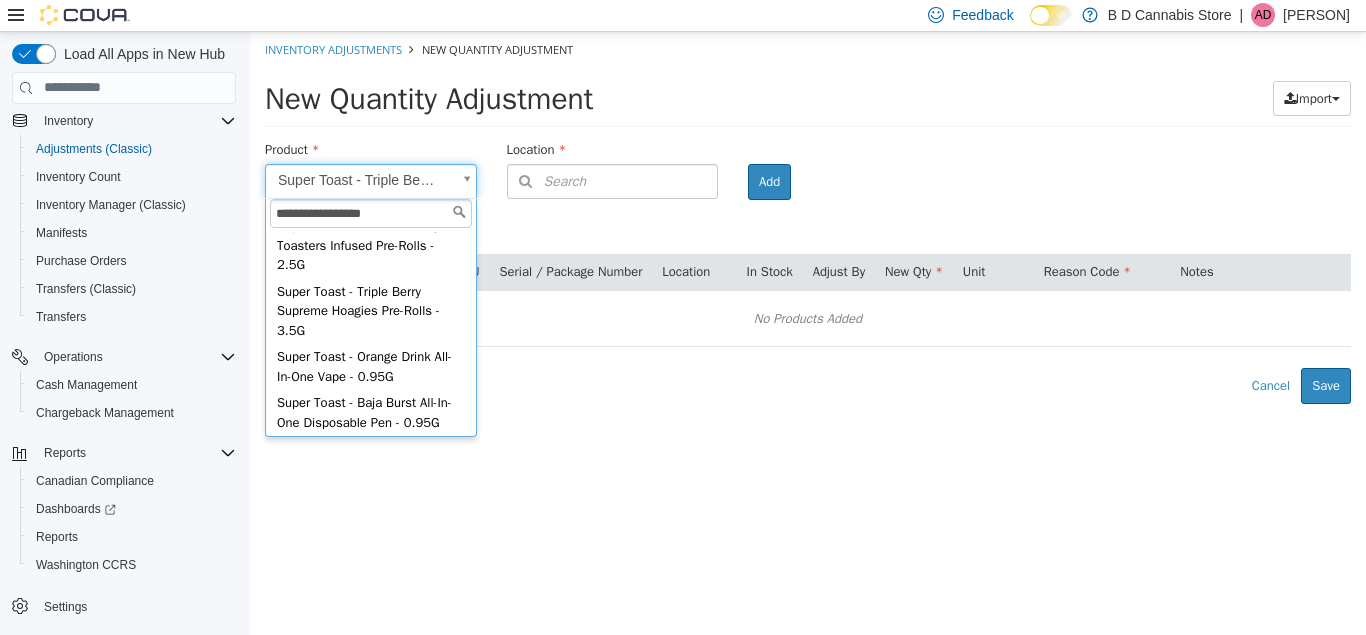 type on "**********" 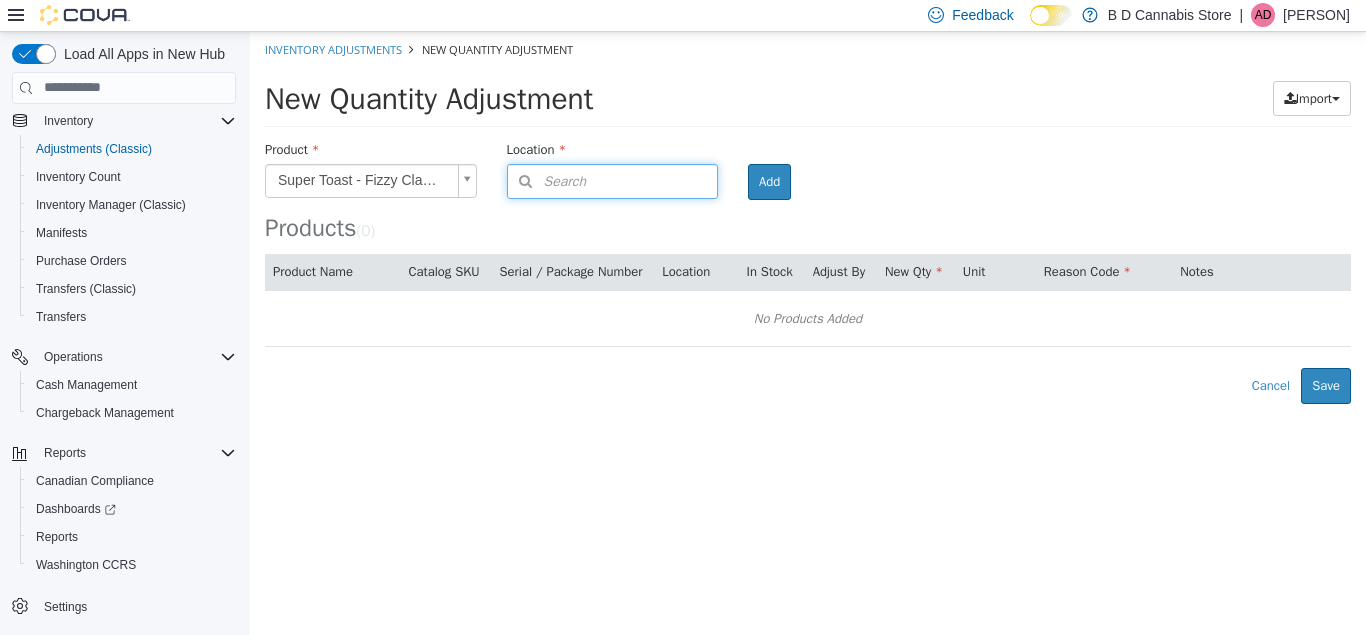 click on "Search" at bounding box center [547, 180] 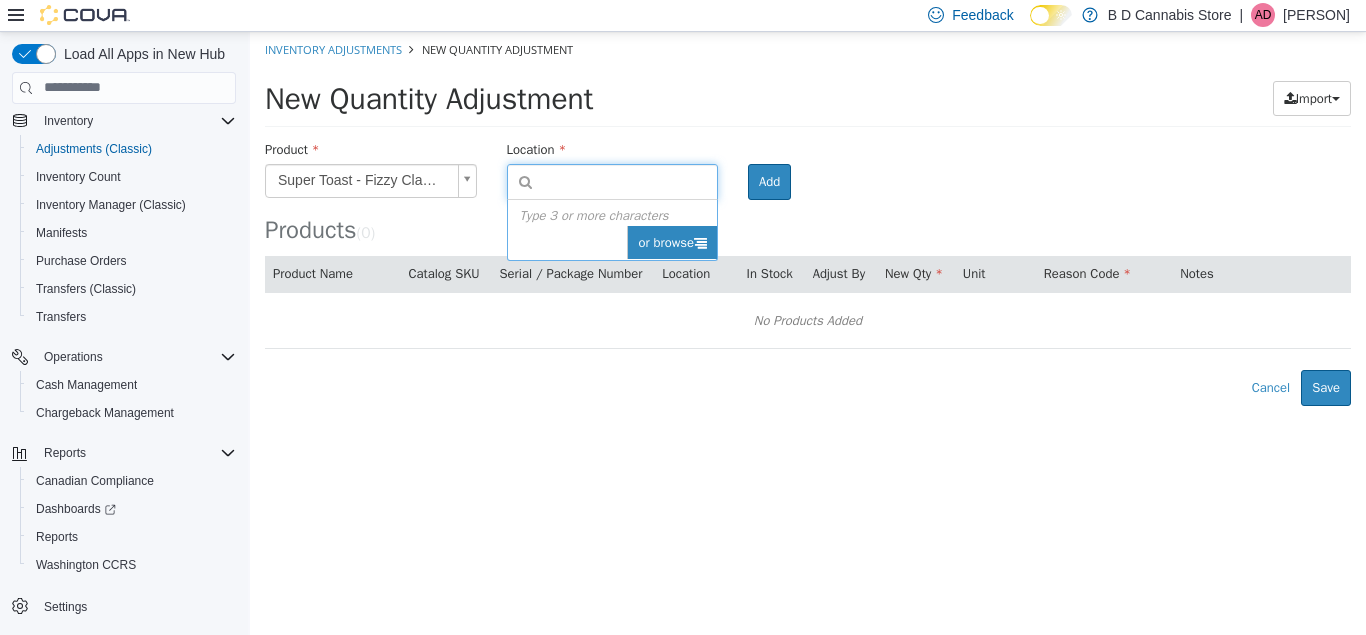 click on "or browse" at bounding box center [672, 242] 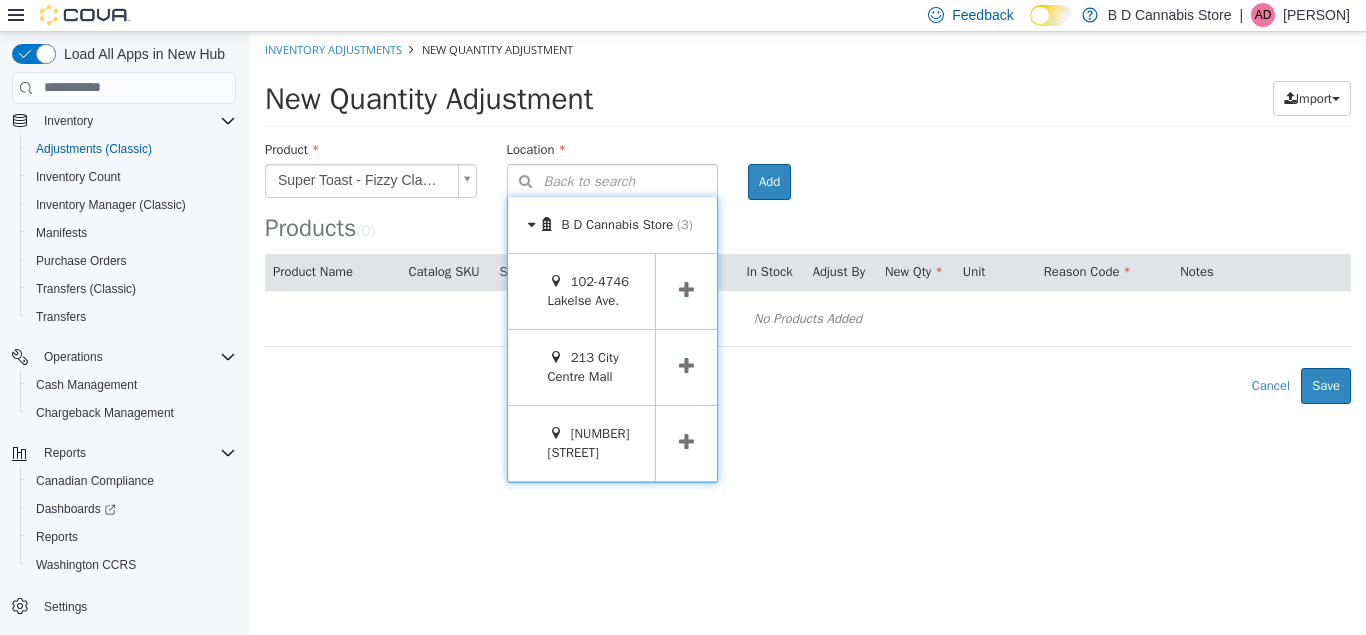 click at bounding box center (686, 365) 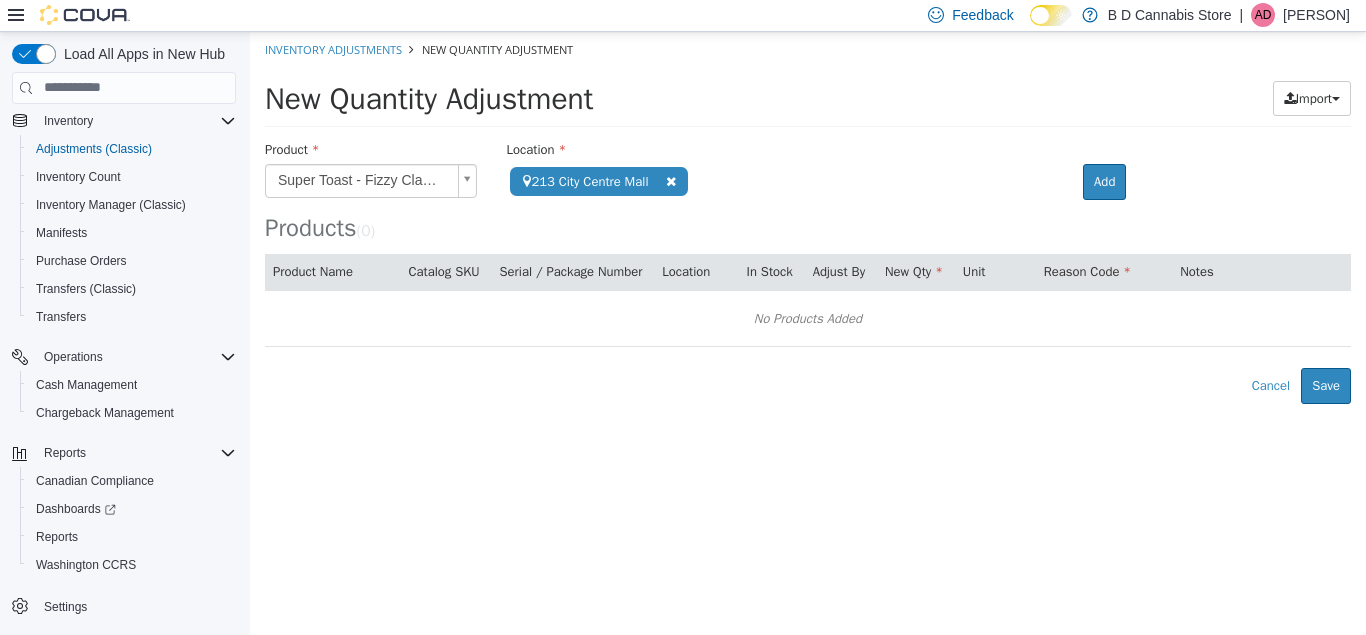 click on "Products  ( 0 )" at bounding box center [808, 190] 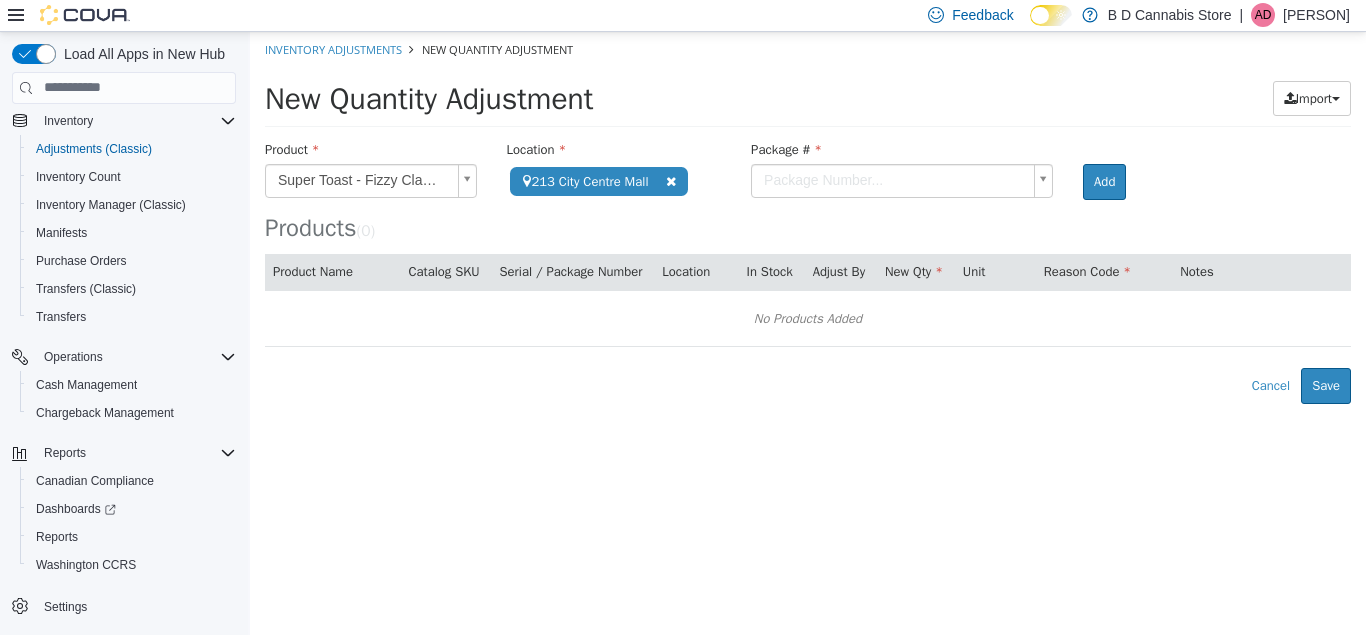 click on "**********" at bounding box center [808, 217] 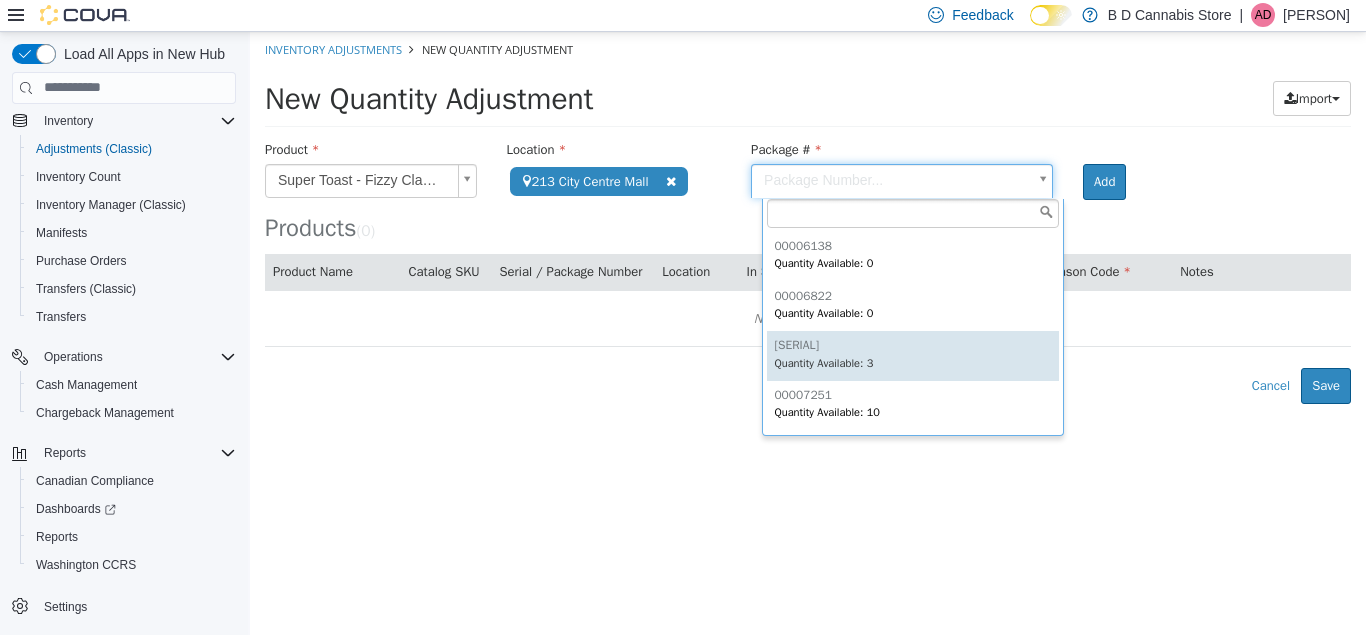 type on "********" 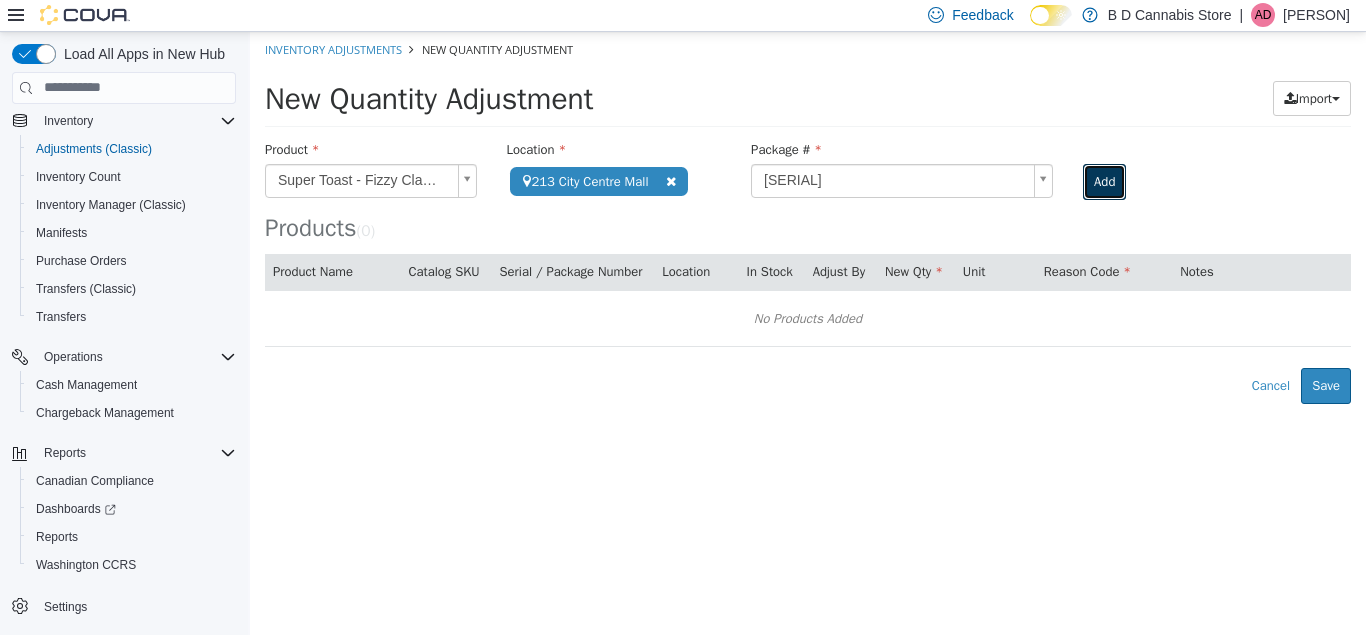 click on "Add" at bounding box center [1104, 181] 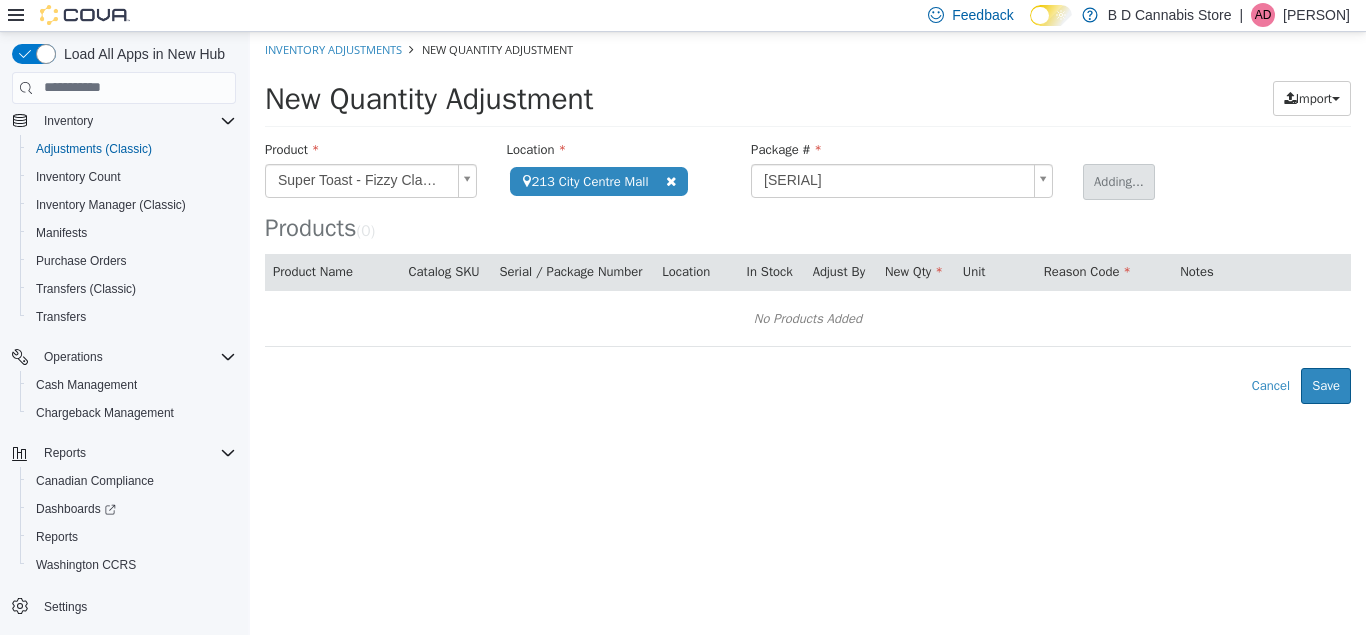 type 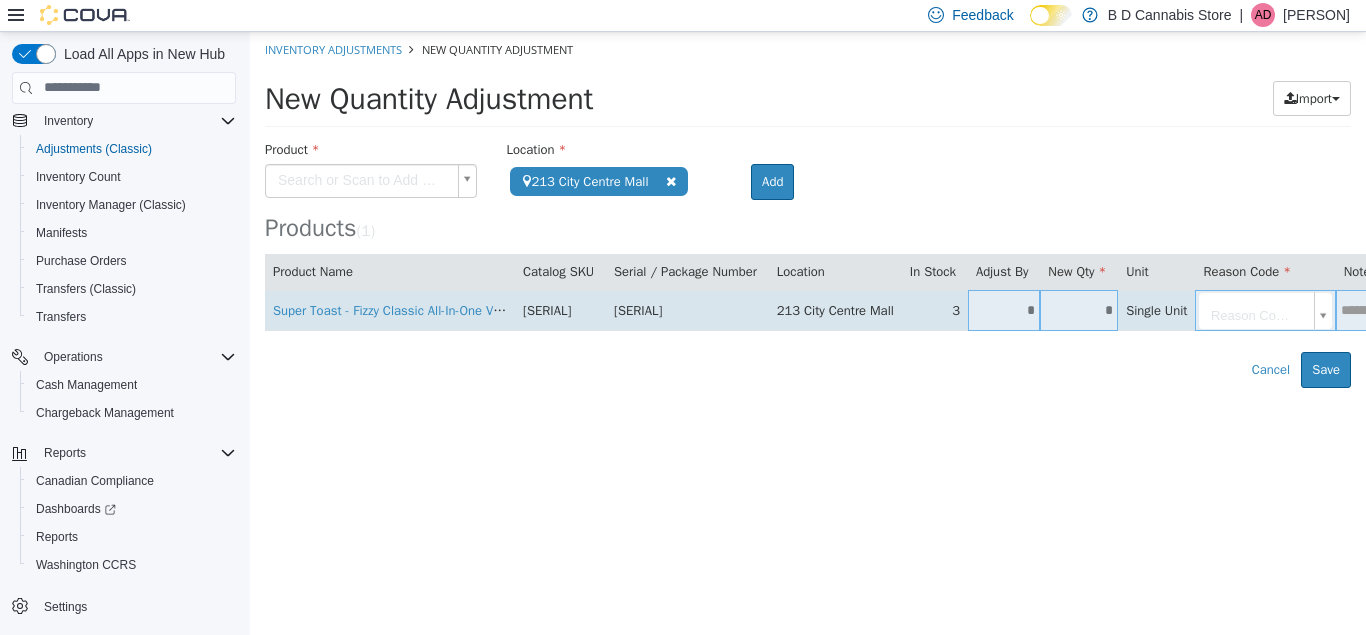 click on "*" at bounding box center (1079, 309) 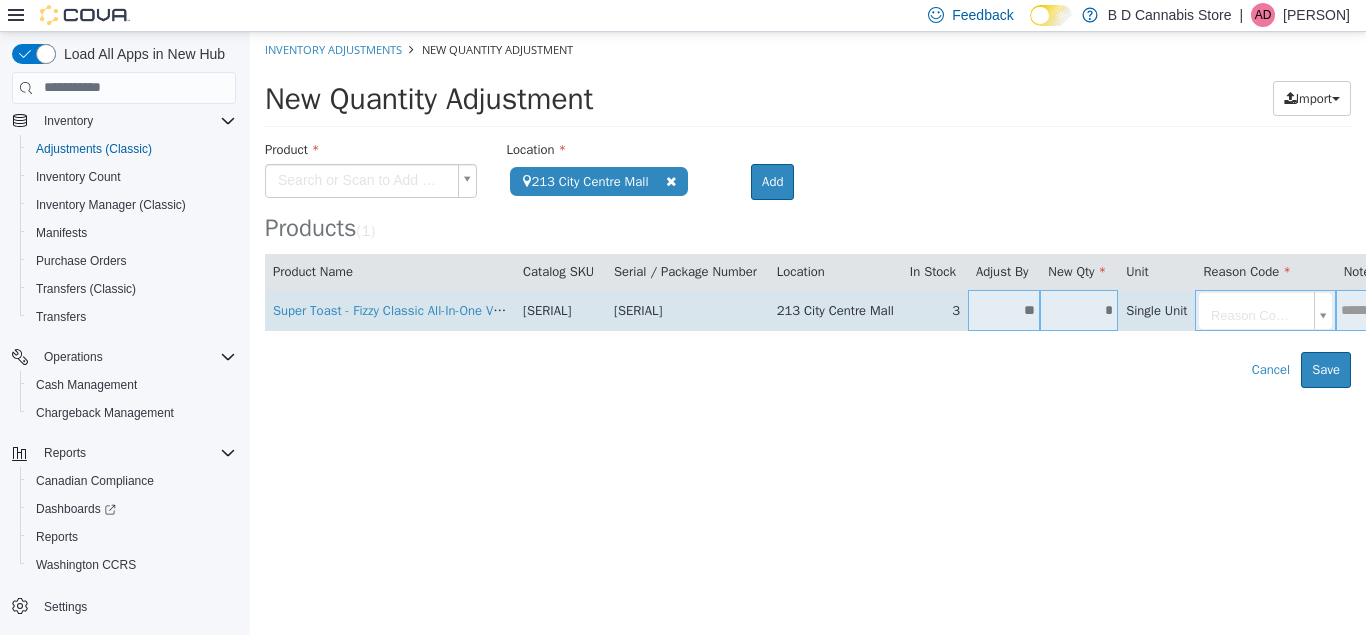 click on "**********" at bounding box center [808, 209] 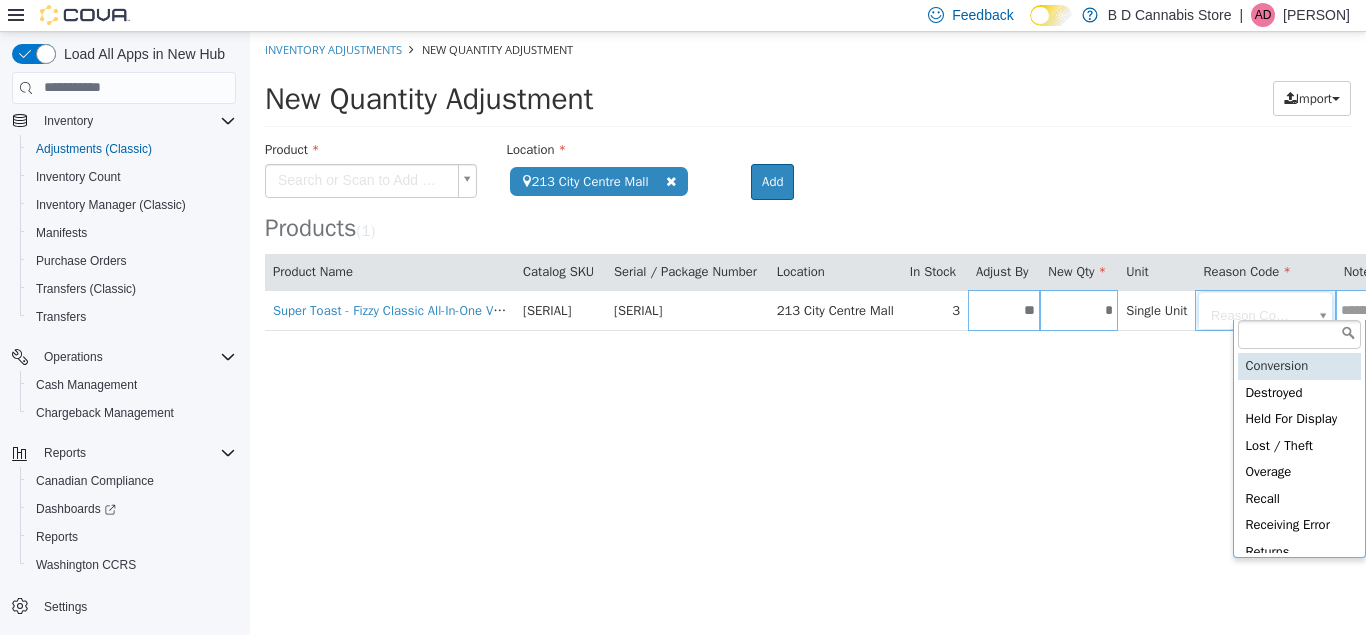 type on "**********" 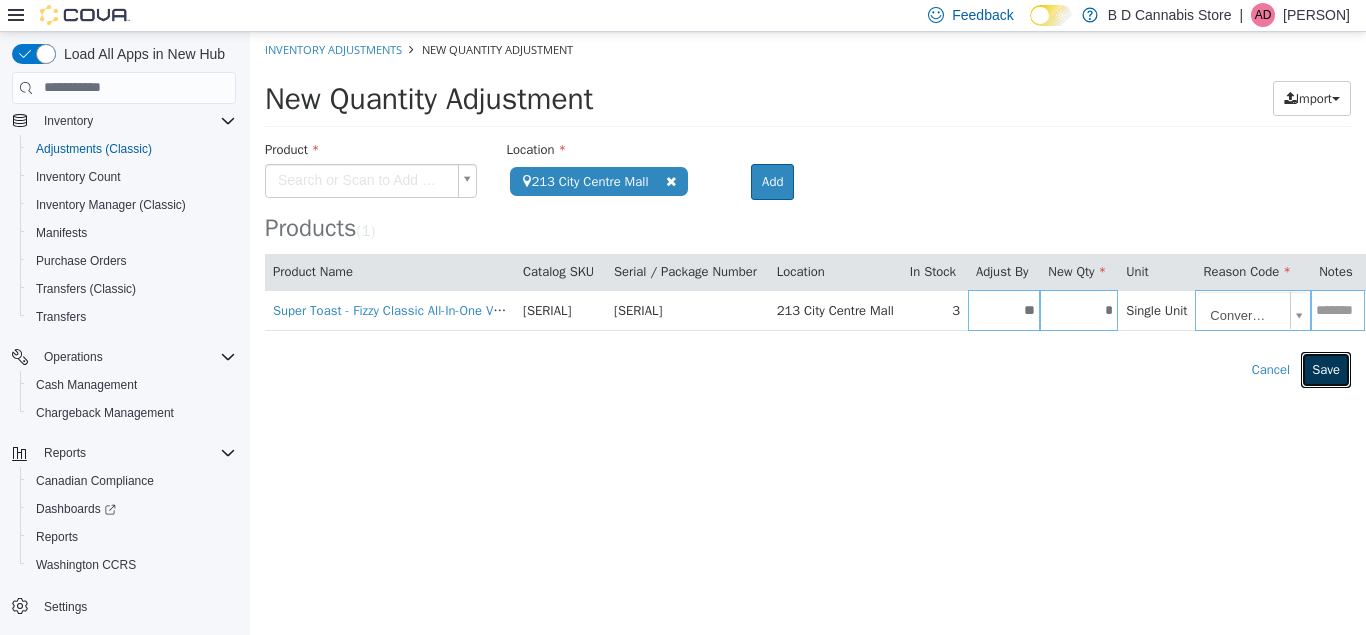 click on "Save" at bounding box center [1326, 369] 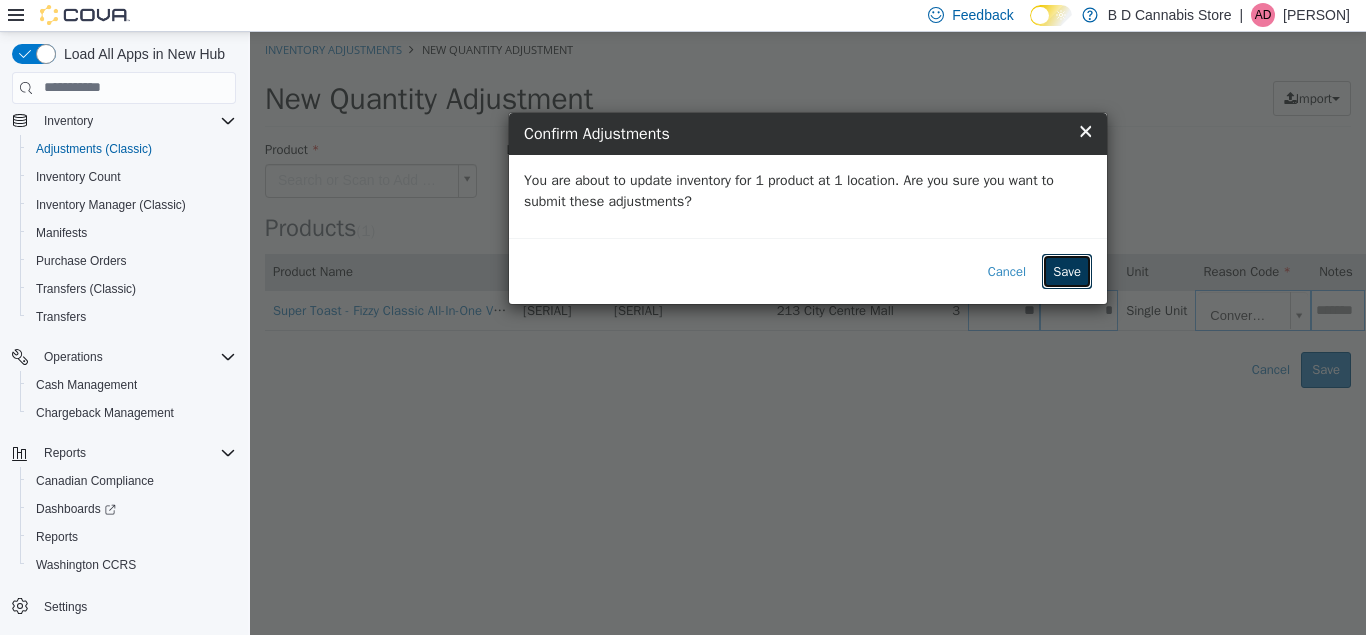 click on "Save" at bounding box center (1067, 271) 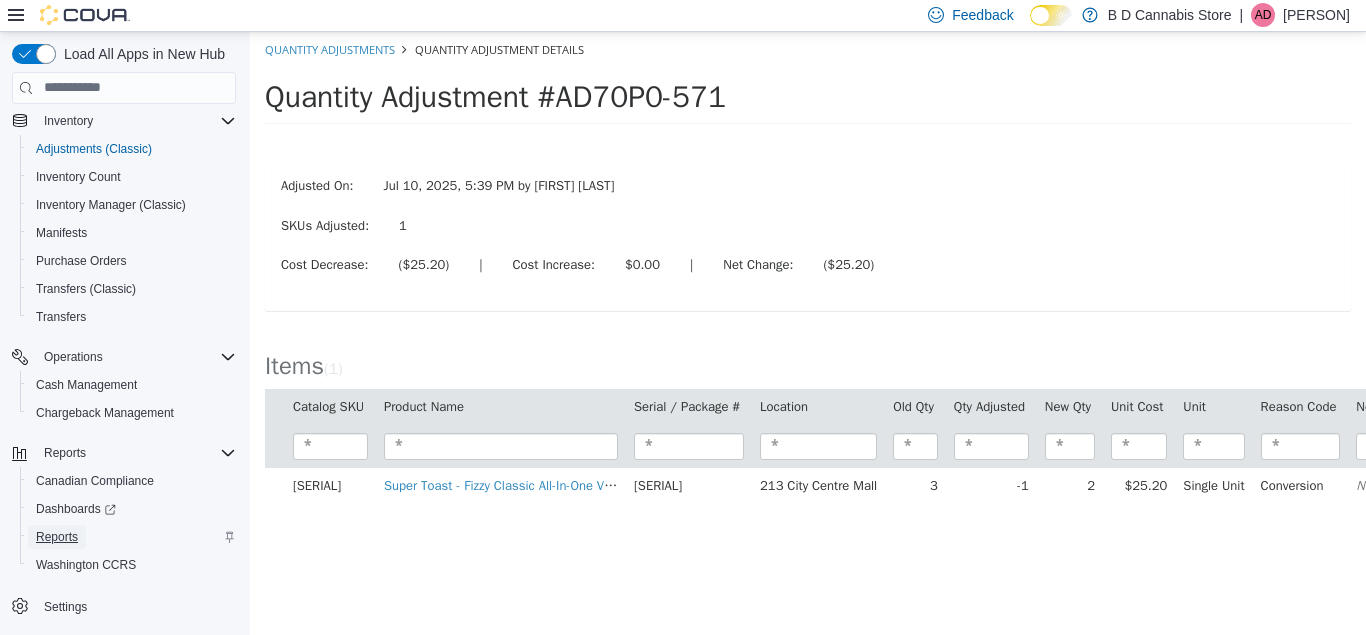 click on "Reports" at bounding box center (57, 537) 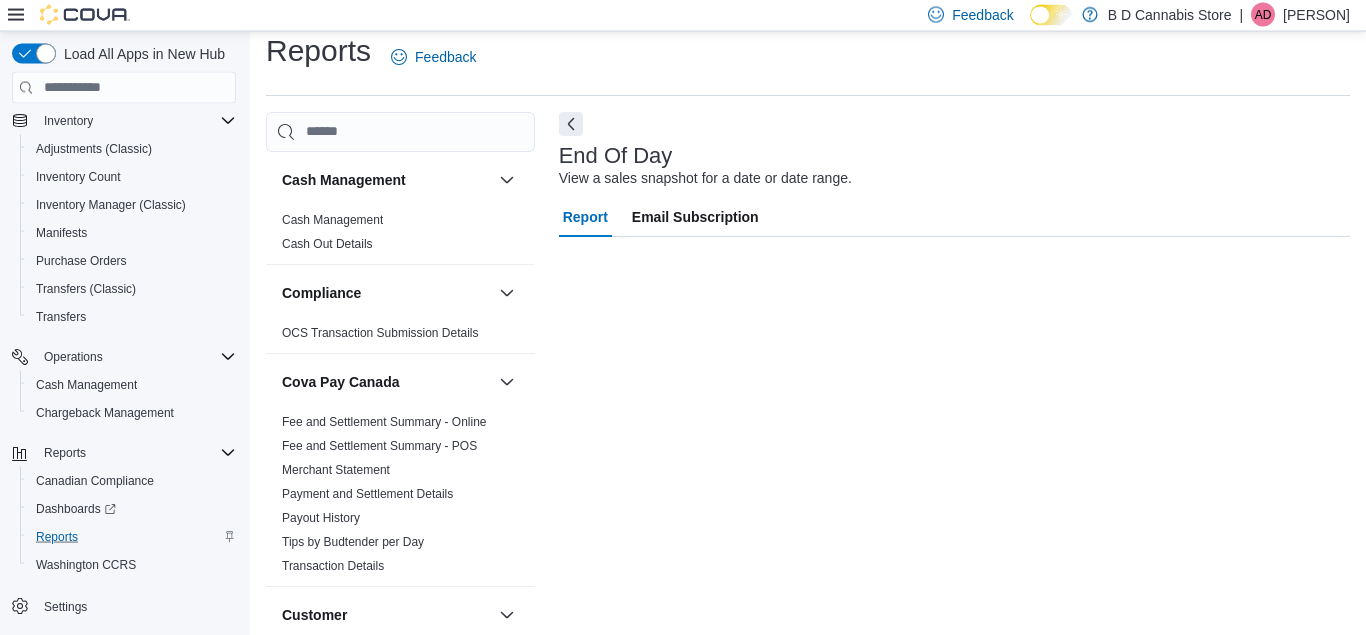 scroll, scrollTop: 26, scrollLeft: 0, axis: vertical 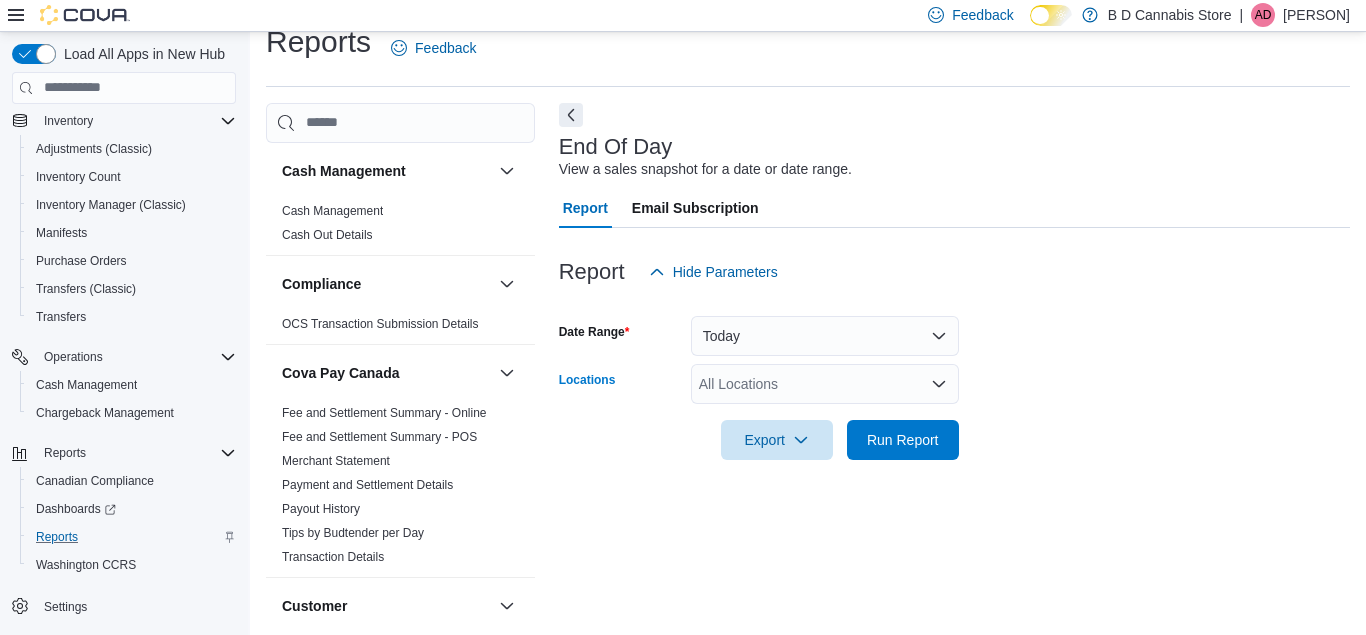 click 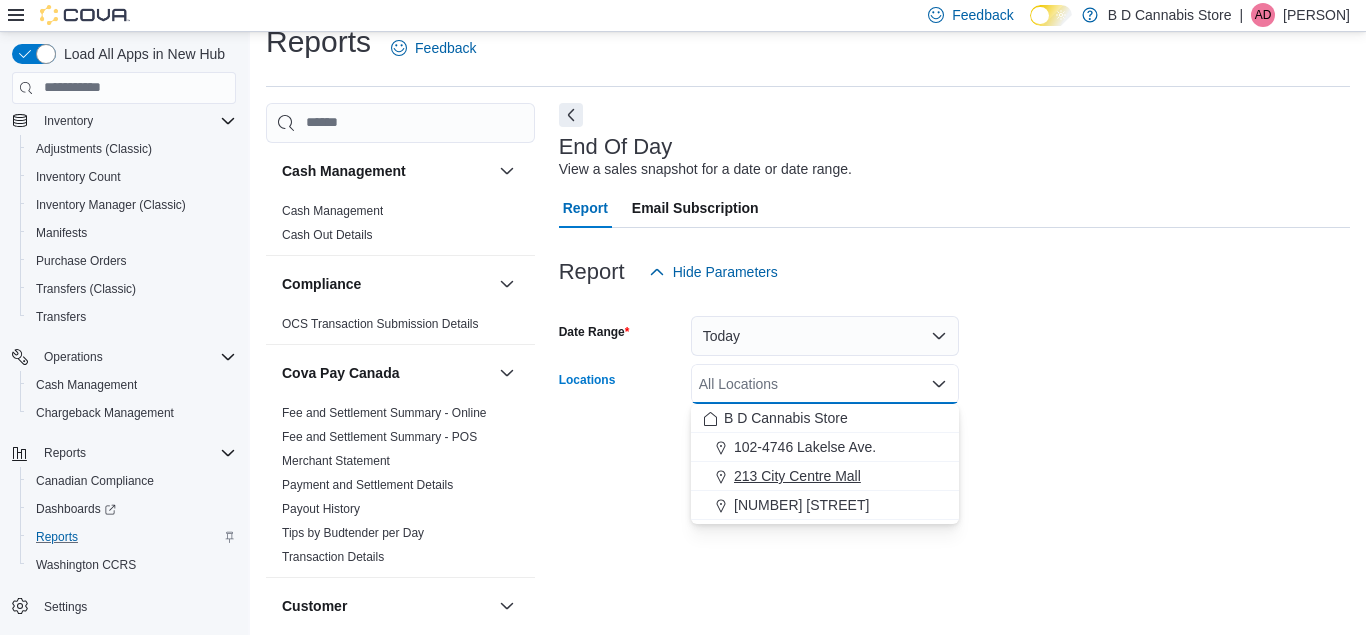 click on "213 City Centre Mall" at bounding box center (825, 476) 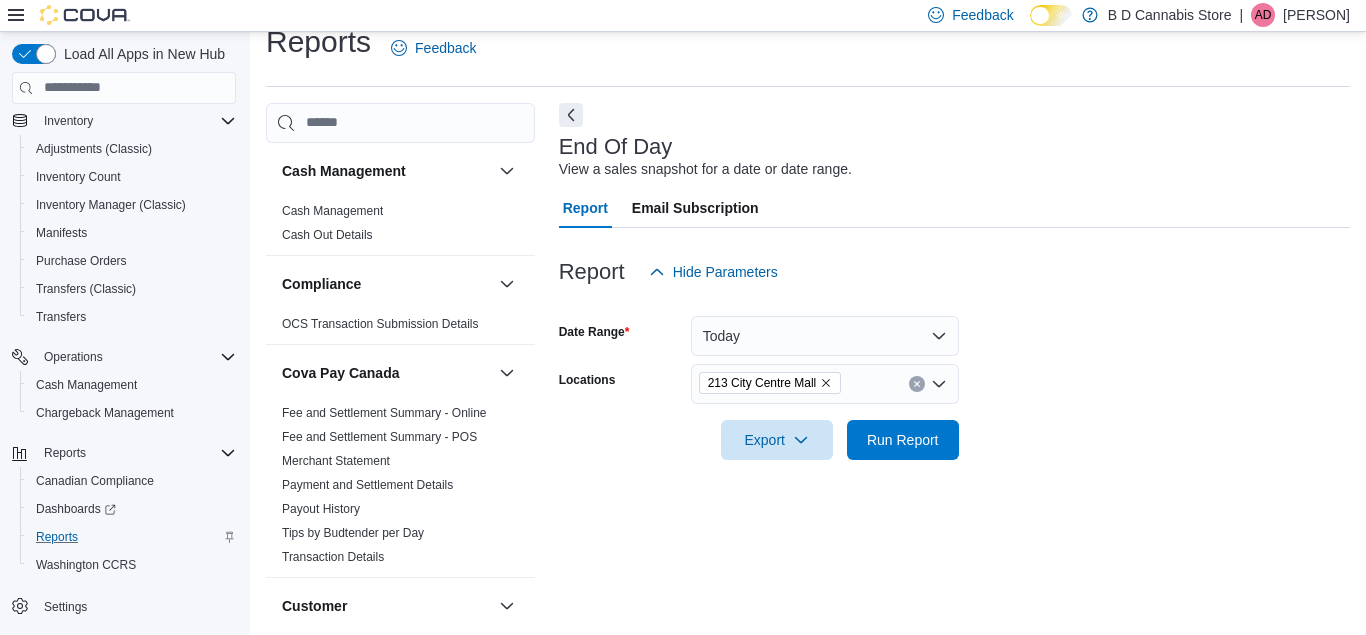 click on "Date Range Today Locations 213 City Centre Mall Export  Run Report" at bounding box center (954, 376) 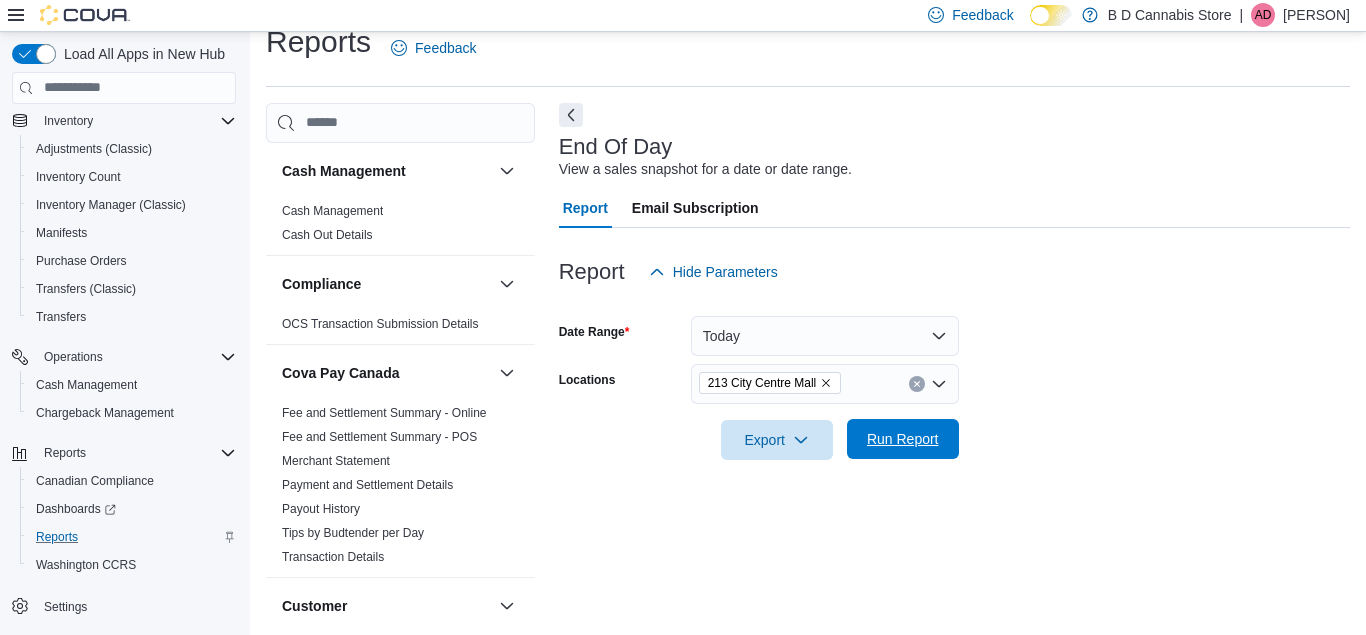 click on "Run Report" at bounding box center (903, 439) 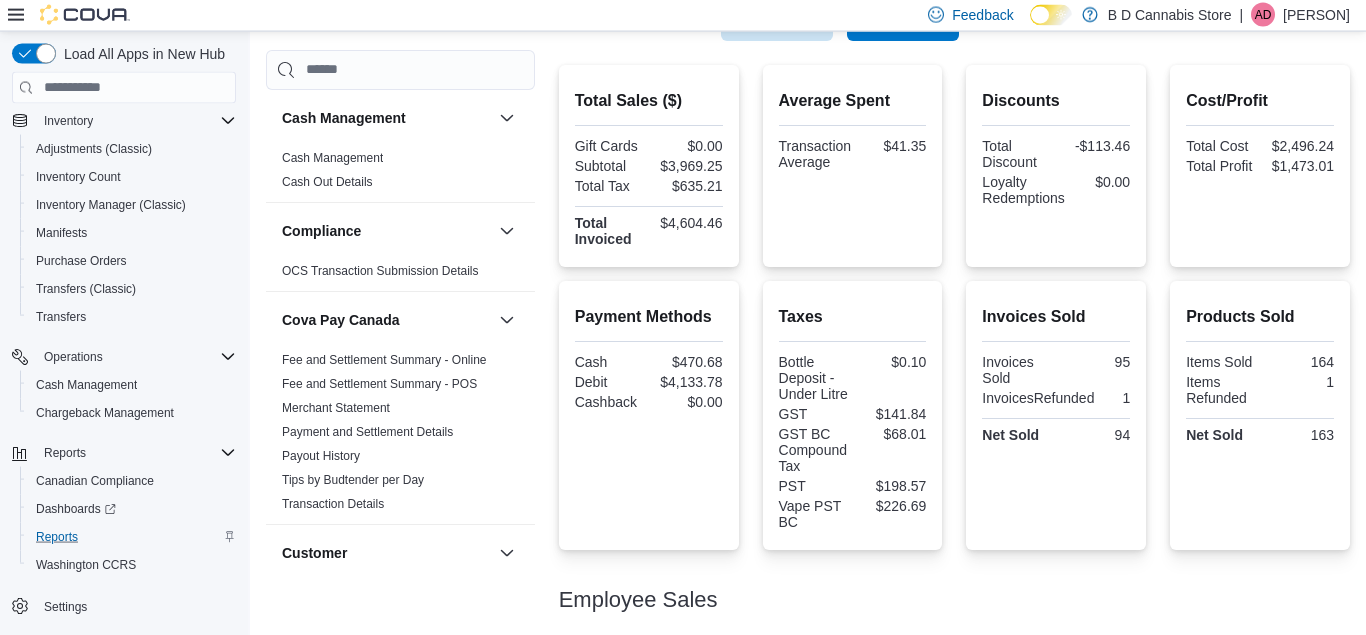 scroll, scrollTop: 434, scrollLeft: 0, axis: vertical 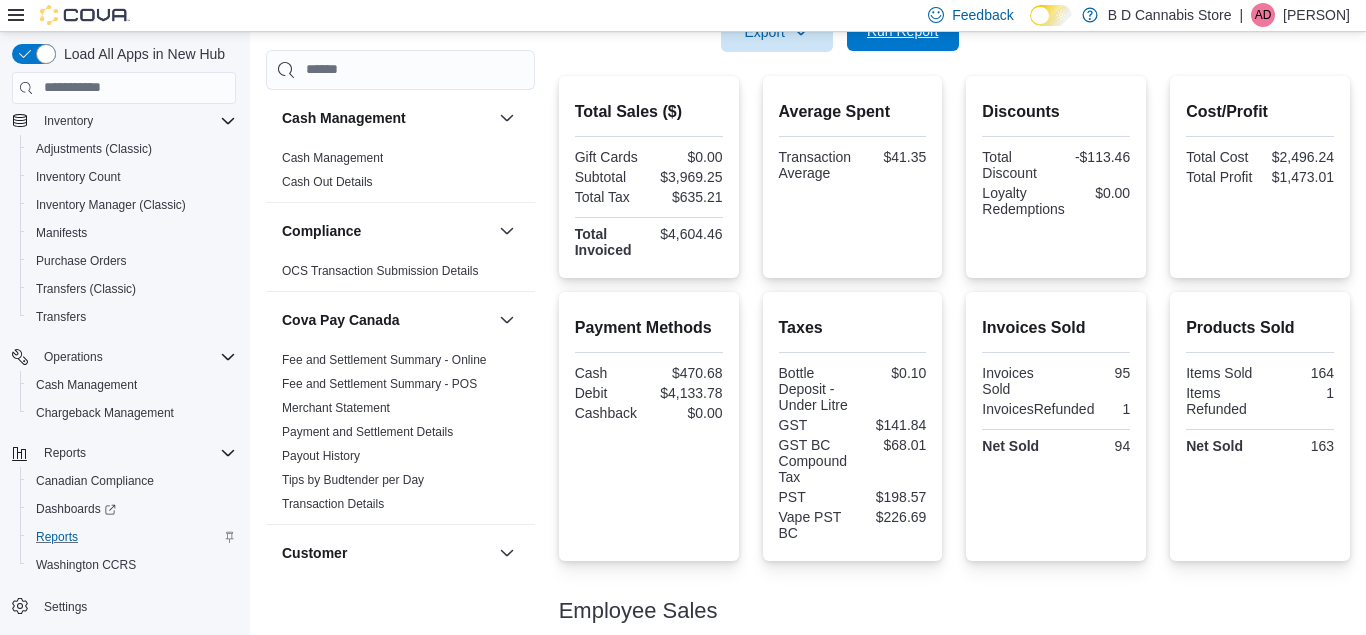 click on "Run Report" at bounding box center [903, 31] 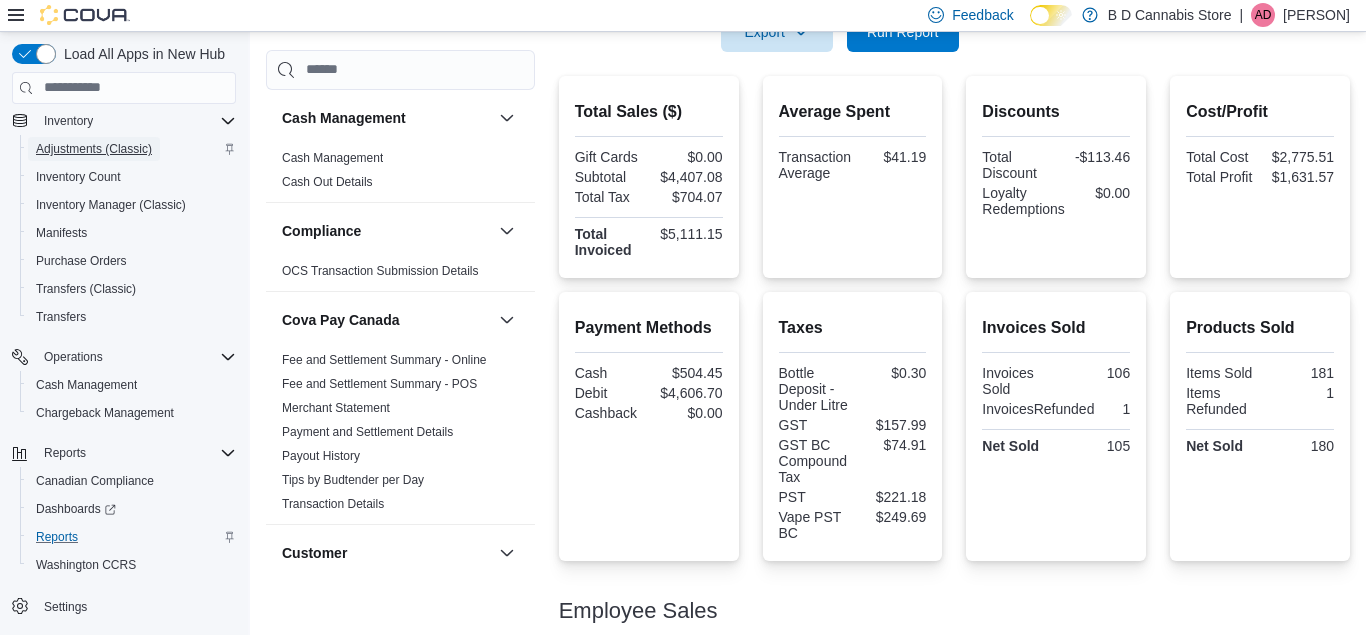 click on "Adjustments (Classic)" at bounding box center (94, 149) 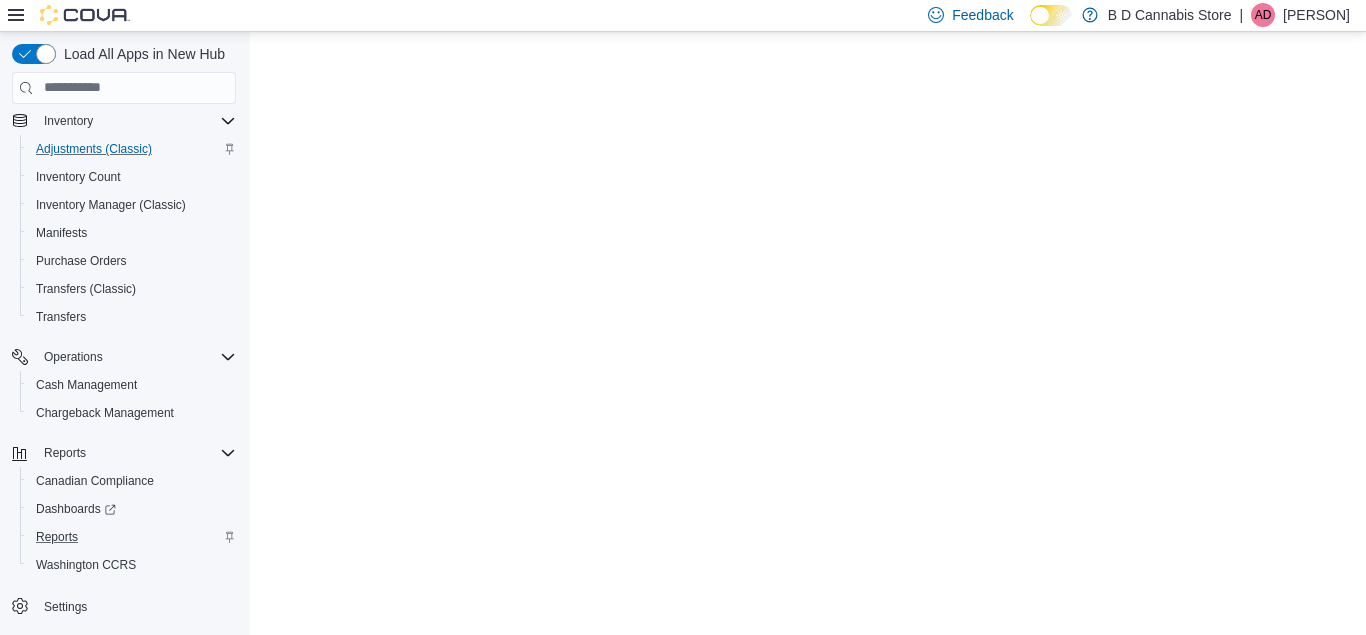 scroll, scrollTop: 0, scrollLeft: 0, axis: both 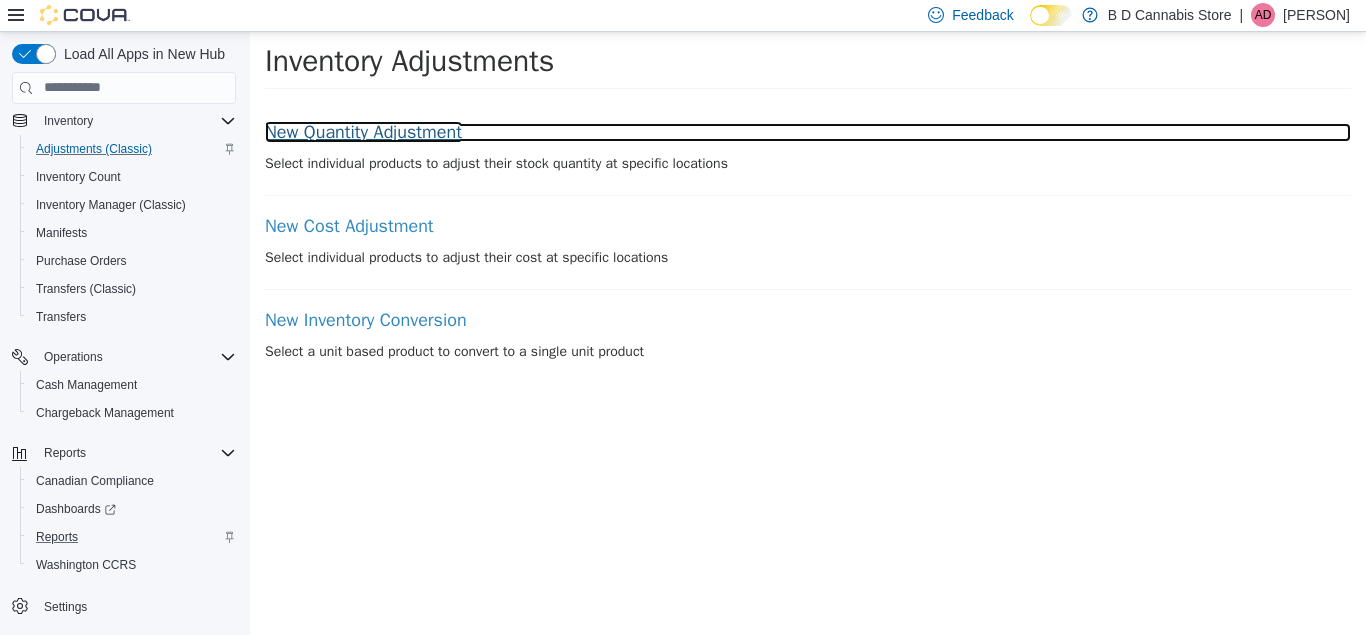 click on "New Quantity Adjustment" at bounding box center (808, 132) 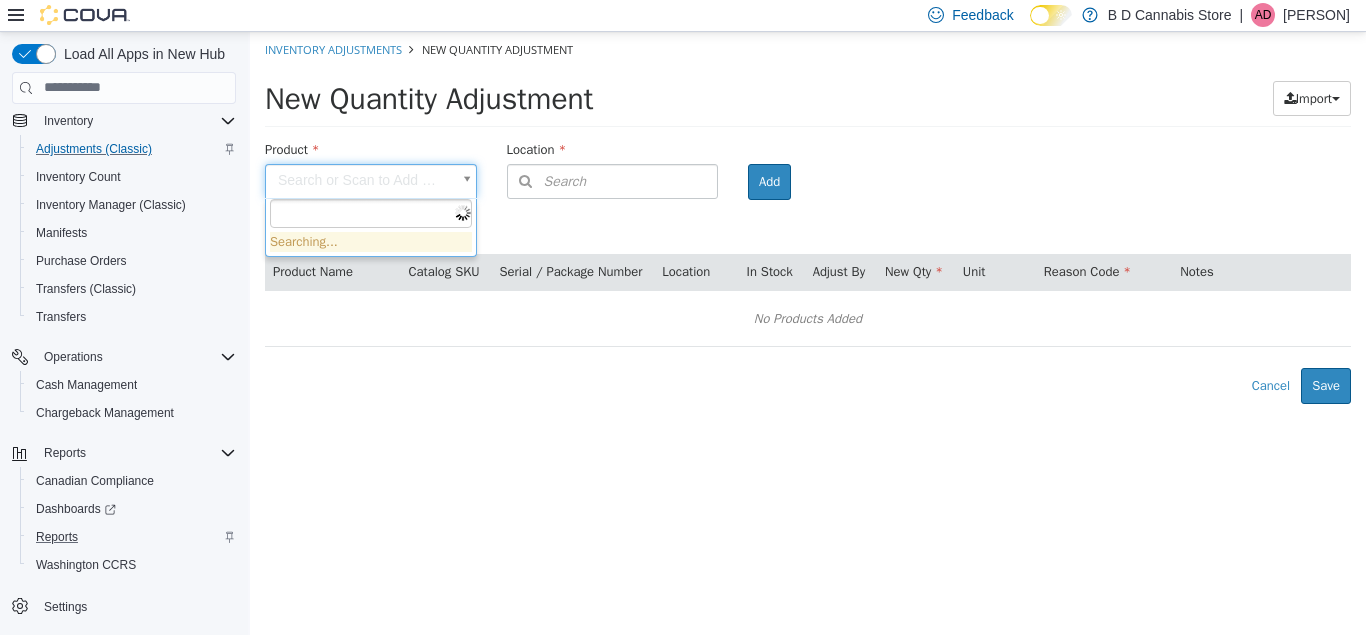 click on "×
Inventory Adjustments
New Quantity Adjustment
New Quantity Adjustment
Import  Inventory Export (.CSV) Package List (.TXT)
Product     Search or Scan to Add Product     Location Search Type 3 or more characters or browse       B D Cannabis Store     (3)         [NUMBER] [STREET]             [NUMBER] [STREET]             [NUMBER] [STREET]         Room   Add Products  ( 0 ) Product Name Catalog SKU Serial / Package Number Location In Stock Adjust By New Qty Unit Reason Code Notes No Products Added Error saving adjustment please resolve the errors above. Cancel Save
Searching..." at bounding box center [808, 217] 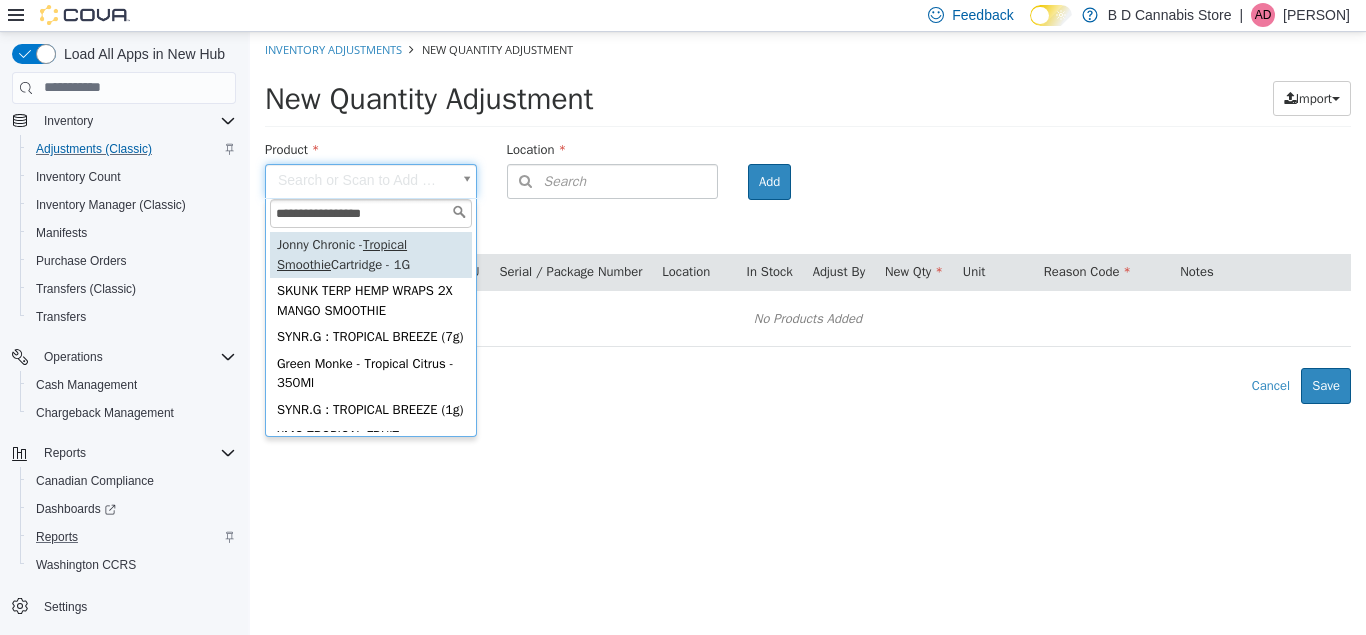 type on "**********" 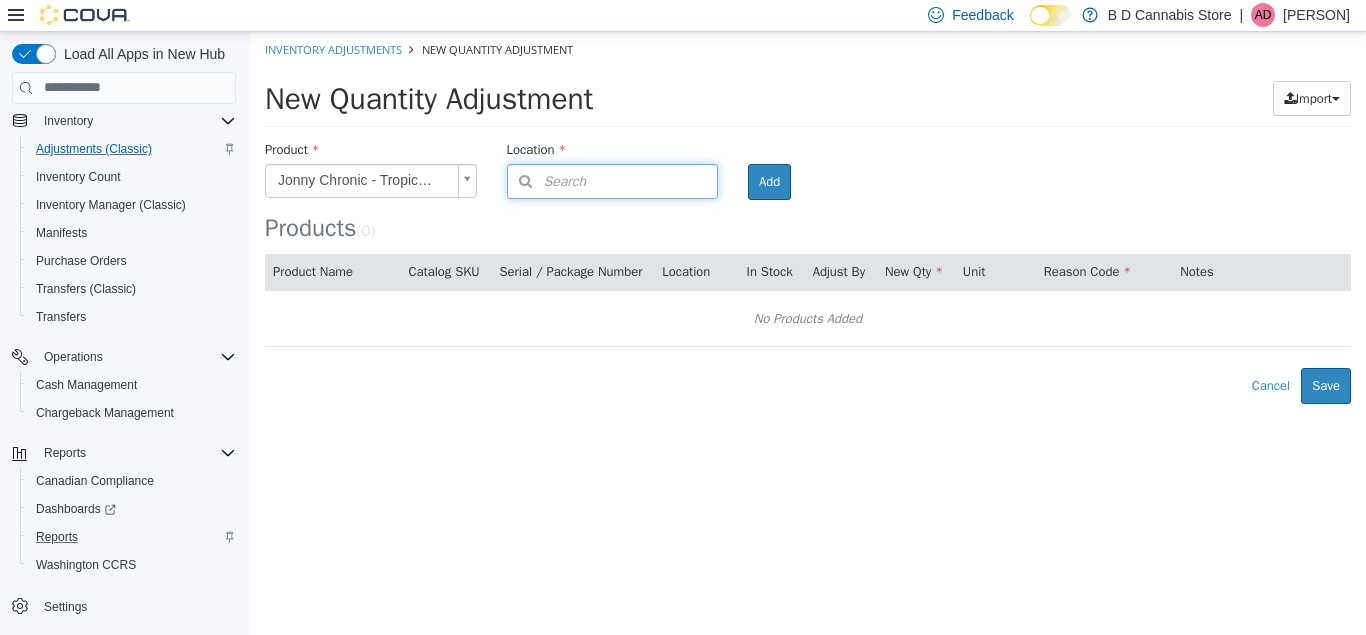 click on "Search" at bounding box center (547, 180) 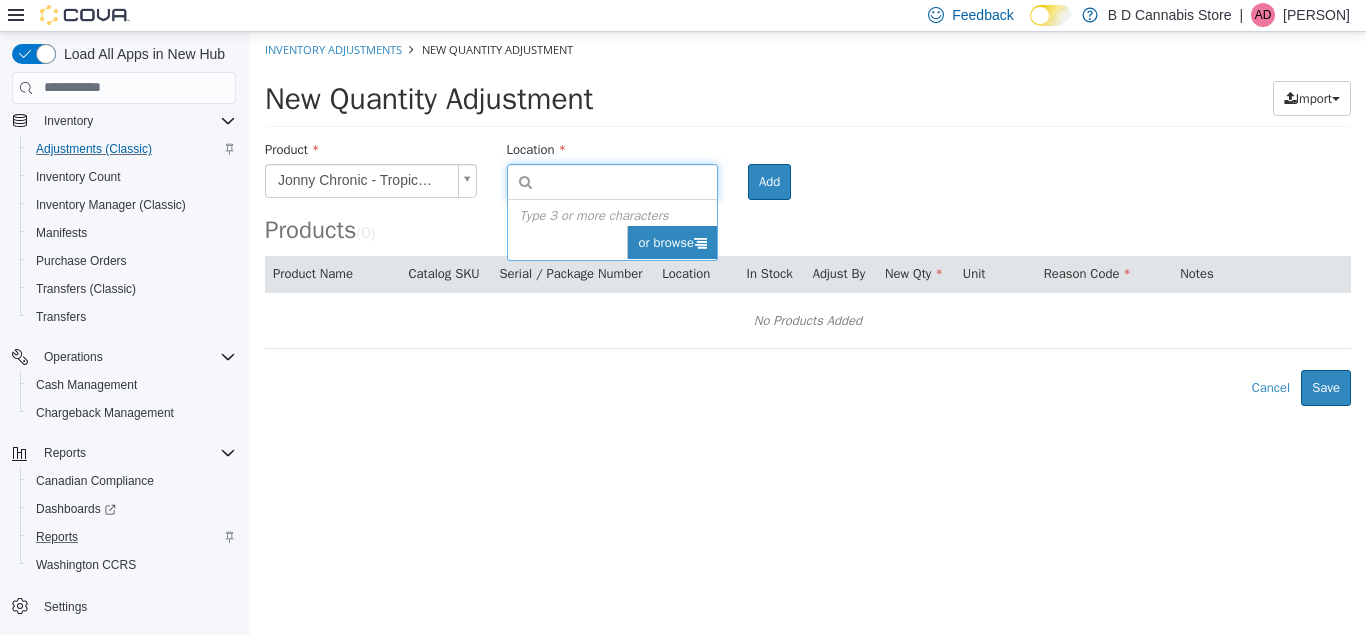 click on "or browse" at bounding box center (672, 242) 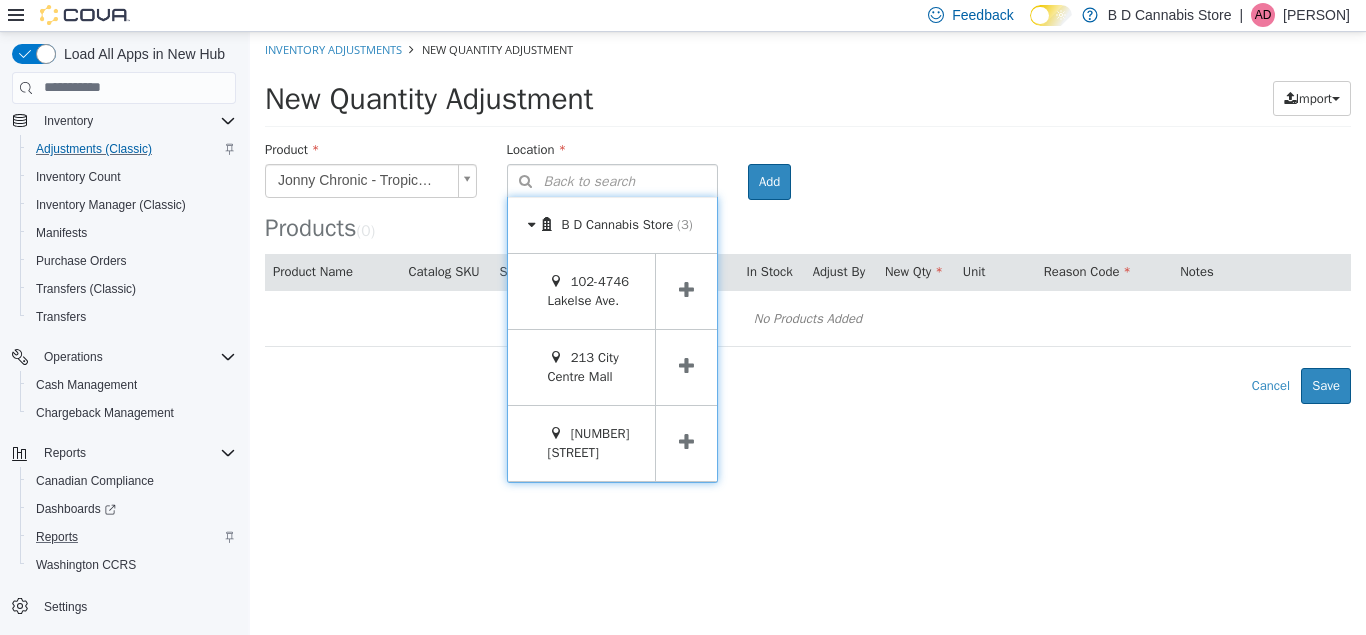 click at bounding box center [686, 366] 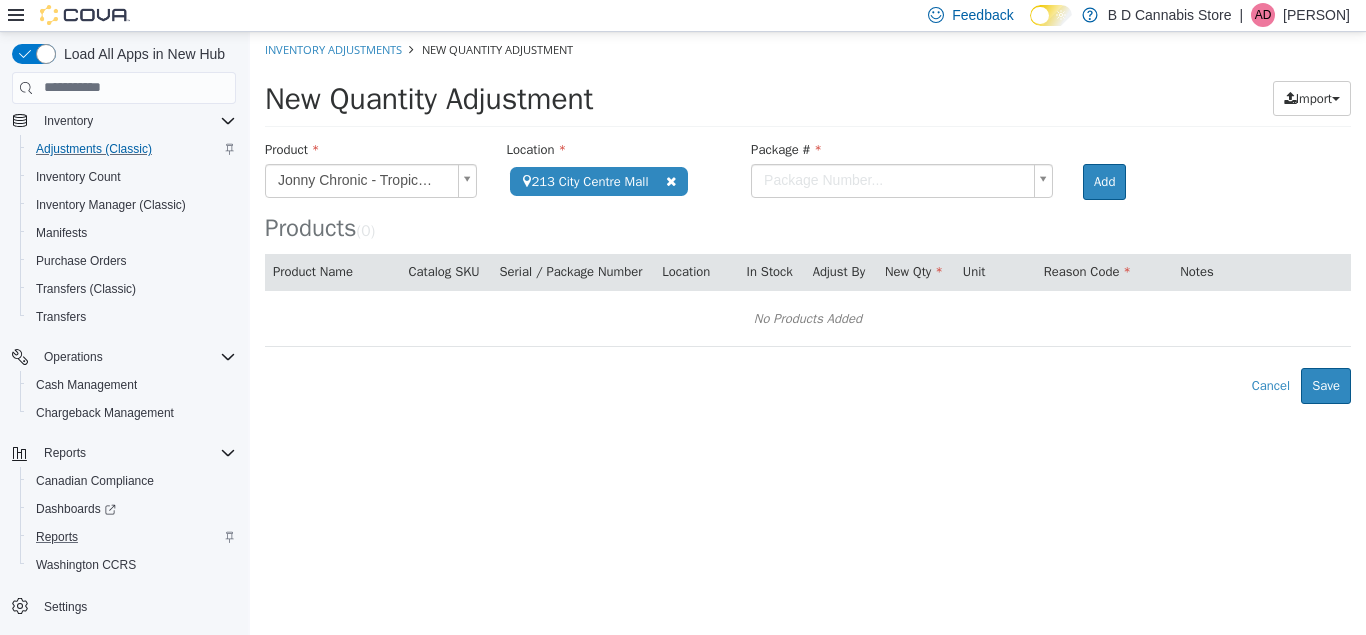 click on "**********" at bounding box center [808, 217] 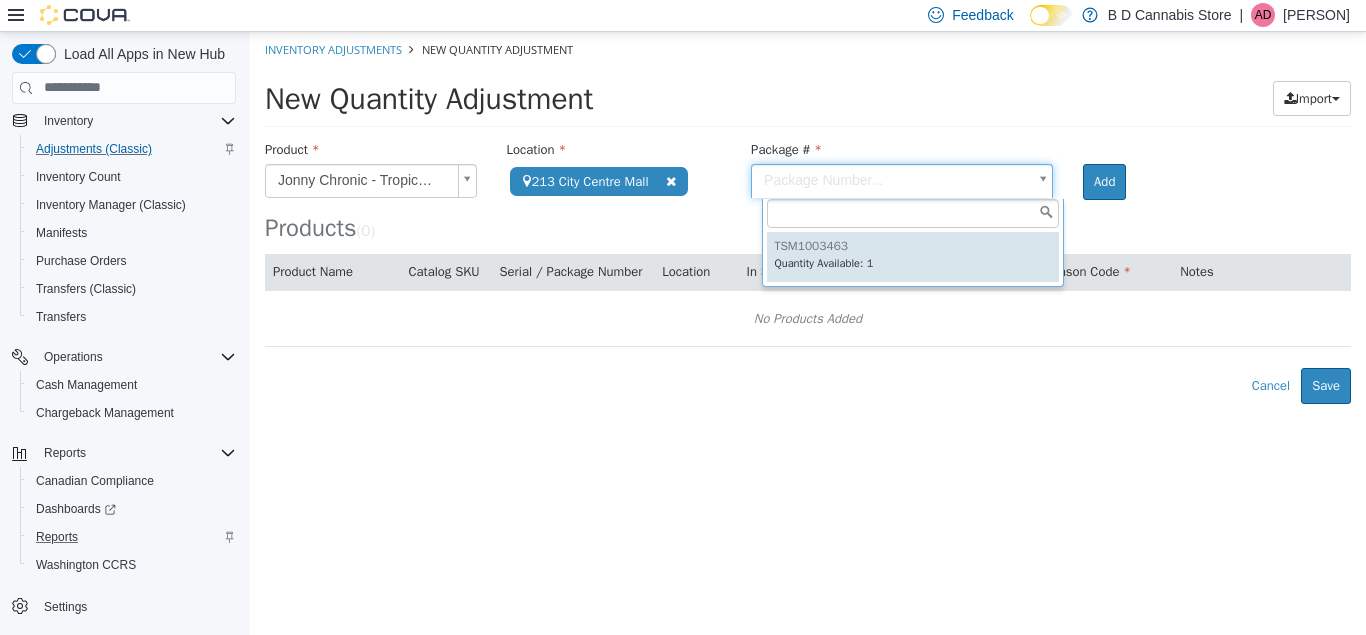 type on "**********" 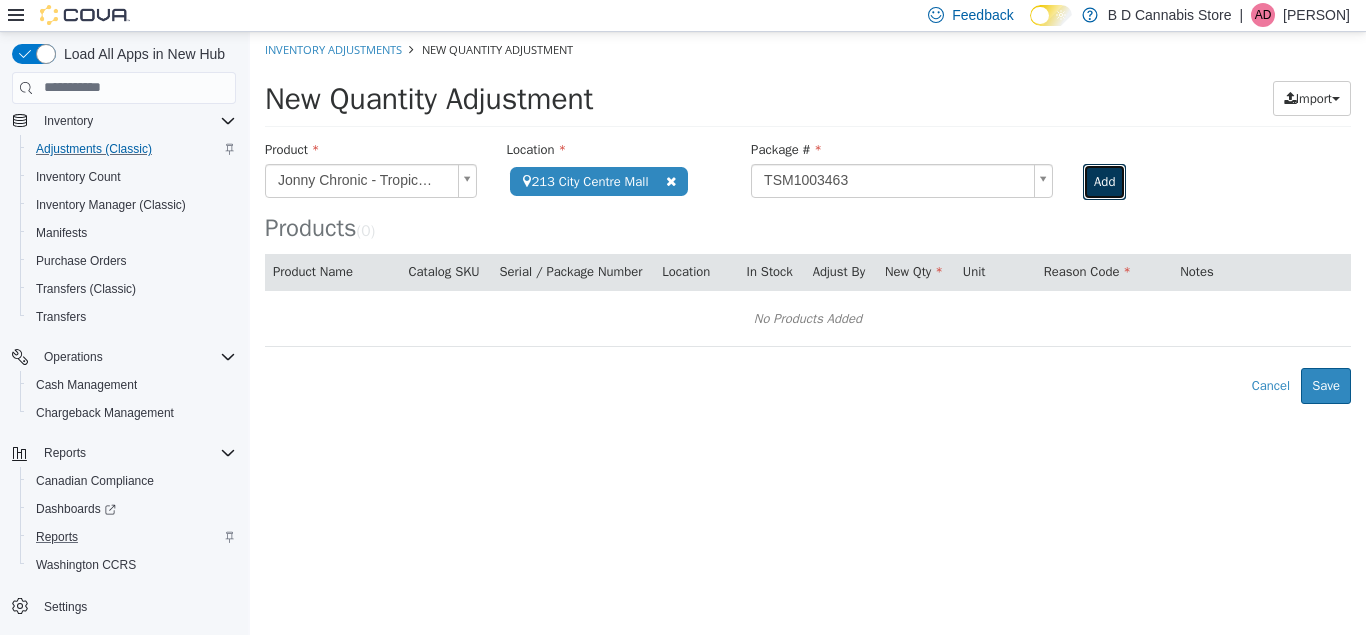 click on "Add" at bounding box center [1104, 181] 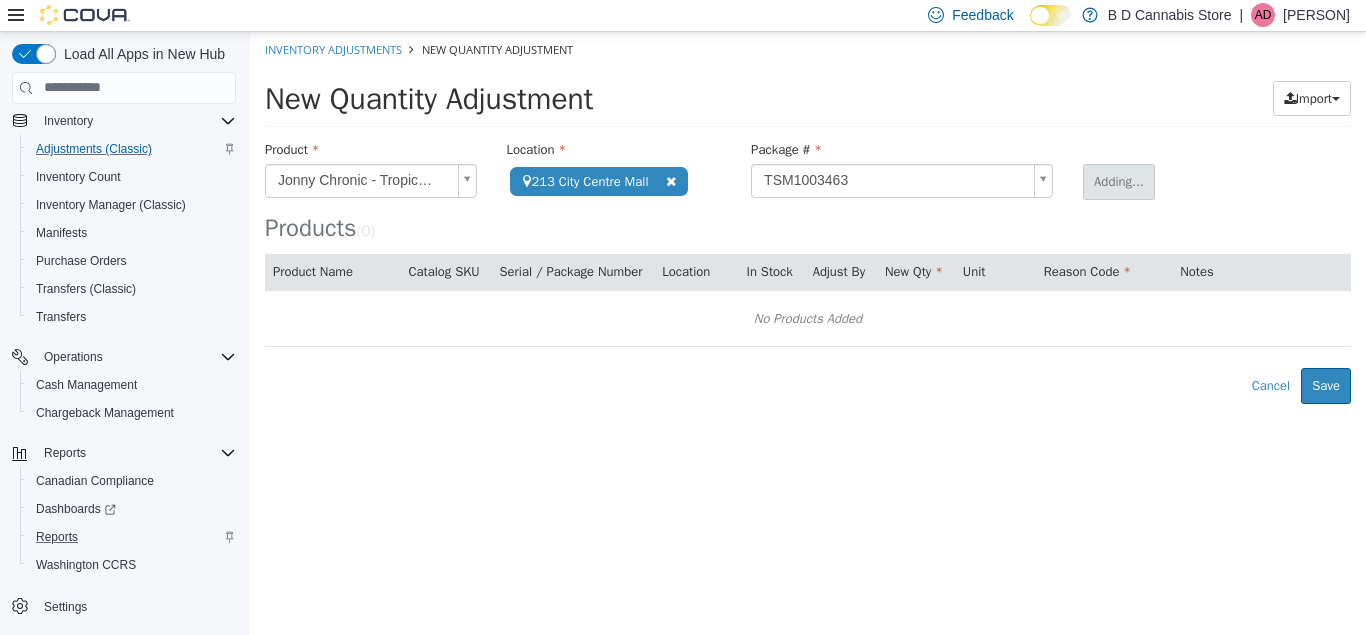 type 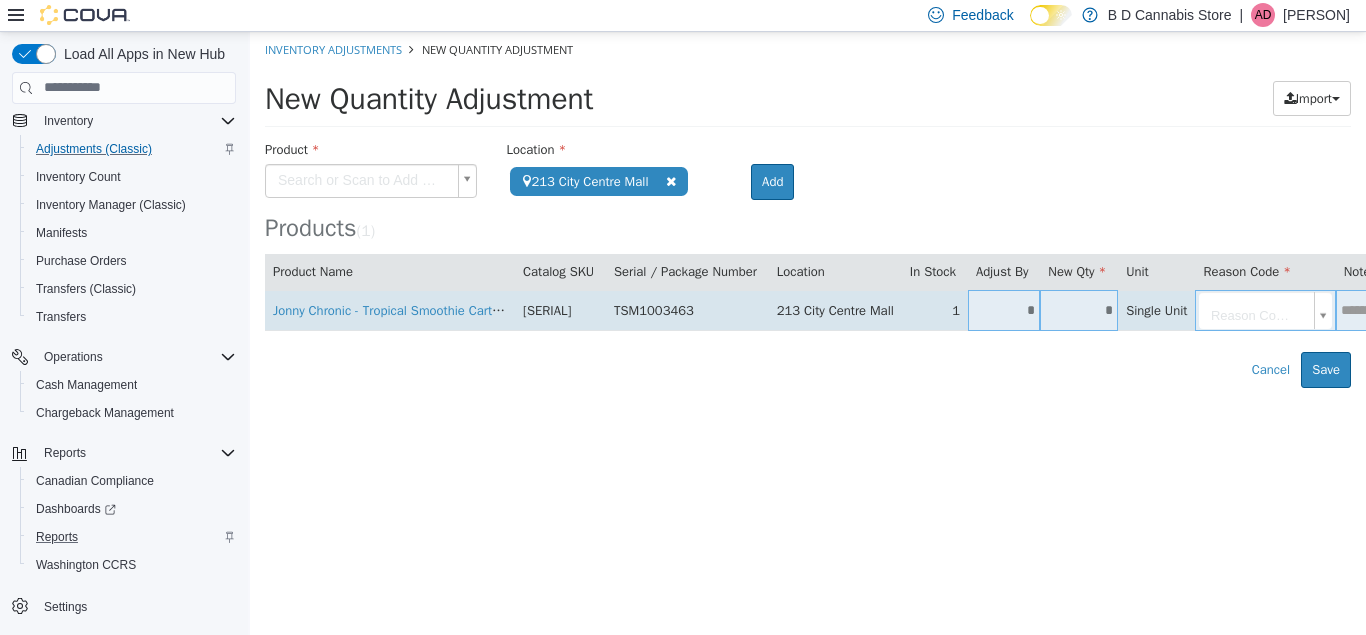 click on "*" at bounding box center (1079, 309) 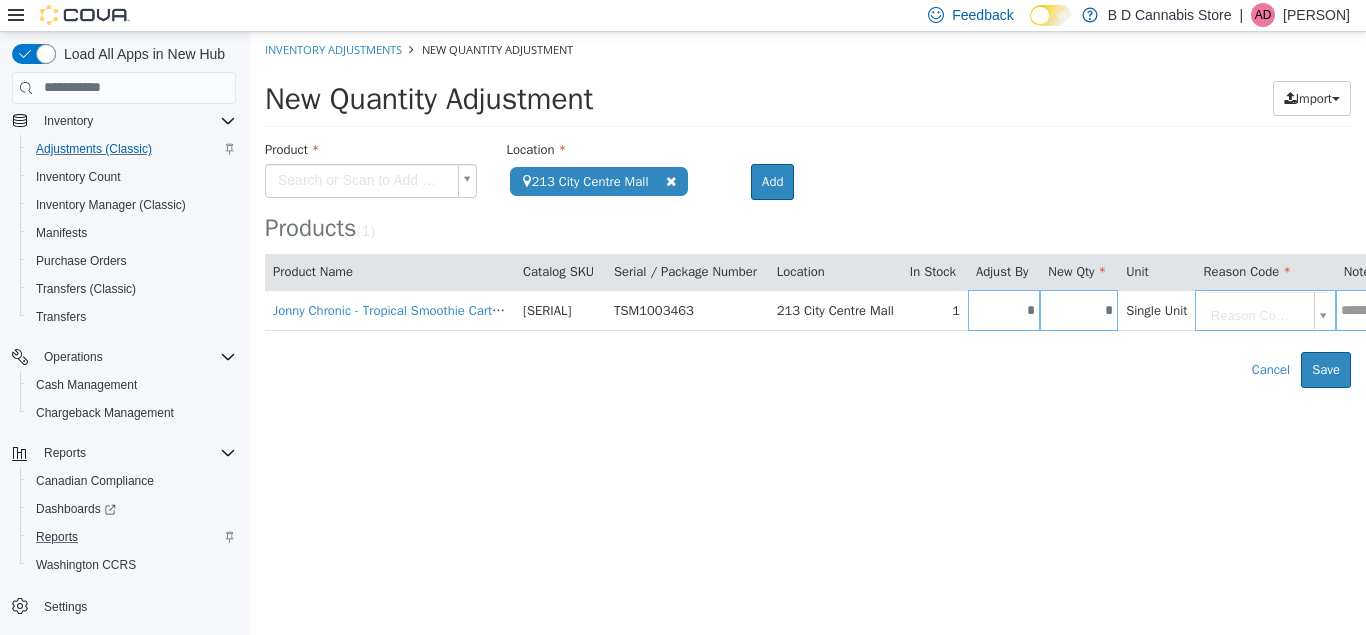 type on "*" 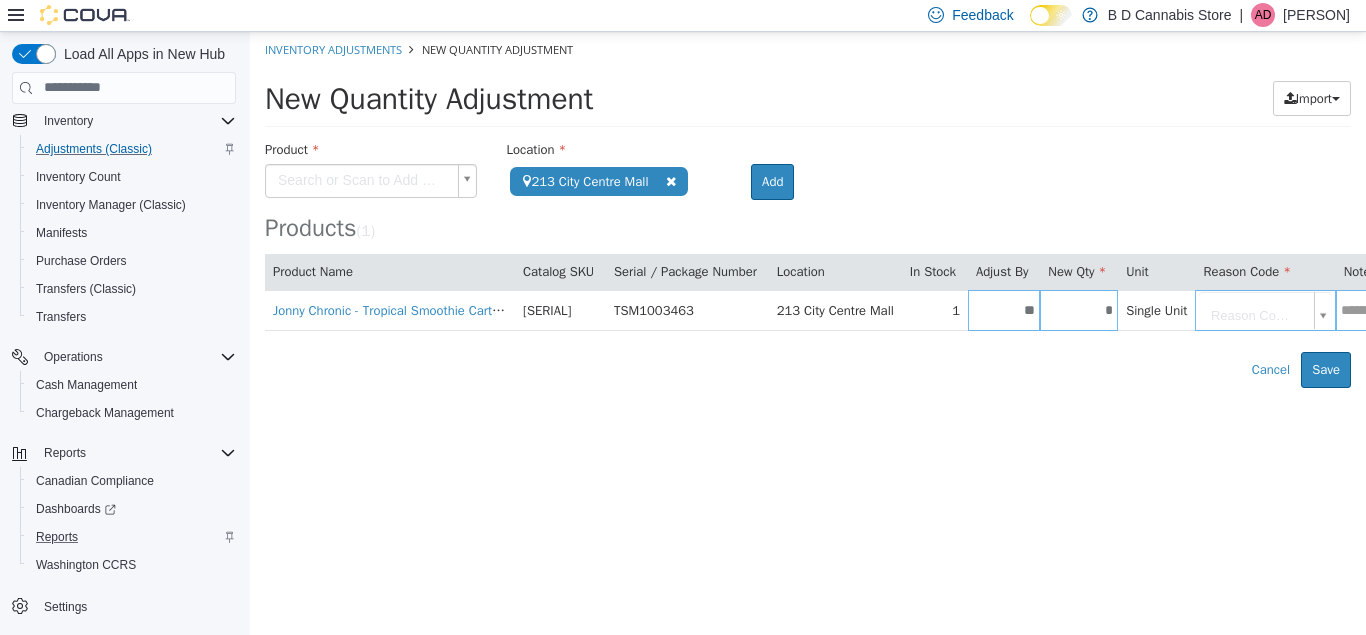 click on "**********" at bounding box center [808, 209] 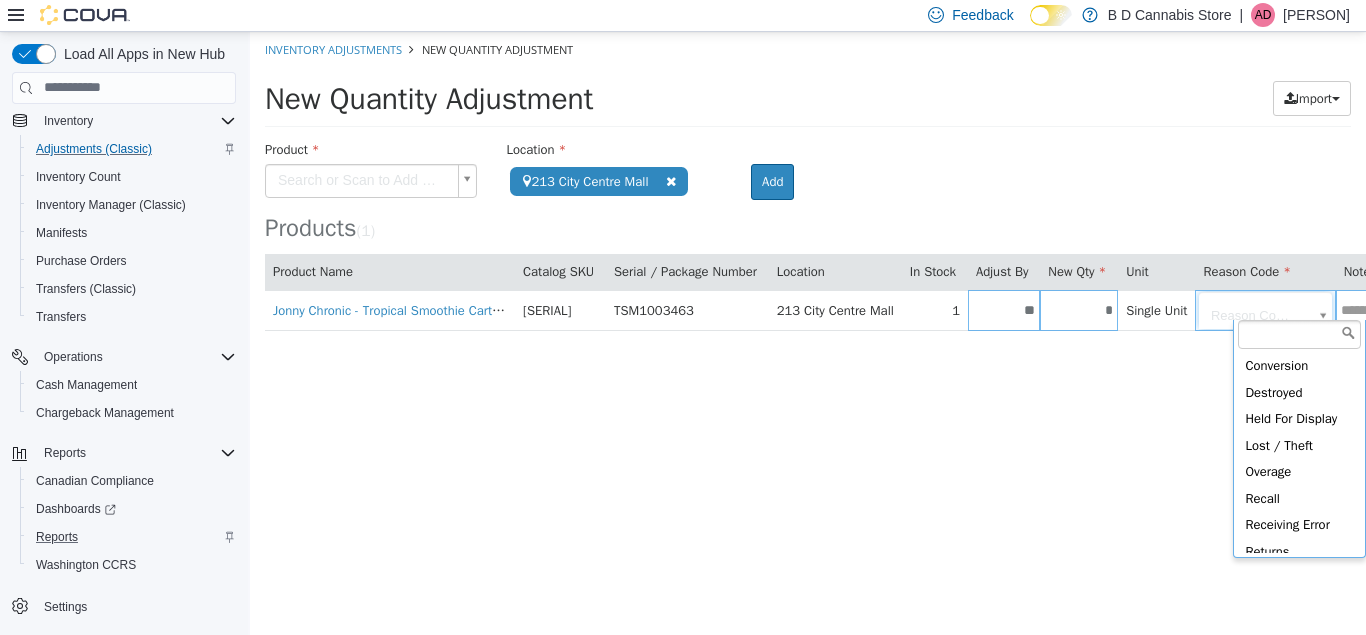 scroll, scrollTop: 111, scrollLeft: 0, axis: vertical 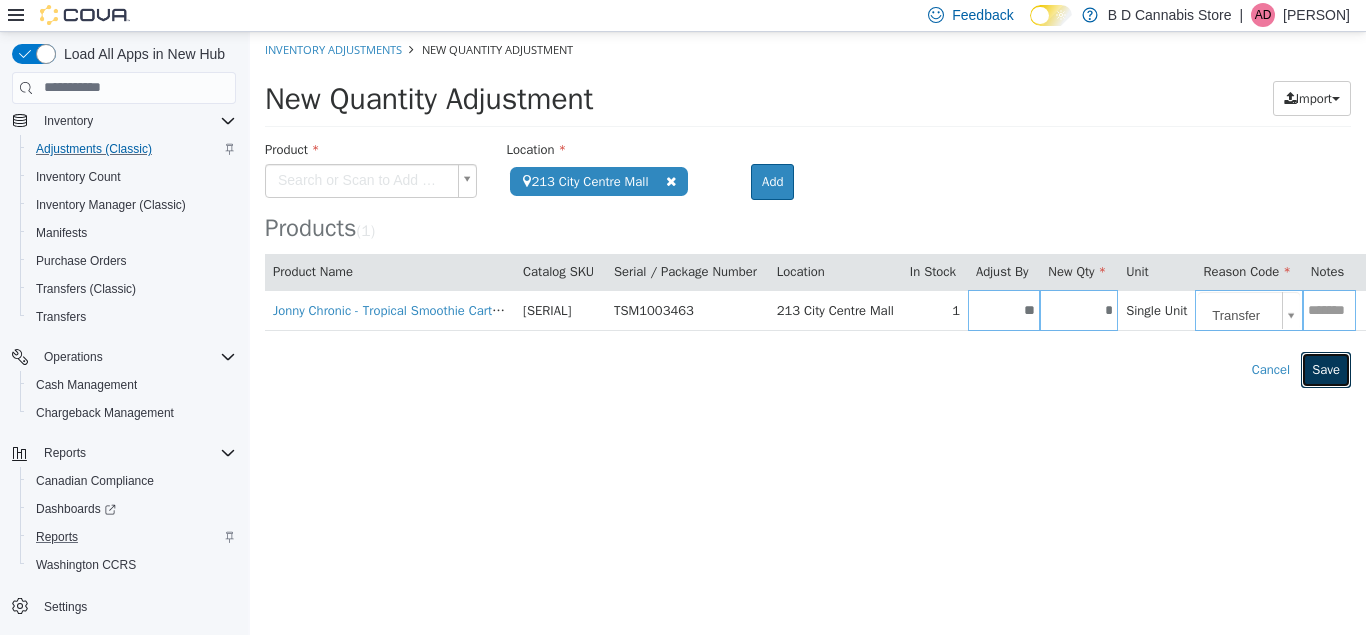 click on "Save" at bounding box center [1326, 369] 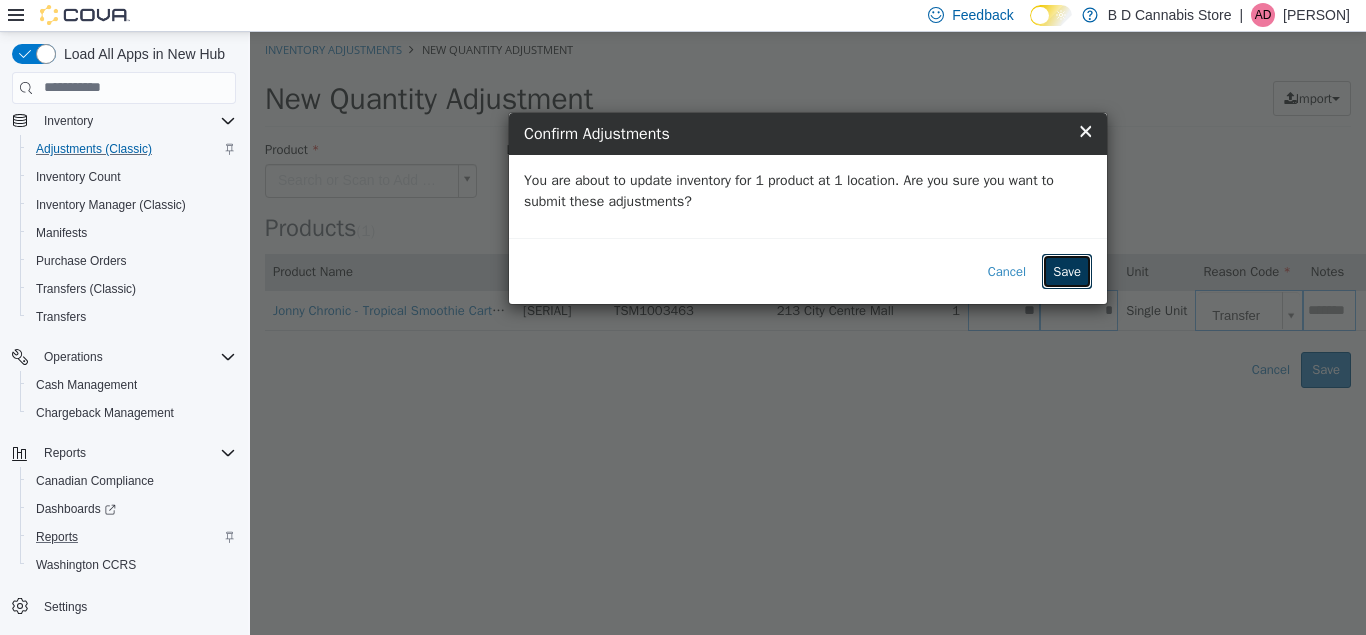 click on "Save" at bounding box center [1067, 271] 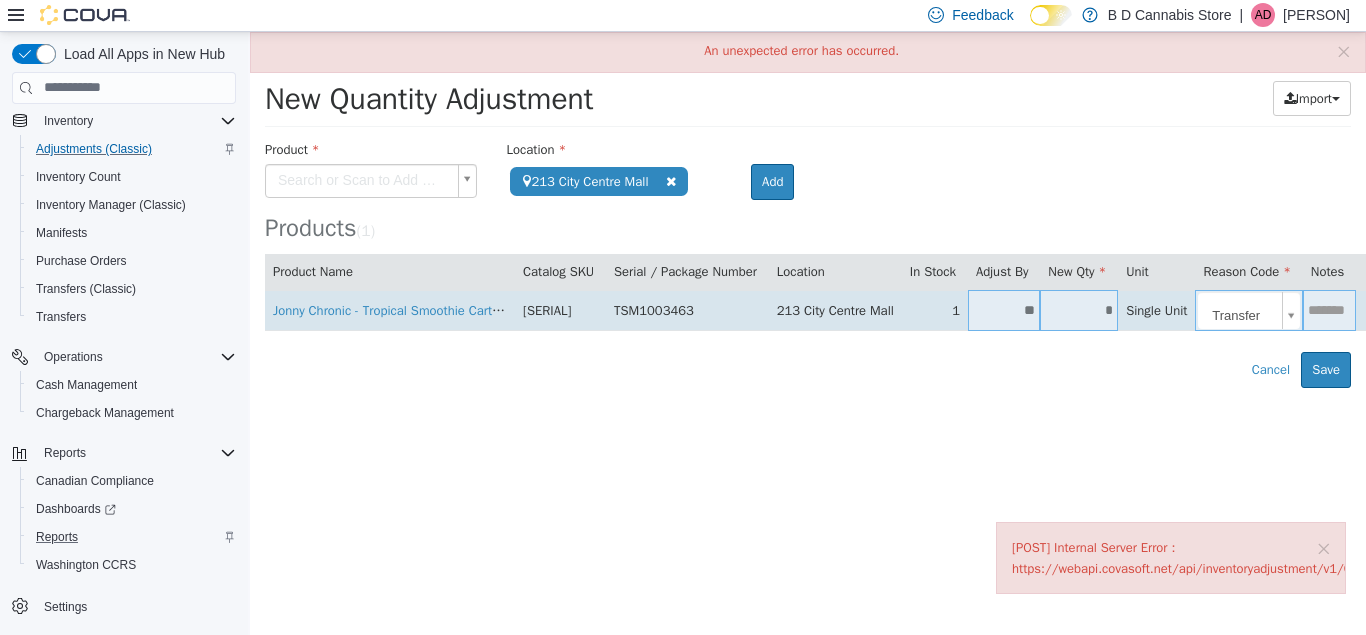 click on "**********" at bounding box center (808, 209) 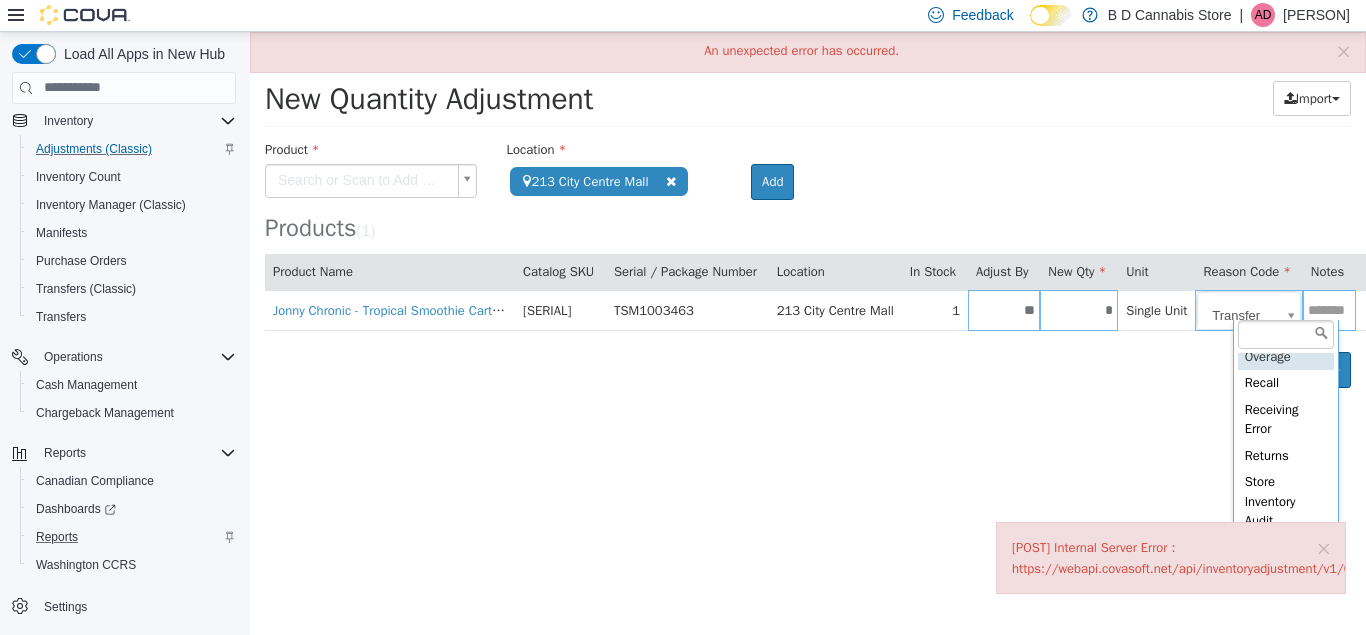 scroll, scrollTop: 125, scrollLeft: 0, axis: vertical 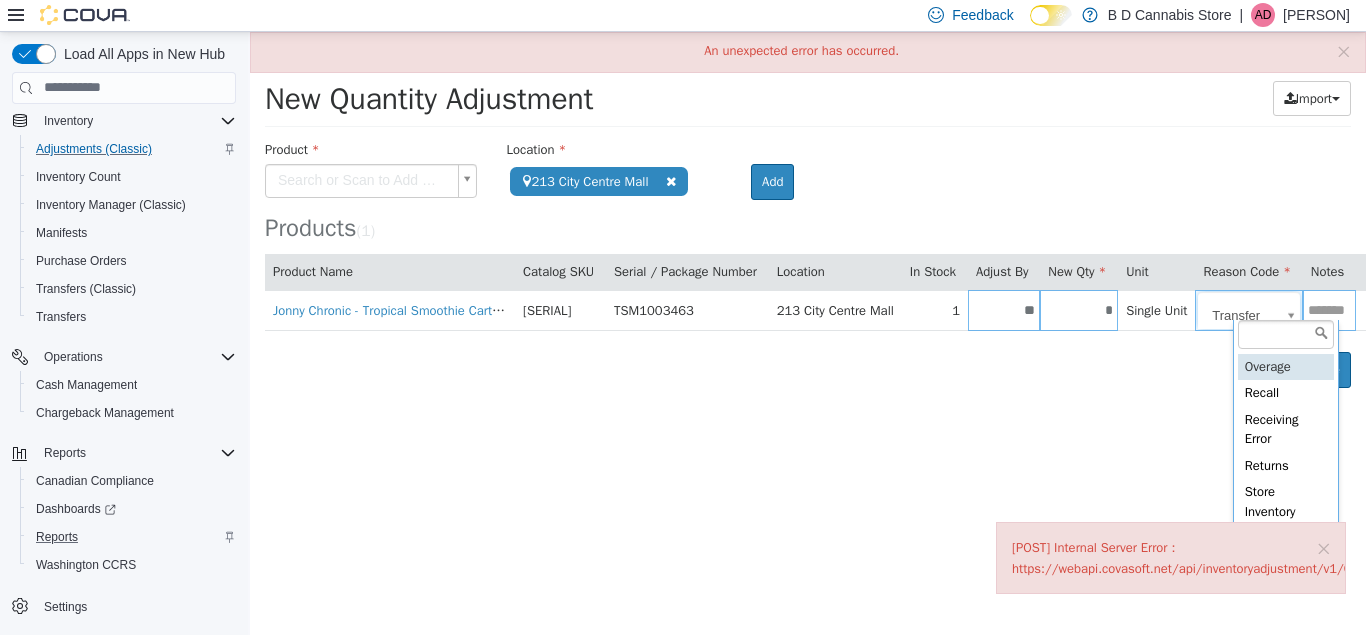type on "**********" 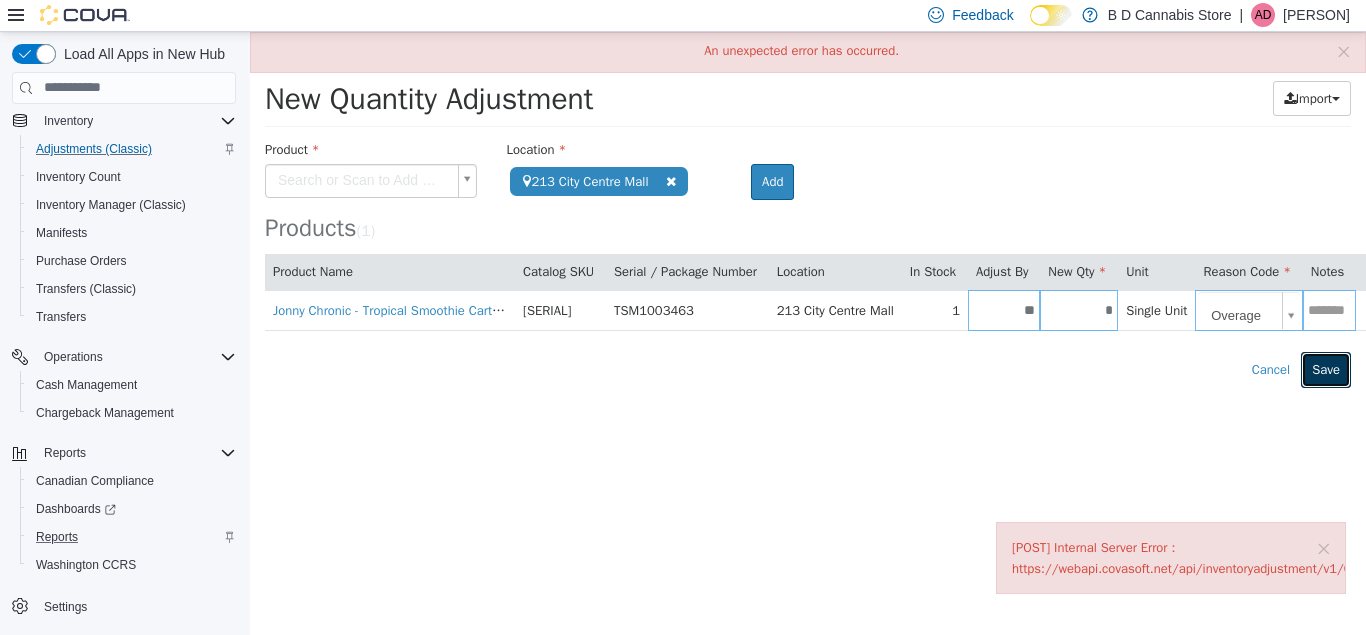 click on "Save" at bounding box center (1326, 369) 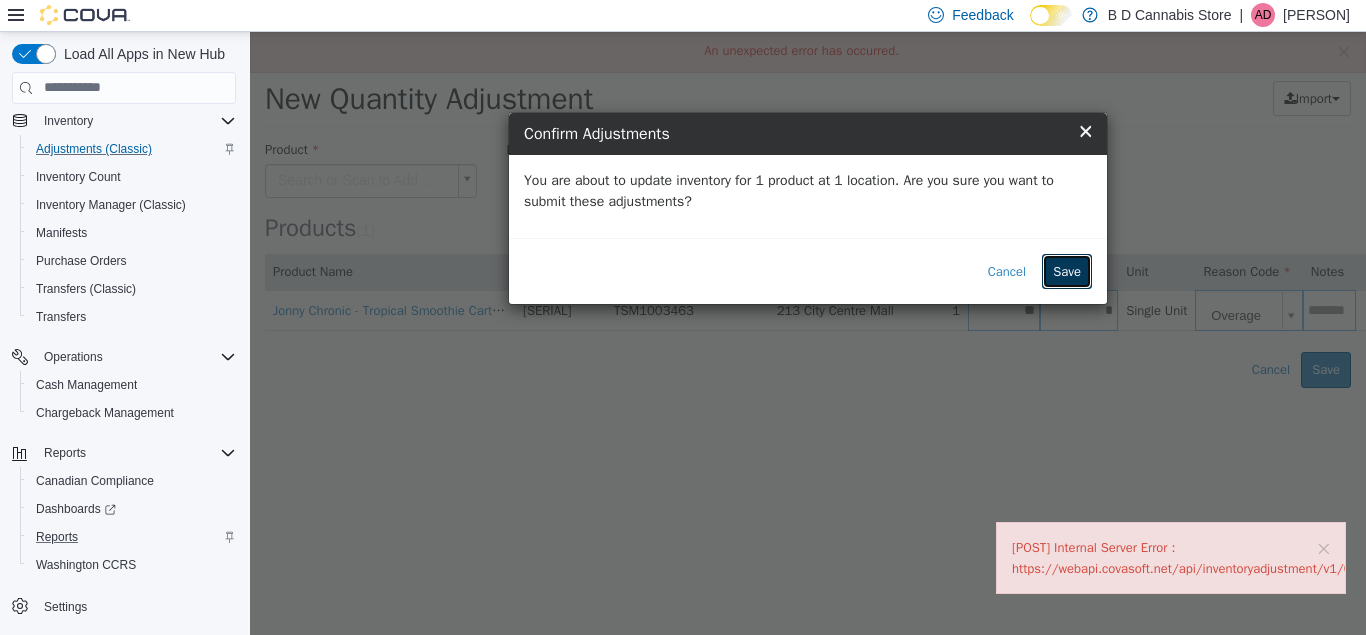 click on "Save" at bounding box center (1067, 271) 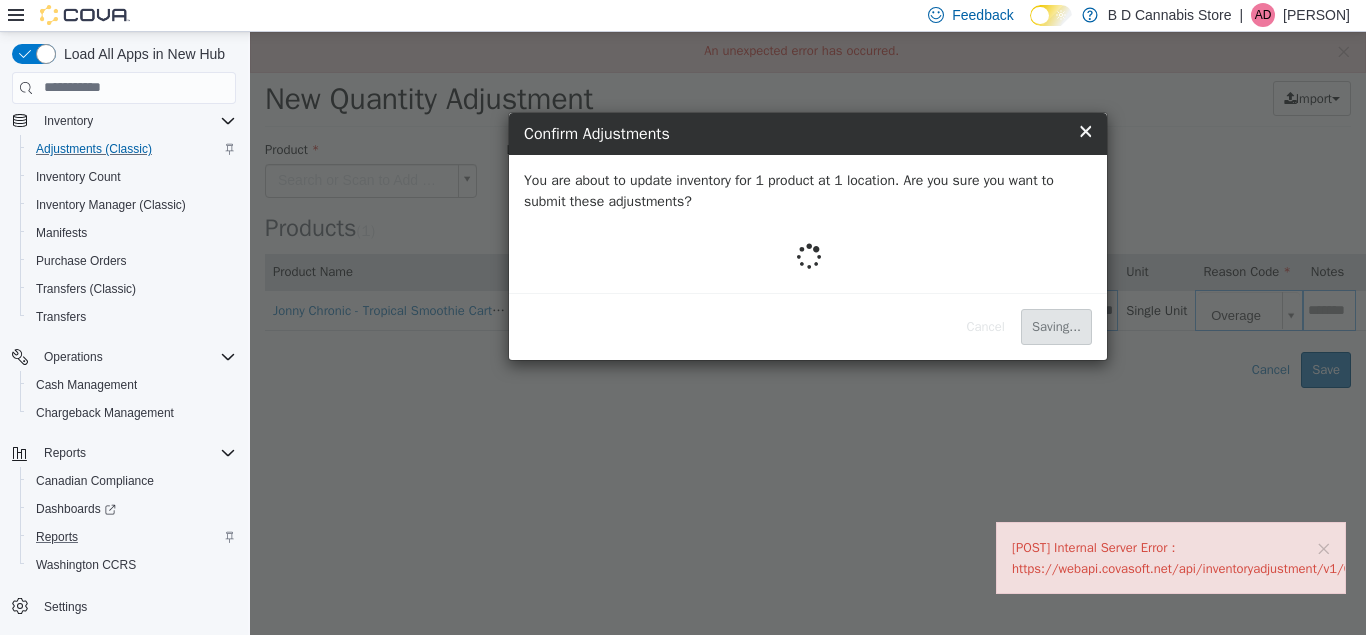 click on "× [POST] Internal Server Error : https://webapi.covasoft.net/api/inventoryadjustment/v1/Companies([NUMBER])/SubmitQuantityAdjustment" at bounding box center [1171, 557] 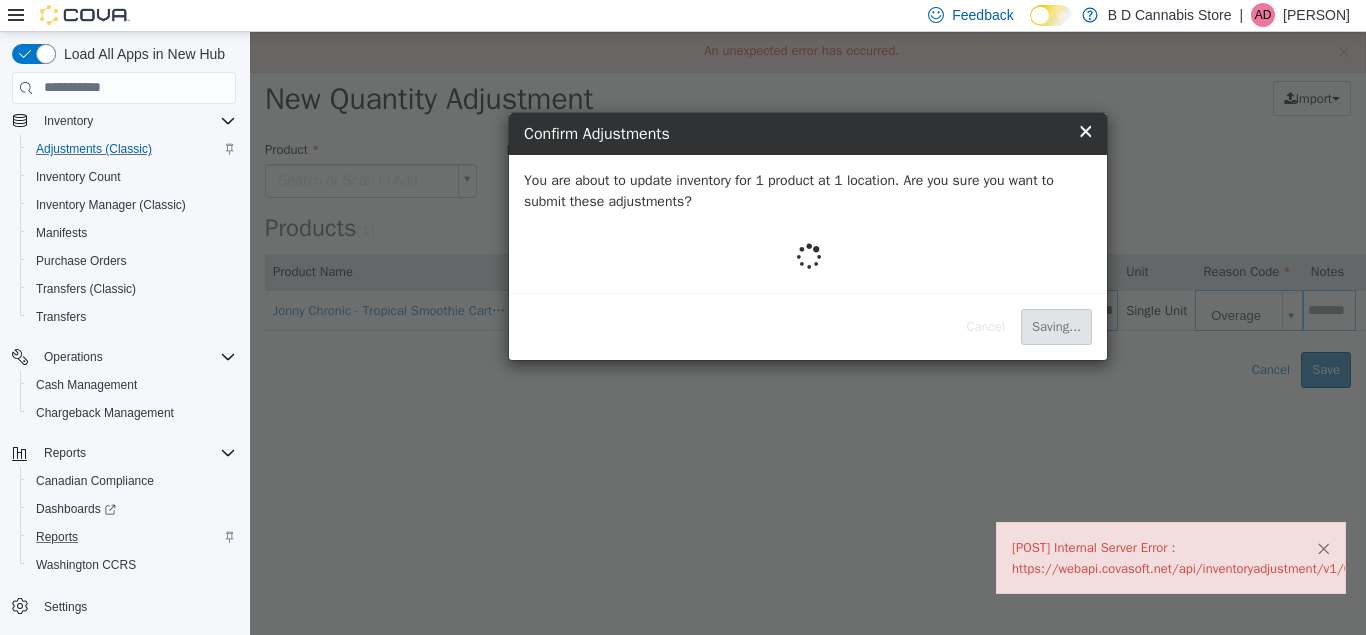 click on "×" at bounding box center [1323, 547] 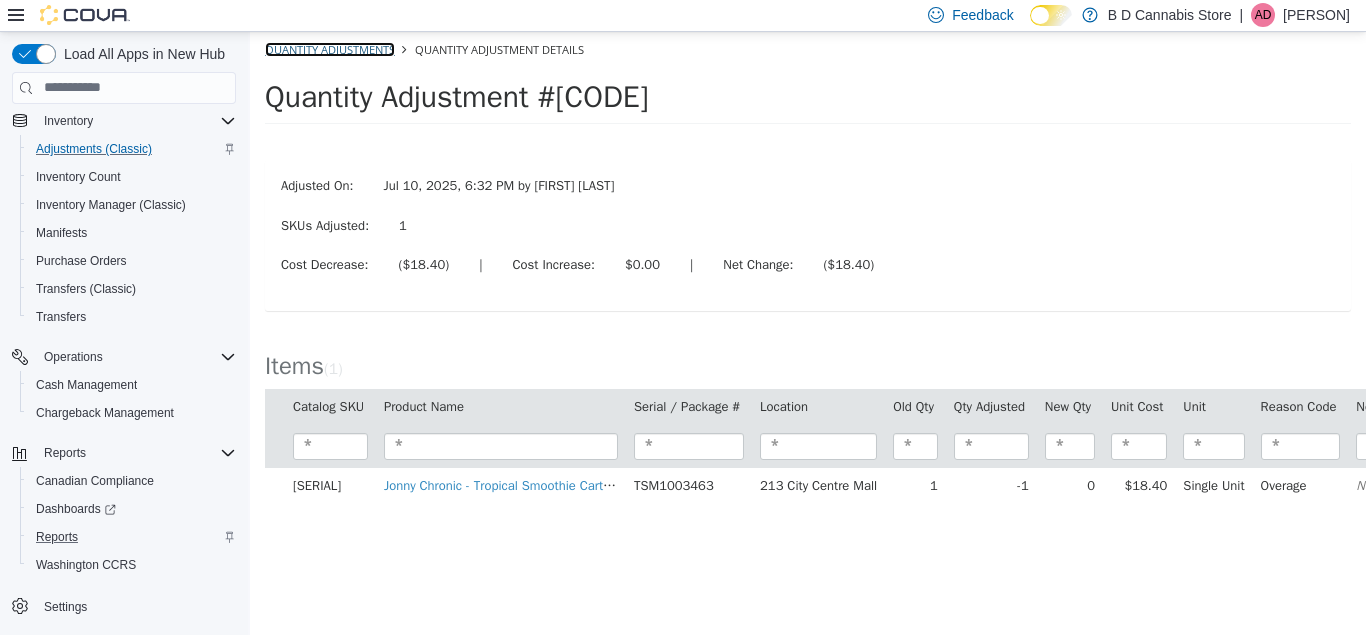 click on "Quantity Adjustments" at bounding box center (330, 48) 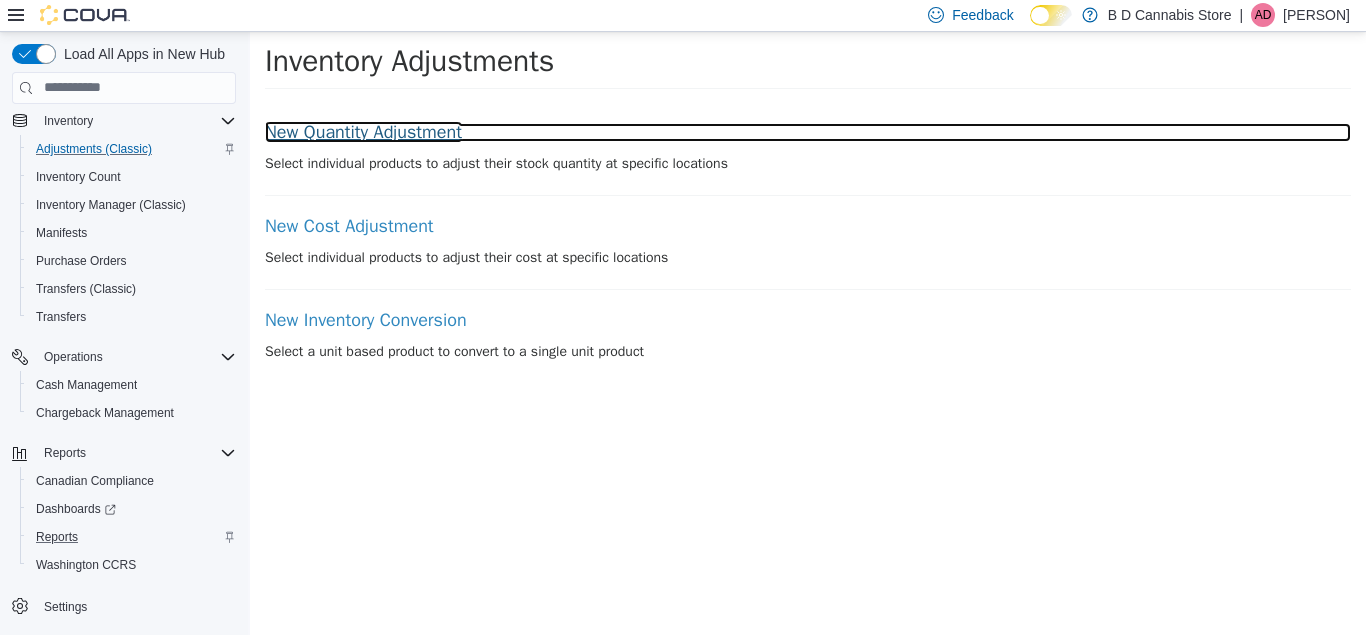 click on "New Quantity Adjustment" at bounding box center [808, 132] 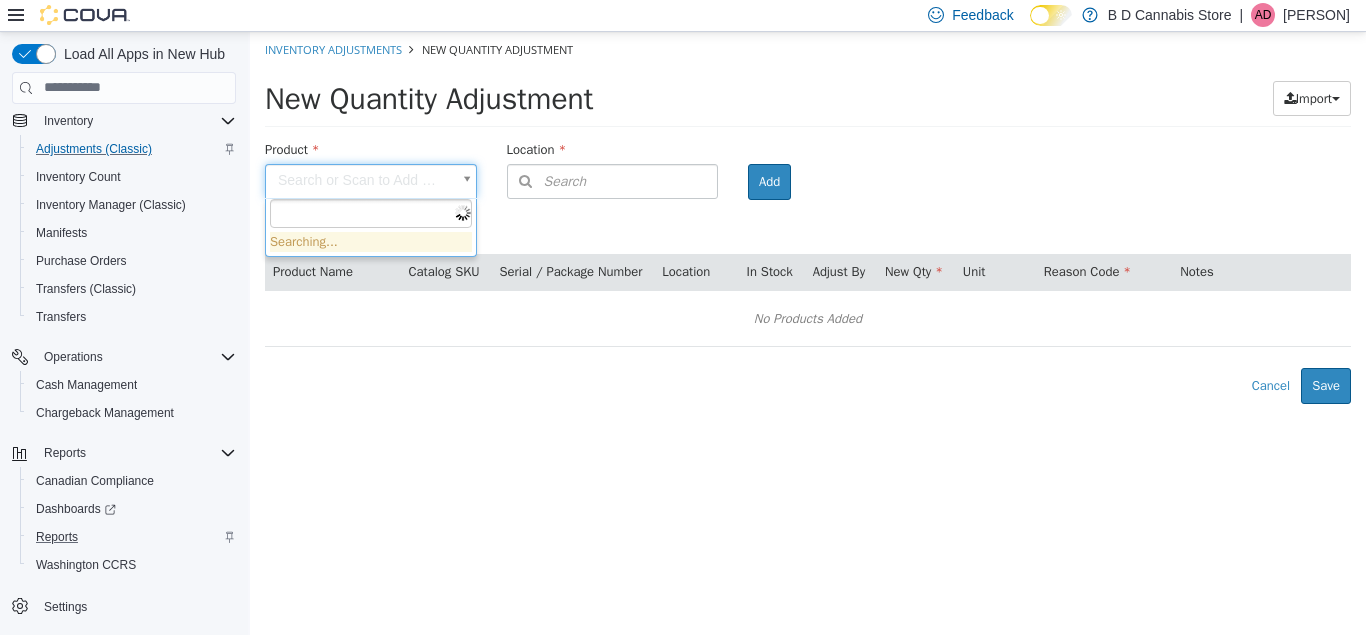 click on "×
The adjustment request was successfully processed.
Inventory Adjustments
New Quantity Adjustment
New Quantity Adjustment
Import  Inventory Export (.CSV) Package List (.TXT)
Product     Search or Scan to Add Product     Location Search Type 3 or more characters or browse       B D Cannabis Store     (3)         [NUMBER] [STREET]             [NUMBER] [STREET]             [NUMBER] [STREET]         Room   Add Products  ( 0 ) Product Name Catalog SKU Serial / Package Number Location In Stock Adjust By New Qty Unit Reason Code Notes No Products Added Error saving adjustment please resolve the errors above. Cancel Save
Searching..." at bounding box center (808, 217) 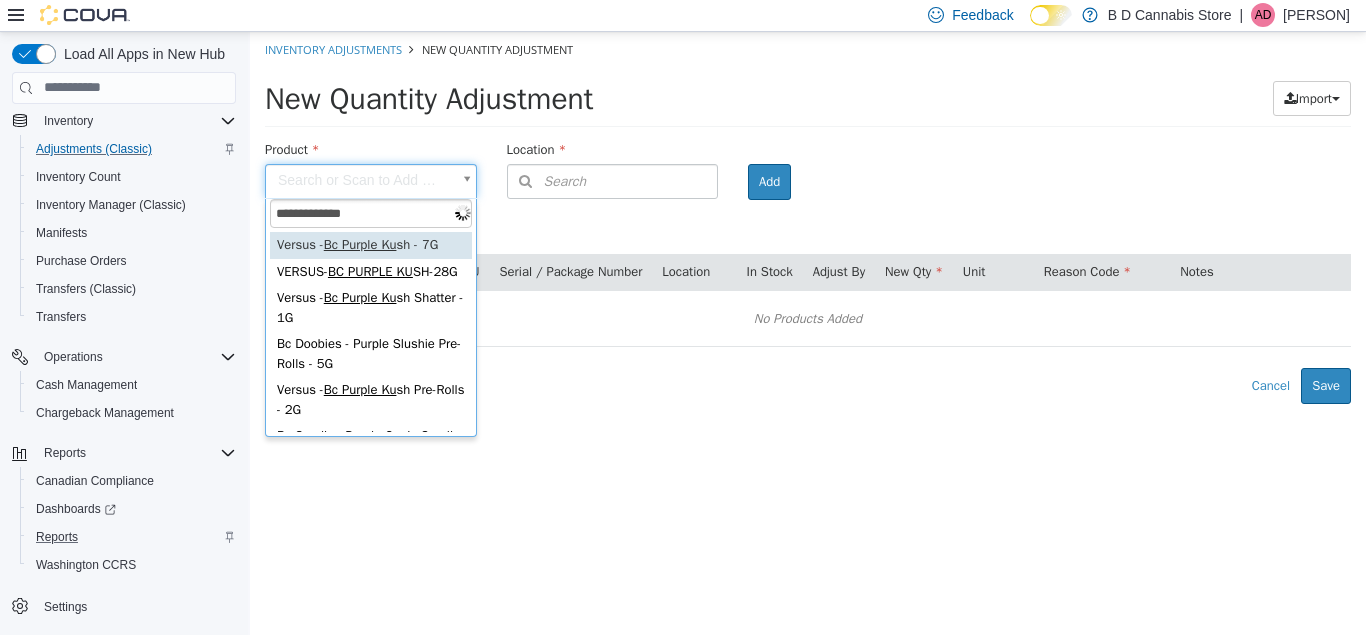 type on "**********" 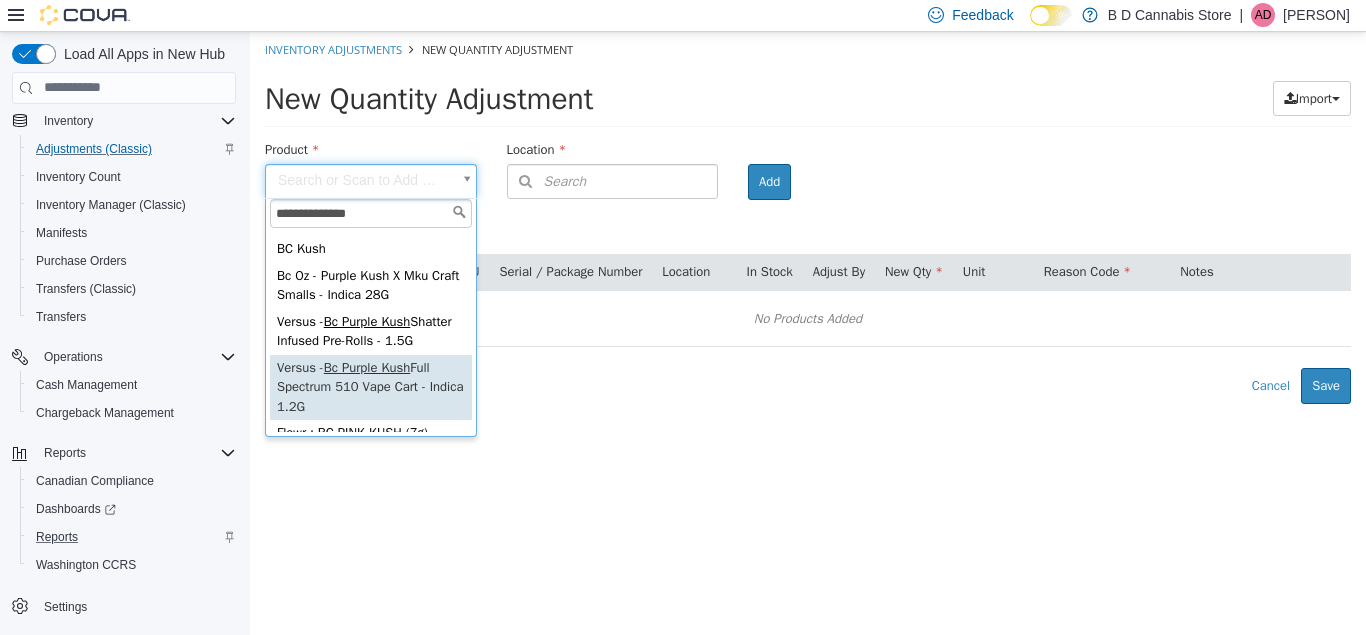 scroll, scrollTop: 167, scrollLeft: 0, axis: vertical 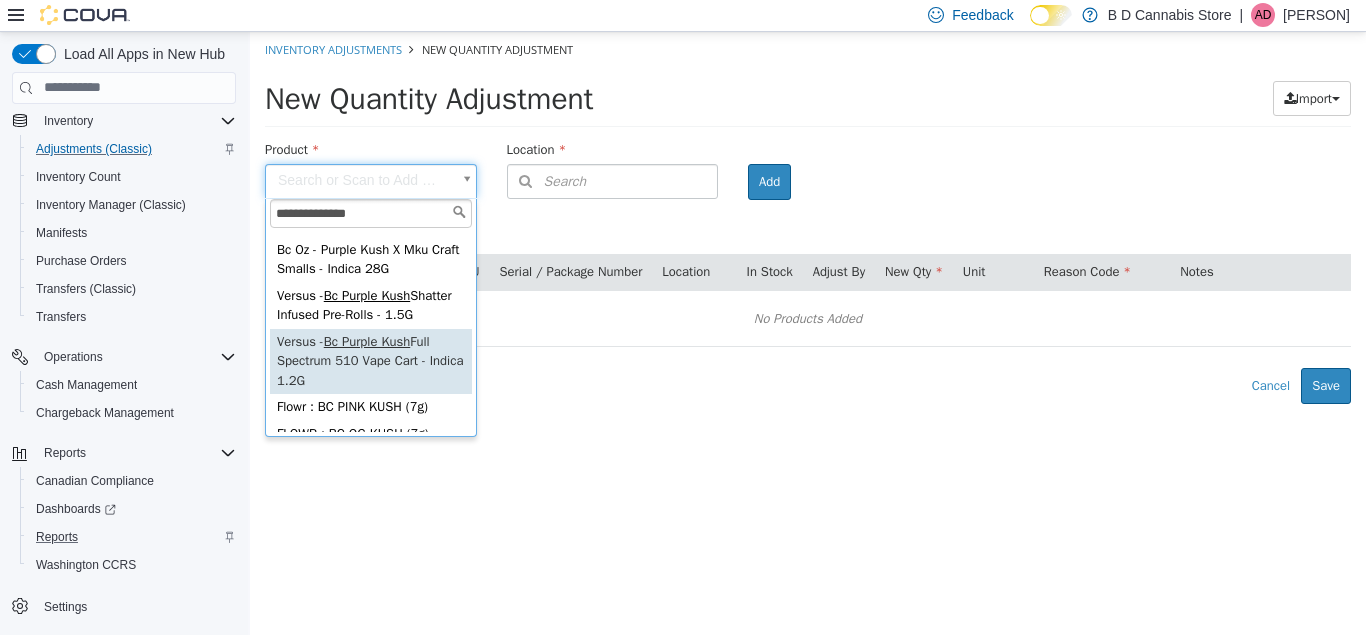type on "**********" 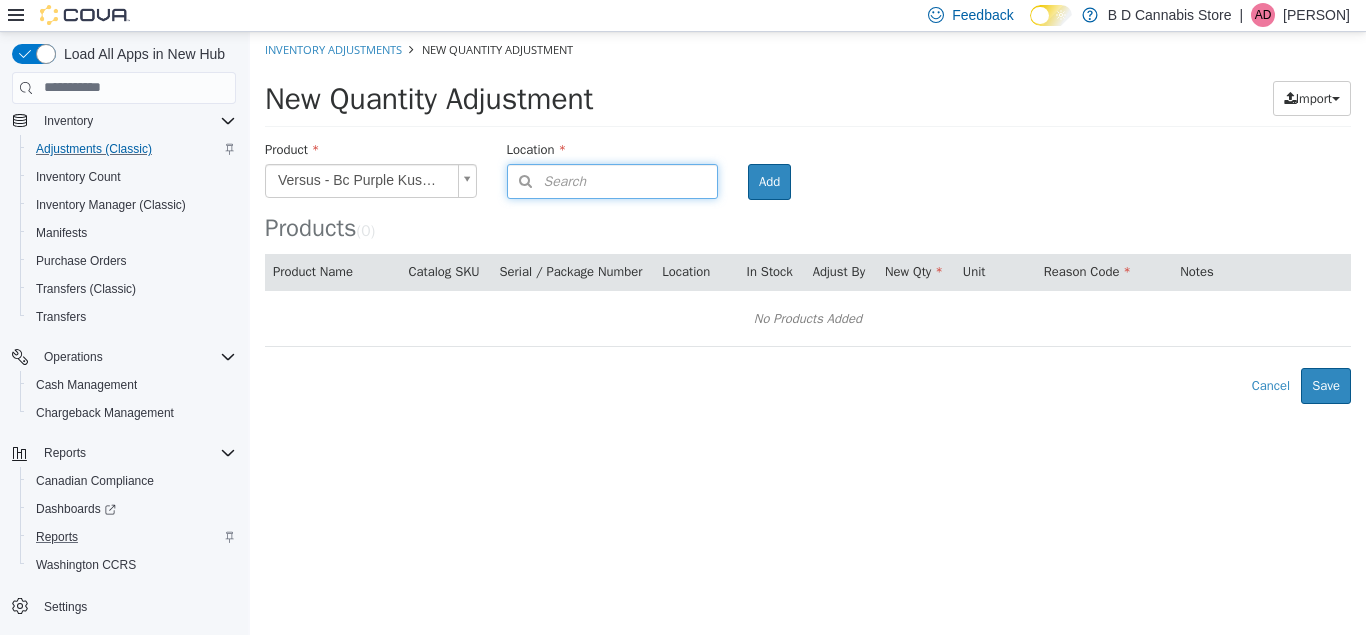 click on "Search" at bounding box center [547, 180] 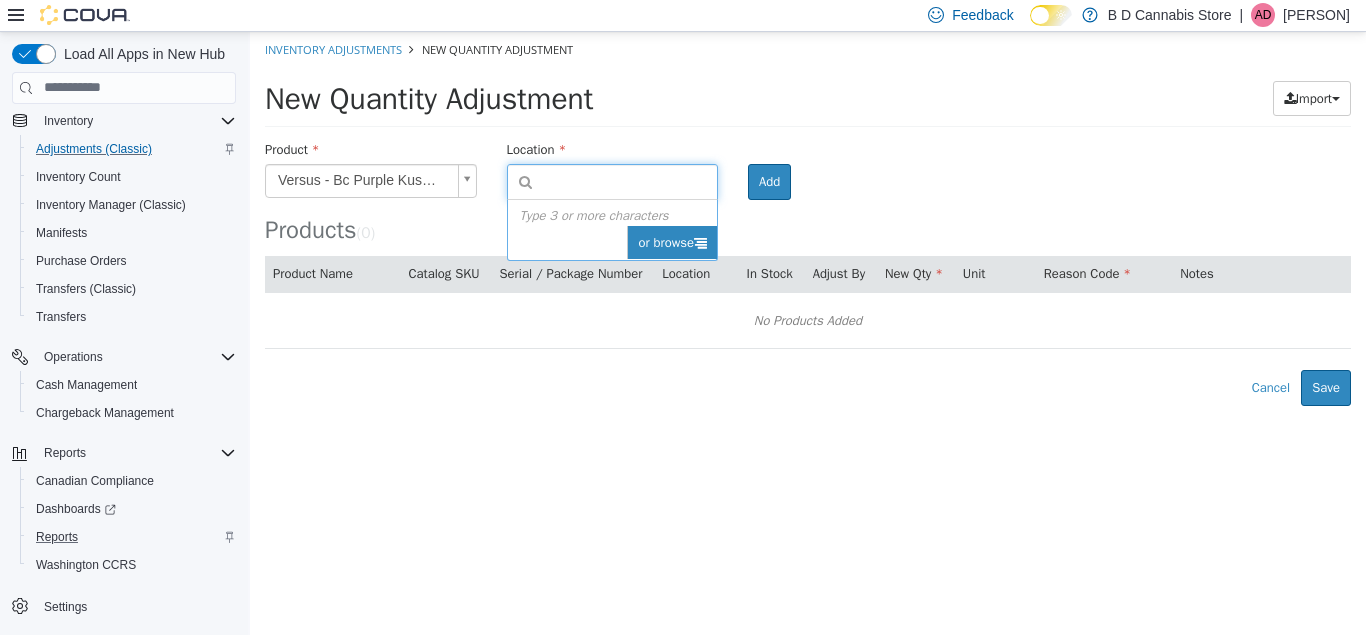 click on "or browse" at bounding box center [672, 242] 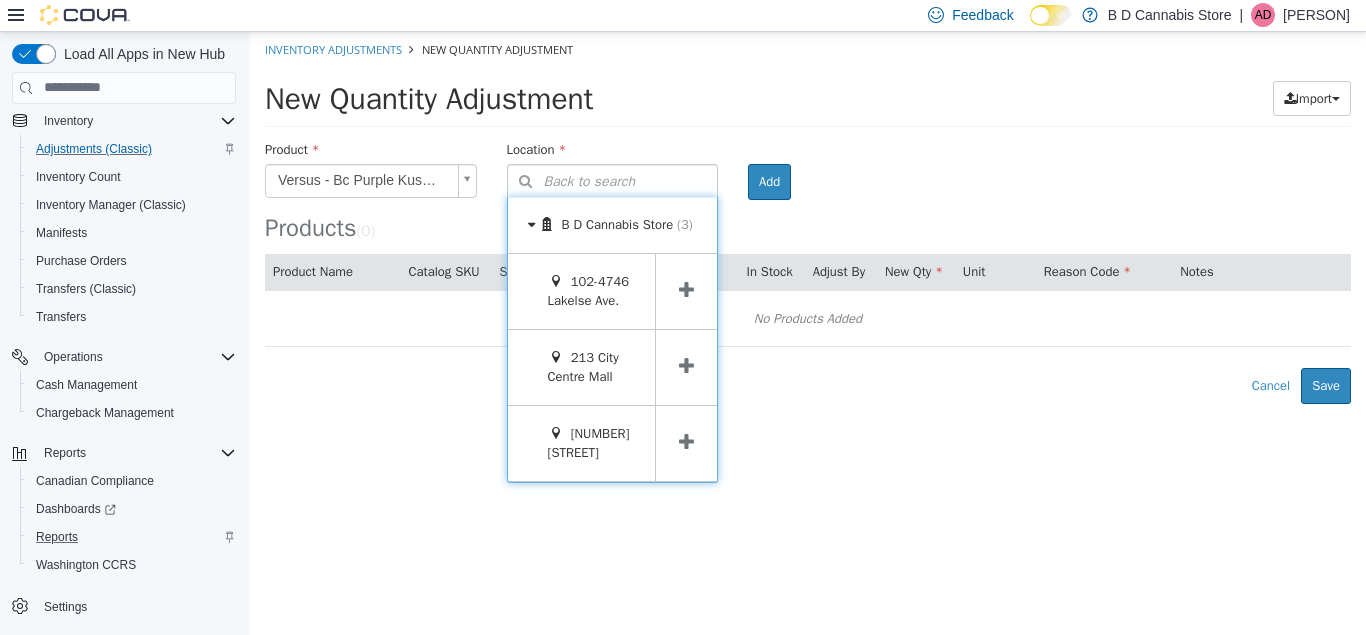 click at bounding box center [686, 366] 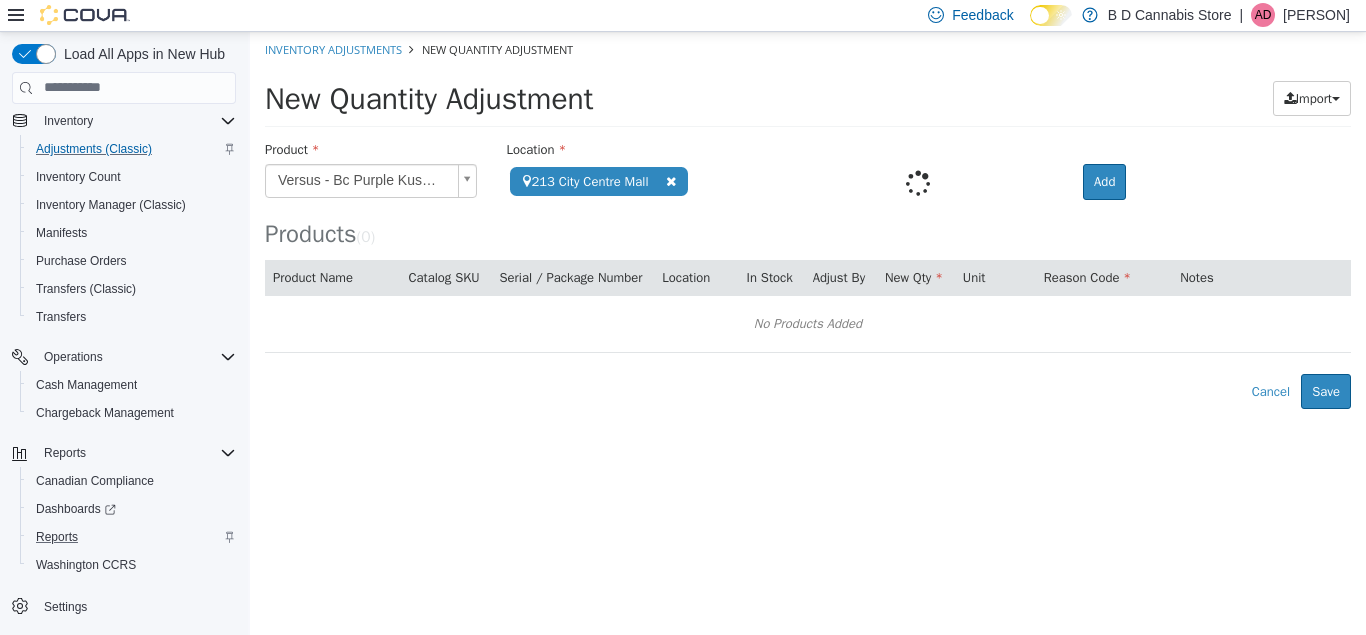 click at bounding box center [917, 182] 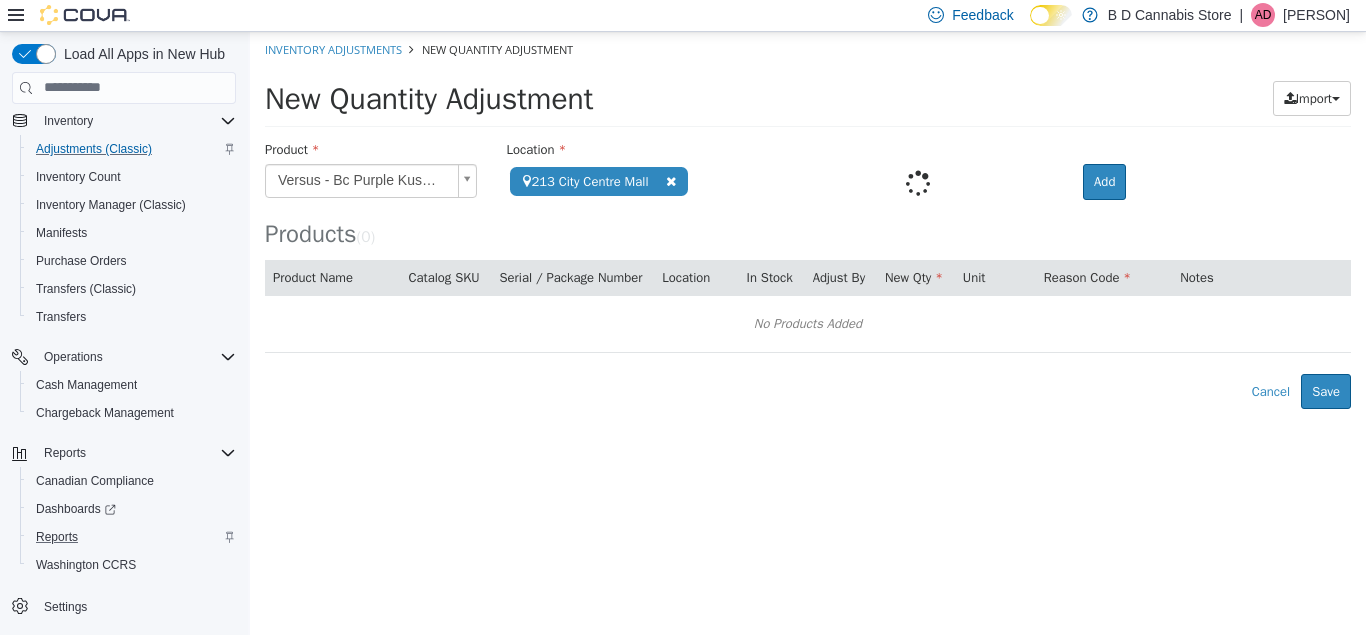 click at bounding box center [671, 180] 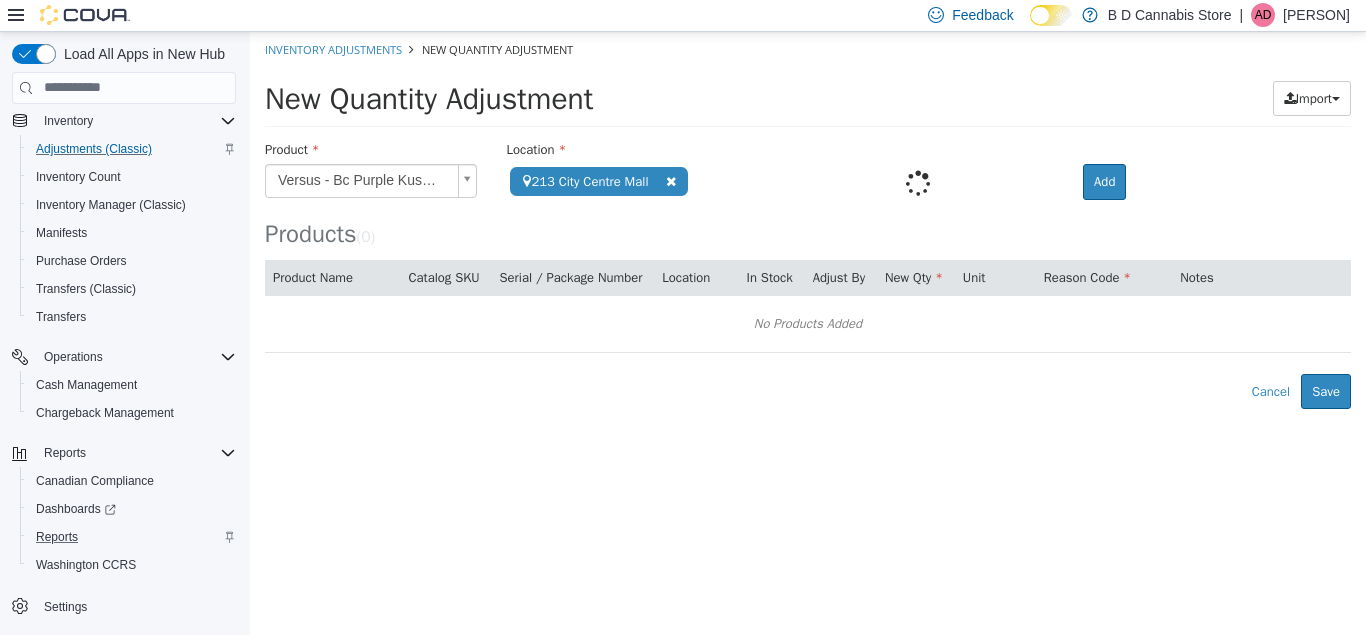 type 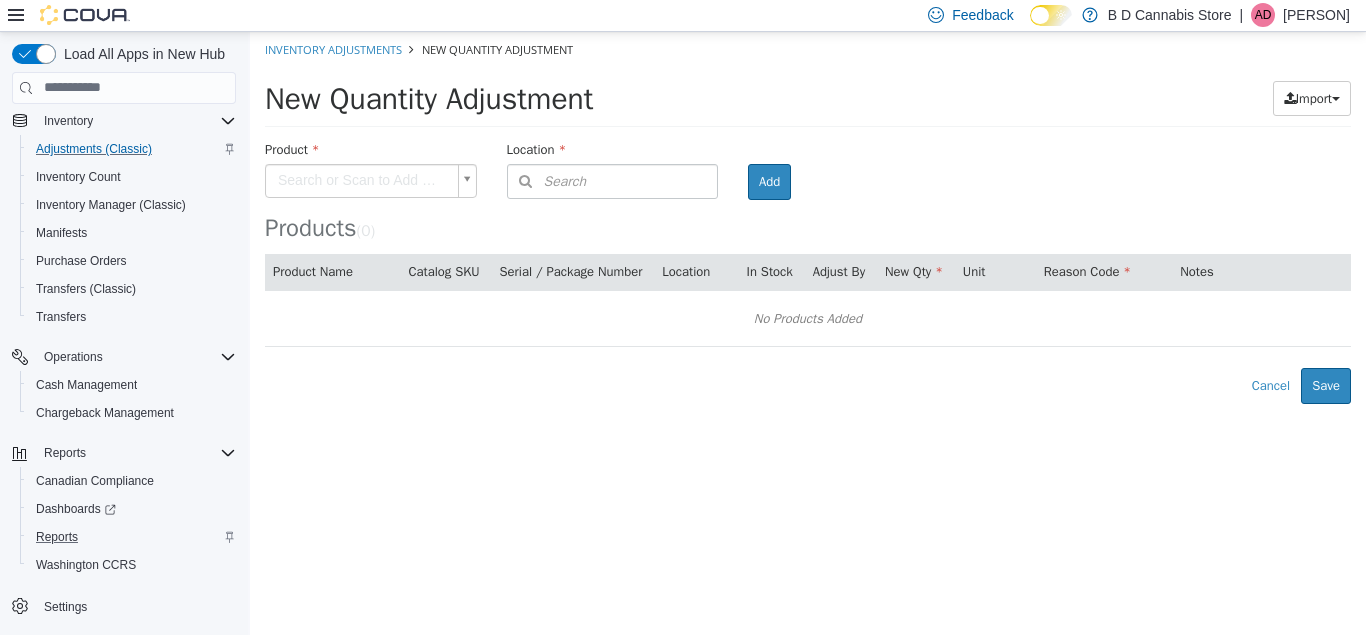 click on "×
The adjustment request was successfully processed.
Inventory Adjustments
New Quantity Adjustment
New Quantity Adjustment
Import  Inventory Export (.CSV) Package List (.TXT)
Product     Search or Scan to Add Product     Location   Search Type 3 or more characters or browse       B D Cannabis Store     (3)         102-4746 Lakelse Ave.             213 City Centre Mall             522 Admirals Road         Room   Add Products  ( 0 ) Product Name Catalog SKU Serial / Package Number Location In Stock Adjust By New Qty Unit Reason Code Notes No Products Added Error saving adjustment please resolve the errors above. Cancel Save" at bounding box center (808, 217) 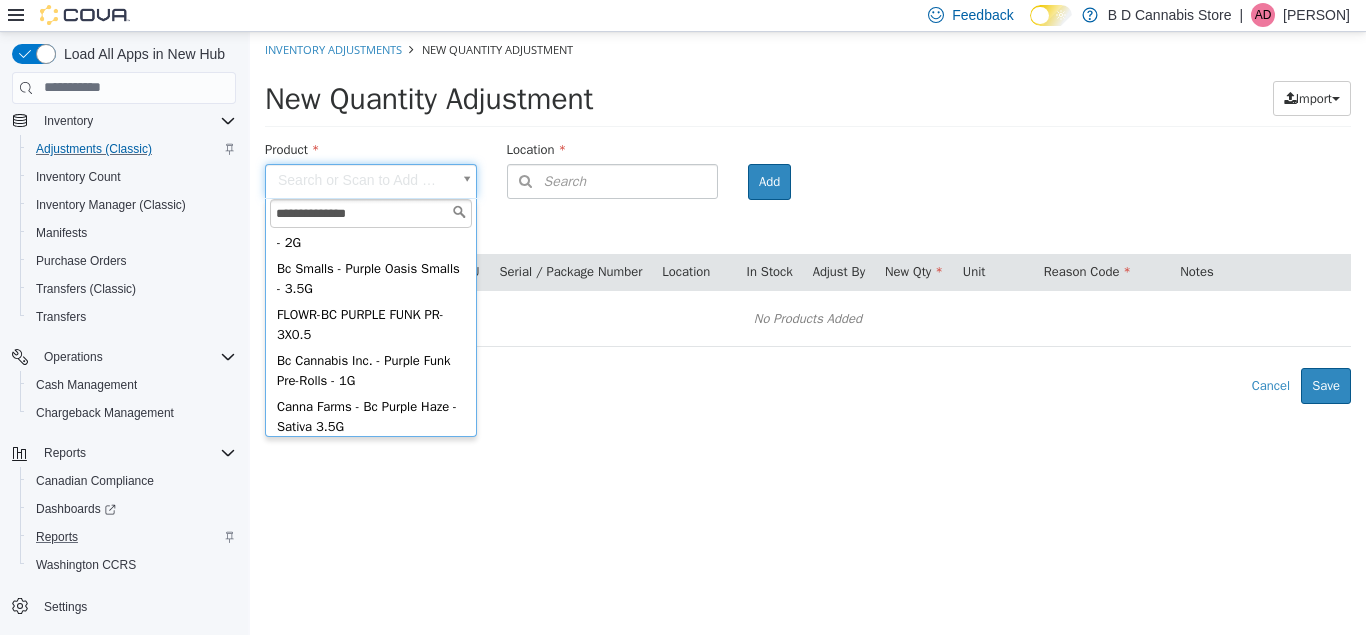 type on "**********" 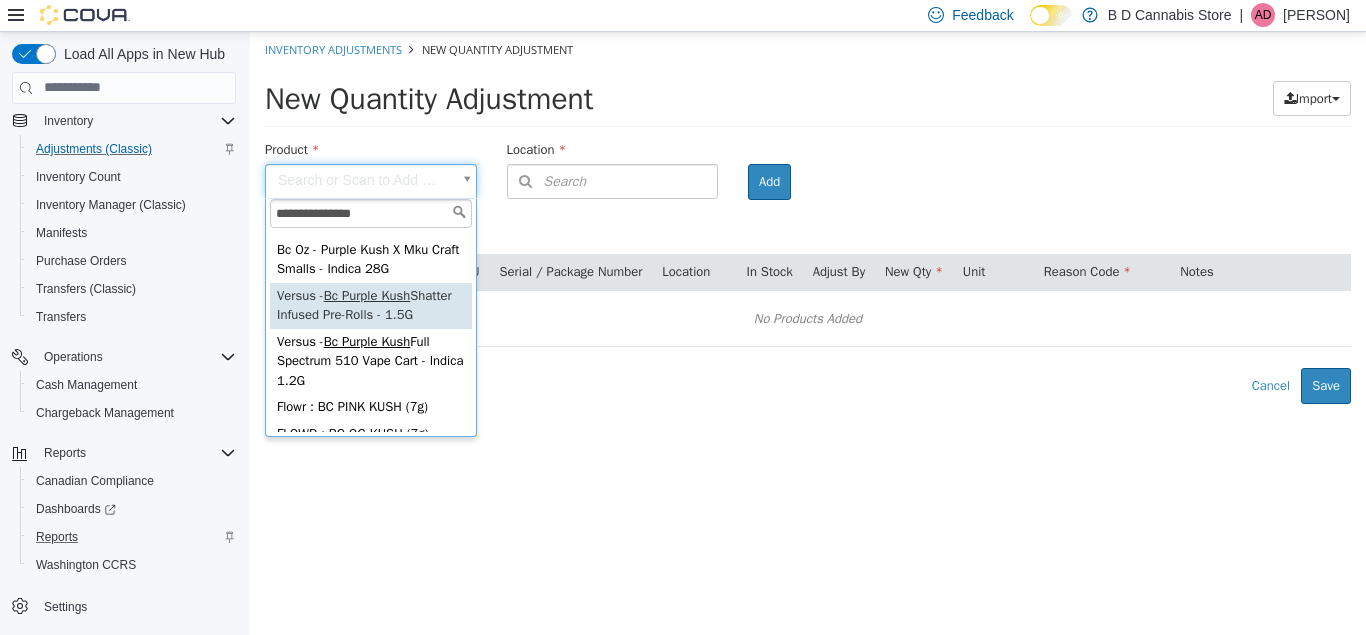 scroll, scrollTop: 141, scrollLeft: 0, axis: vertical 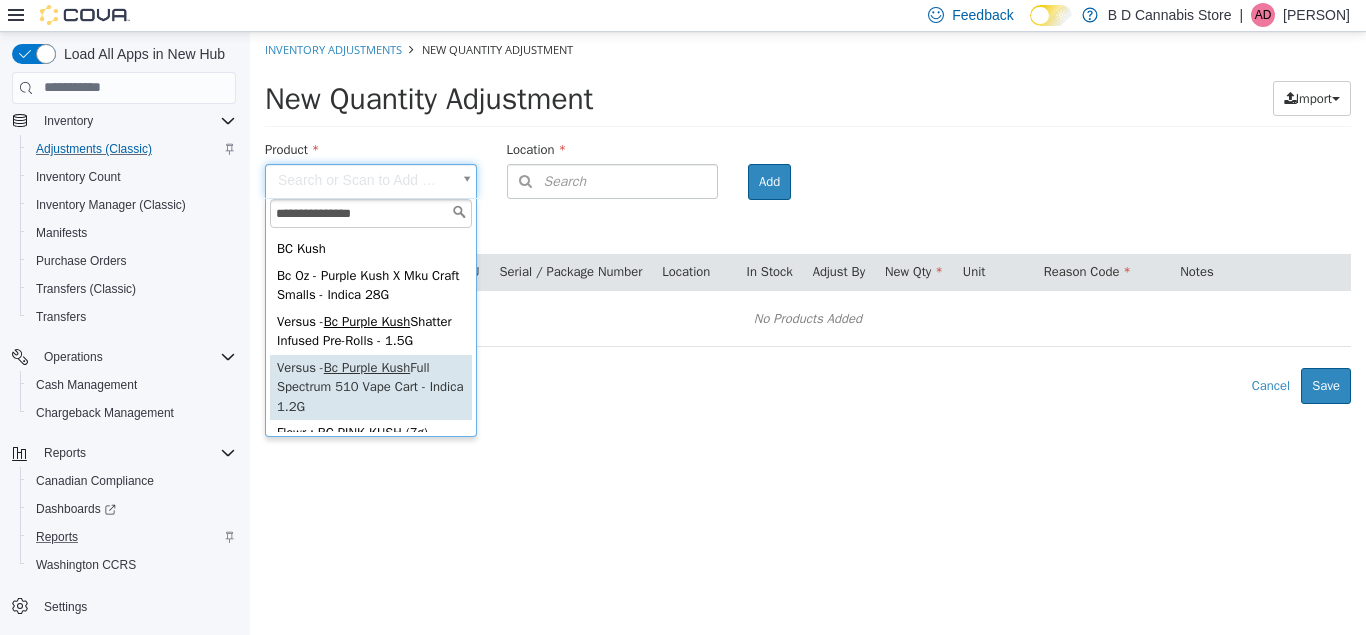 type on "**********" 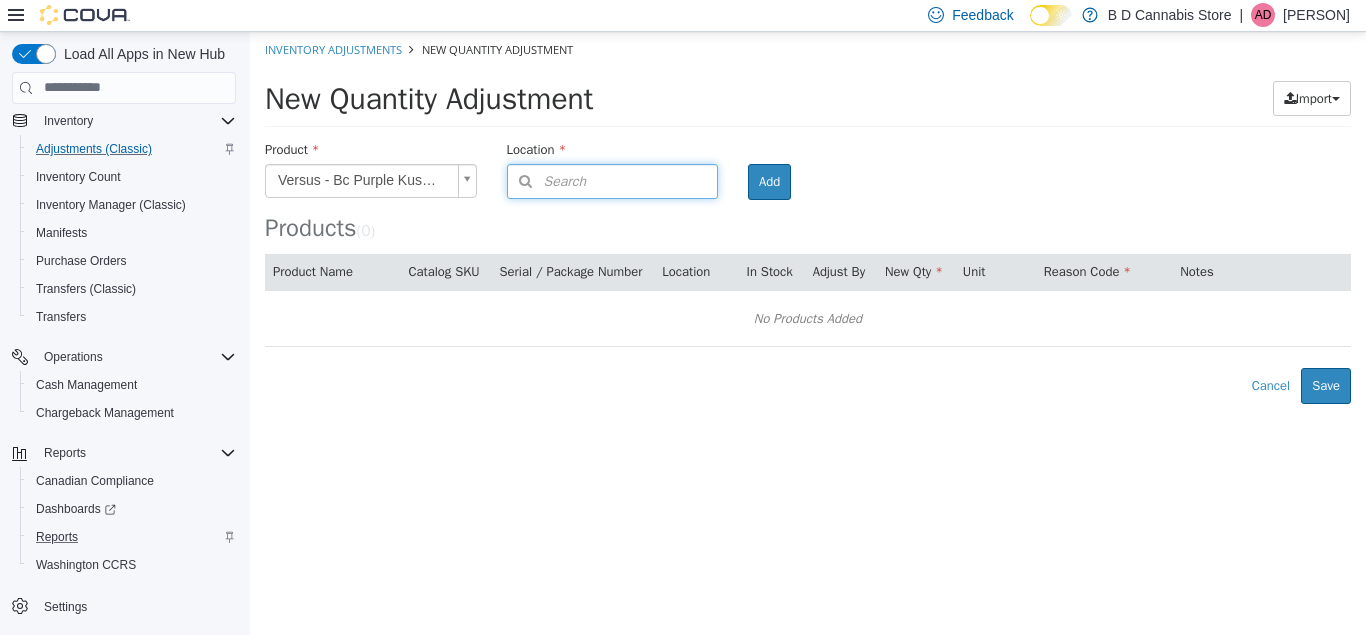 click on "Search" at bounding box center [613, 180] 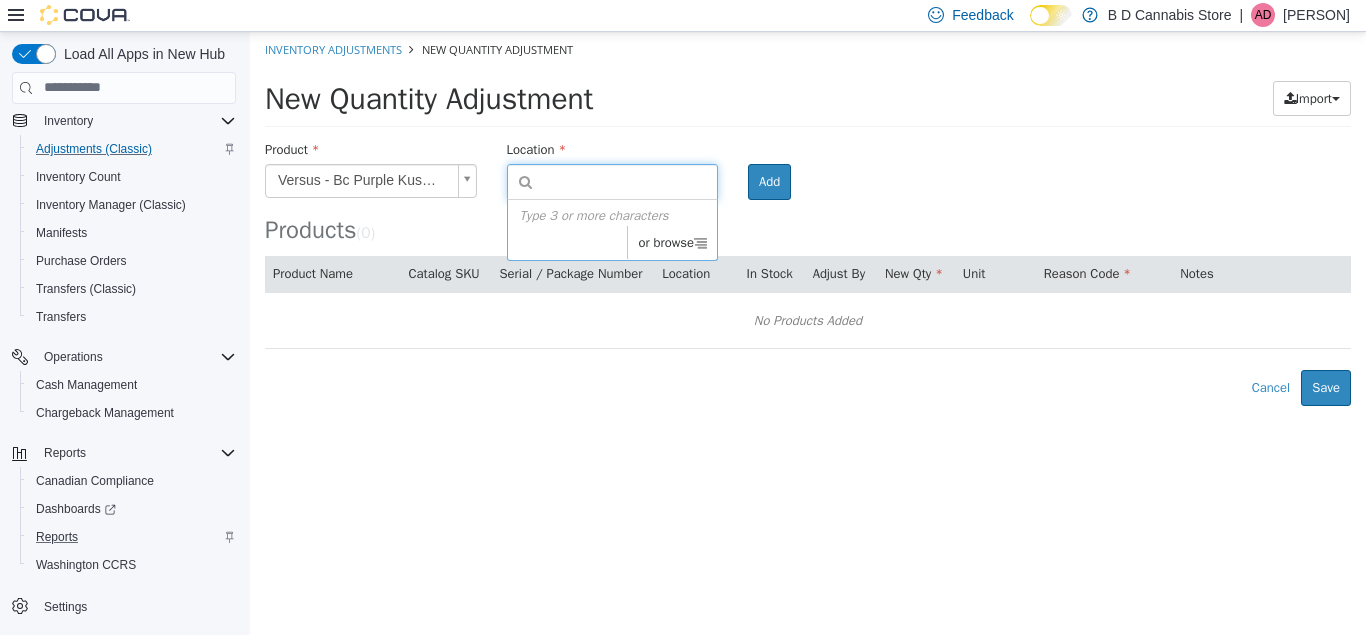 click on "Type 3 or more characters or browse" at bounding box center [613, 229] 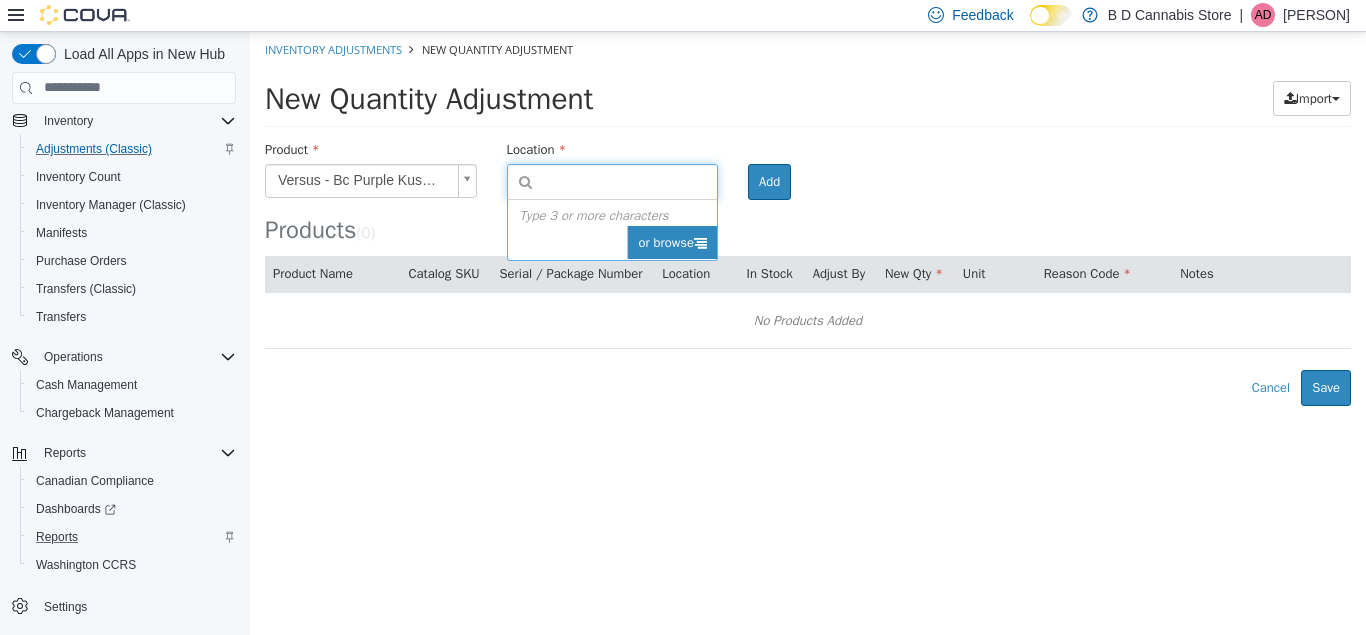 click on "or browse" at bounding box center [672, 242] 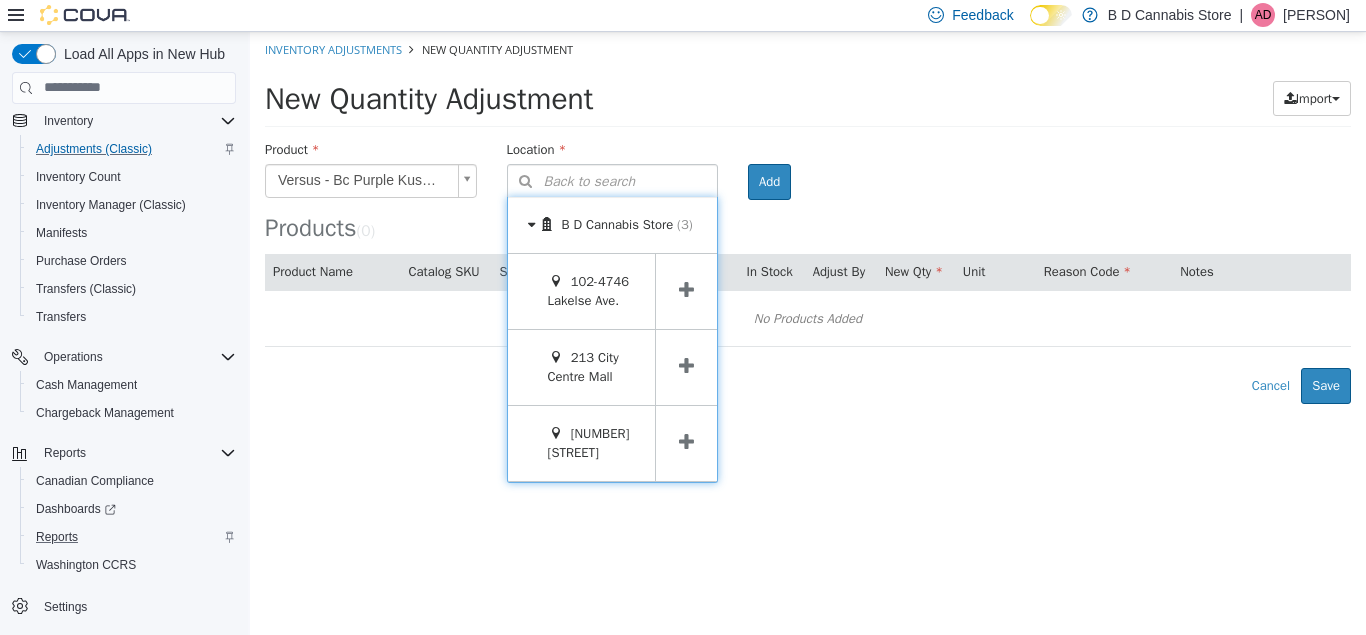 click at bounding box center [686, 366] 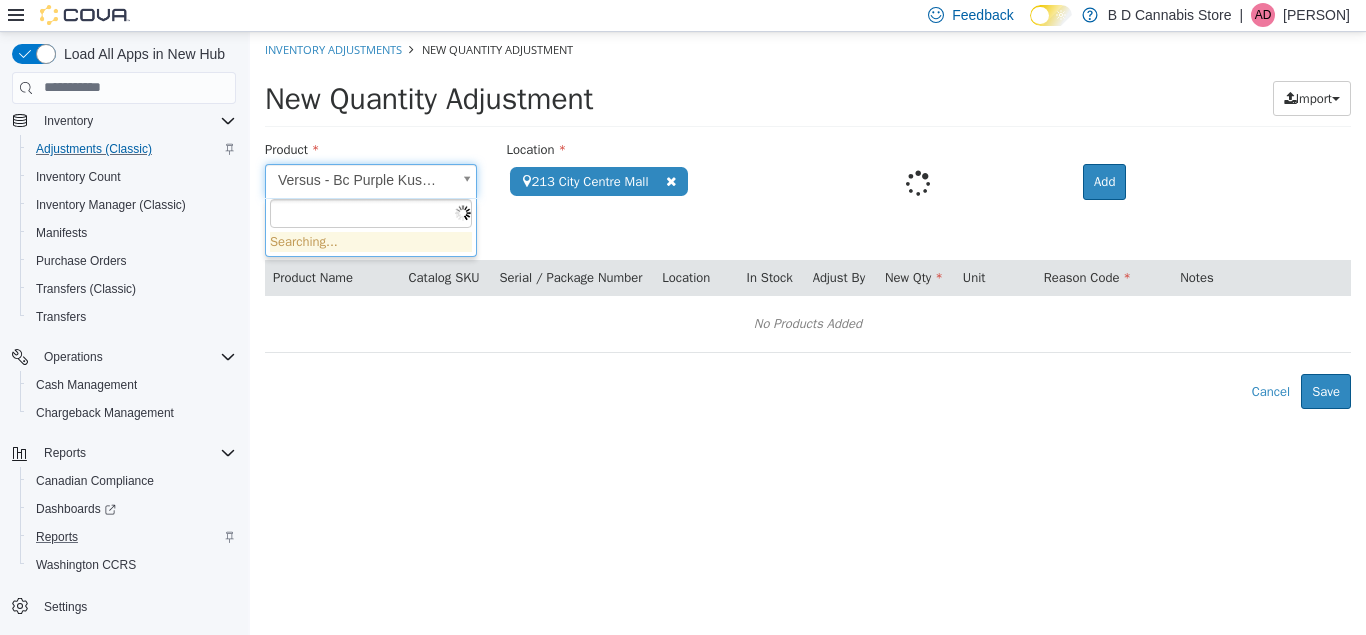 click on "**********" at bounding box center (808, 219) 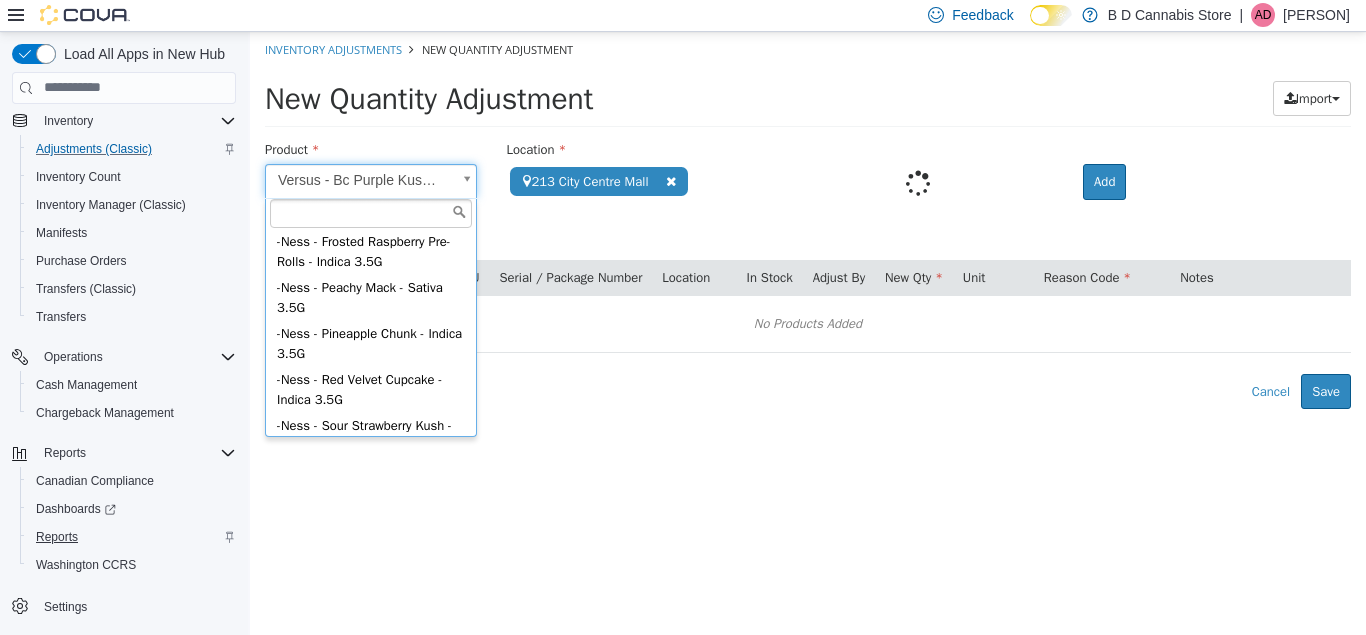 click on "Reports" at bounding box center (57, 537) 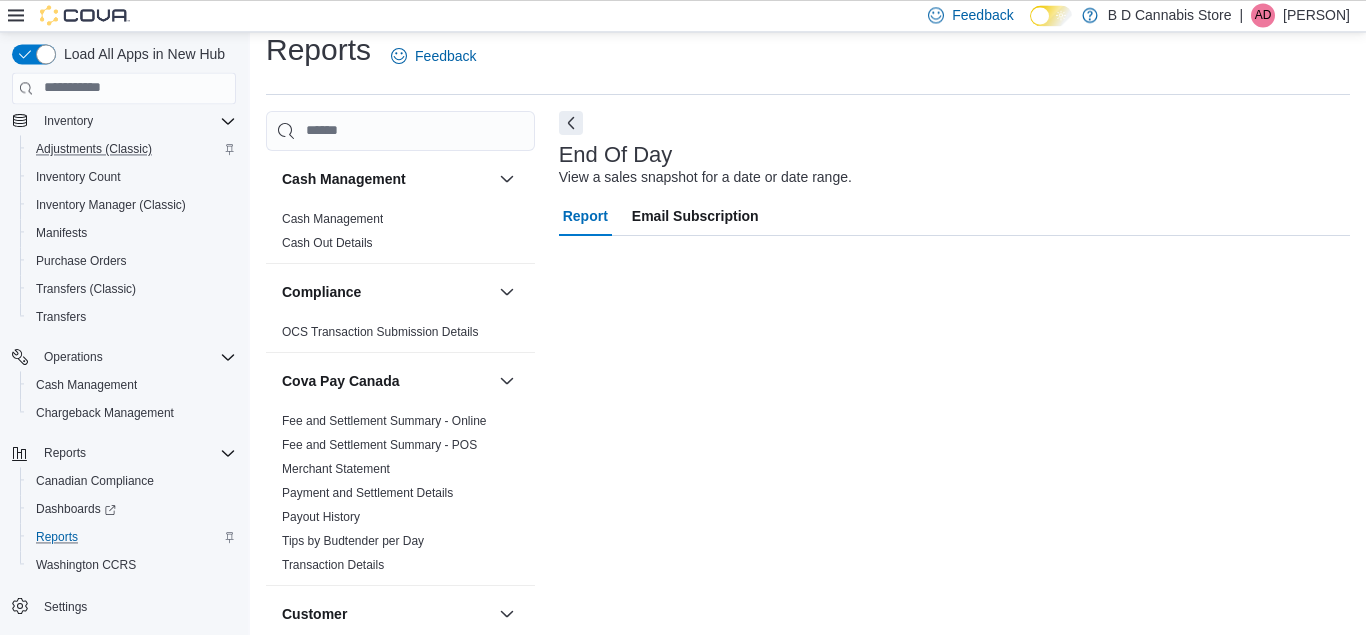 scroll, scrollTop: 26, scrollLeft: 0, axis: vertical 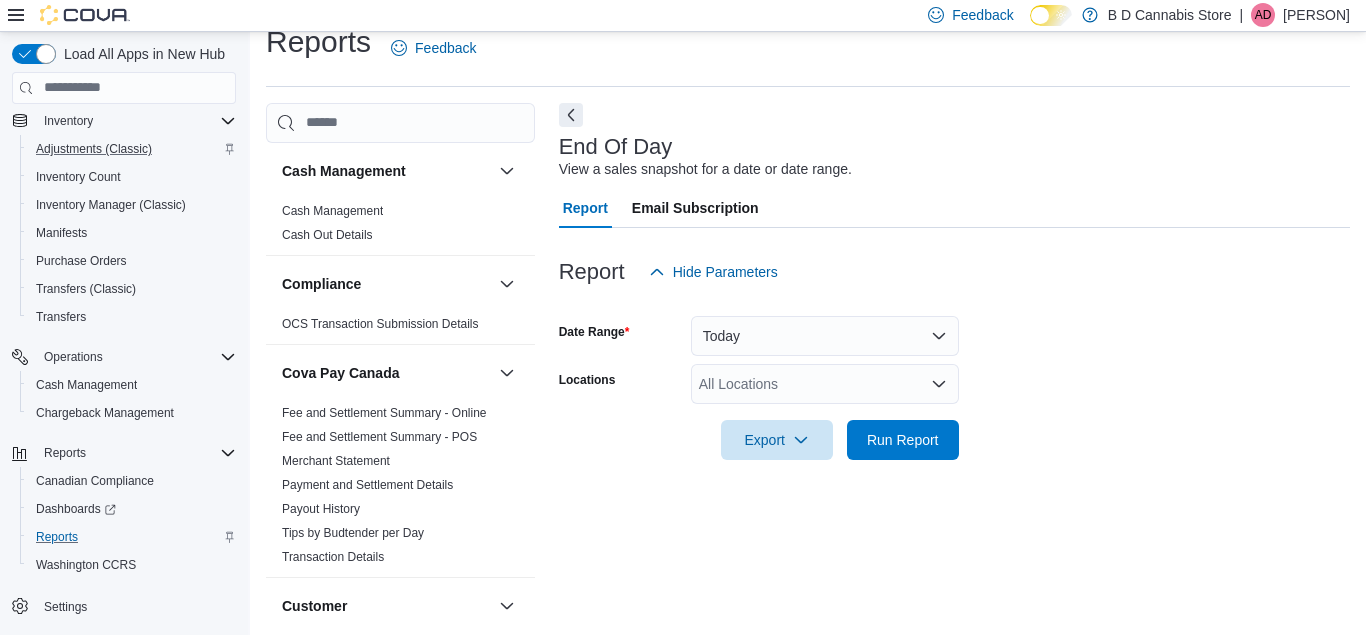 click 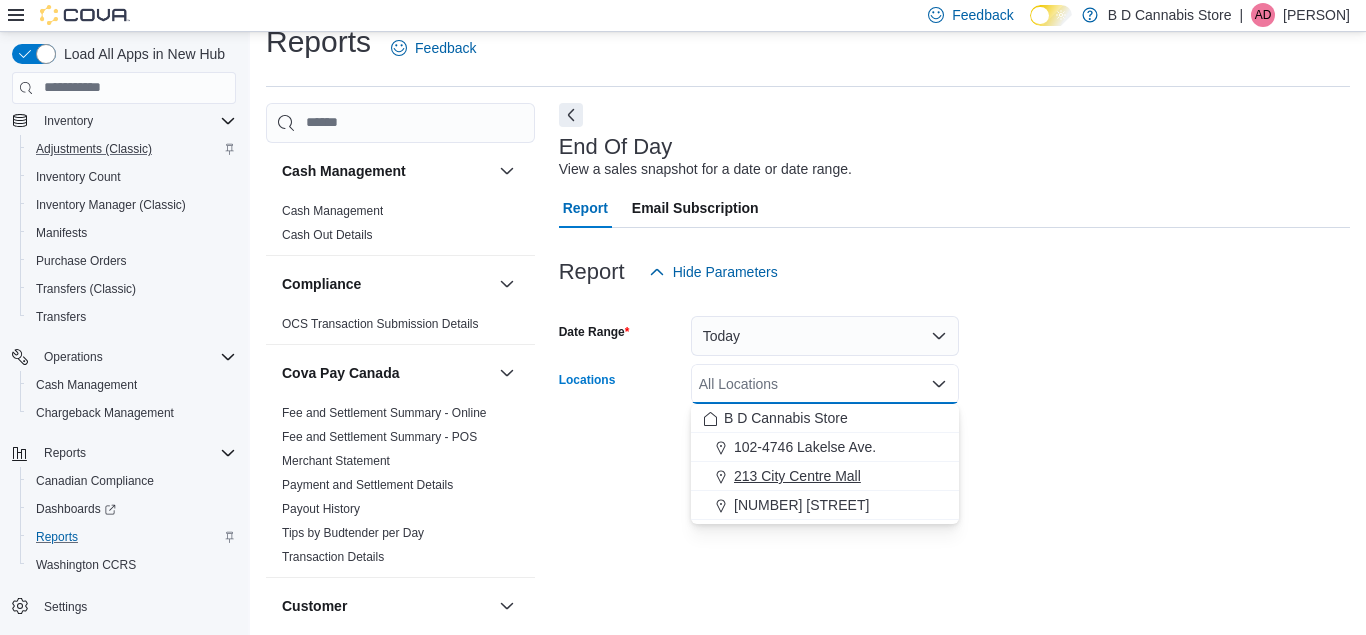 click on "213 City Centre Mall" at bounding box center [797, 476] 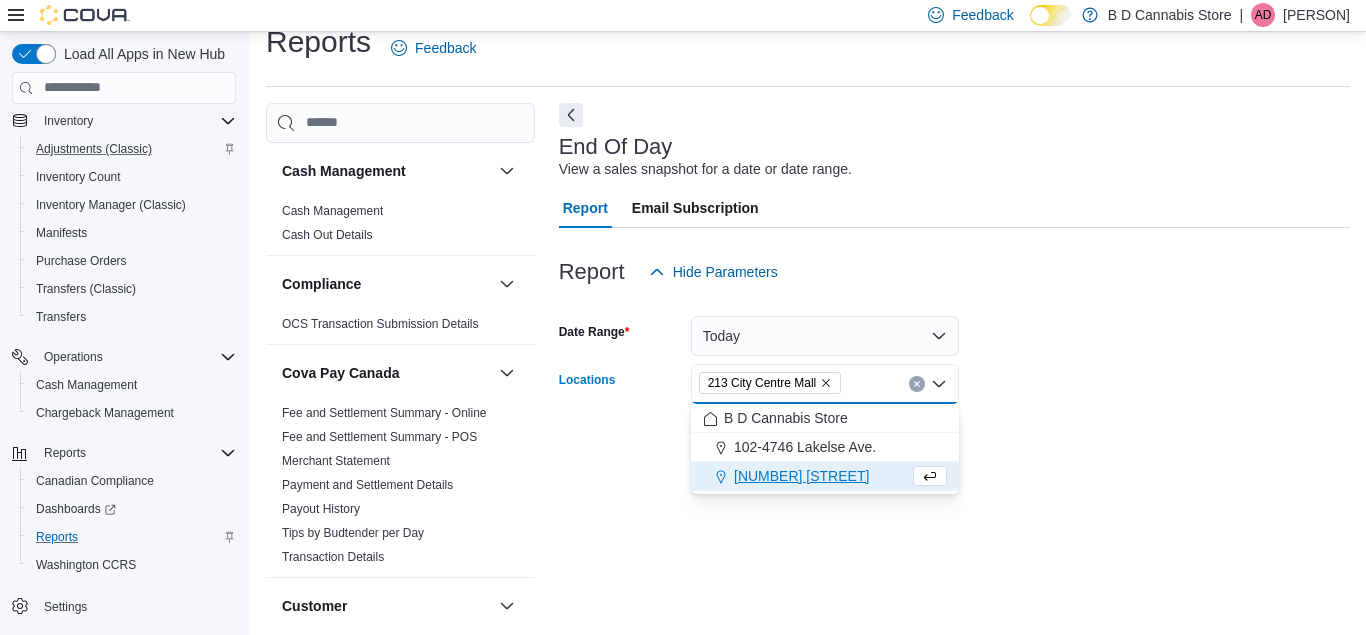 click on "Date Range Today Locations [NUMBER] [STREET] Combo box. Selected. [NUMBER] [STREET]. Press Backspace to delete [NUMBER] [STREET]. Combo box input. All Locations. Type some text or, to display a list of choices, press Down Arrow. To exit the list of choices, press Escape. Export  Run Report" at bounding box center (954, 376) 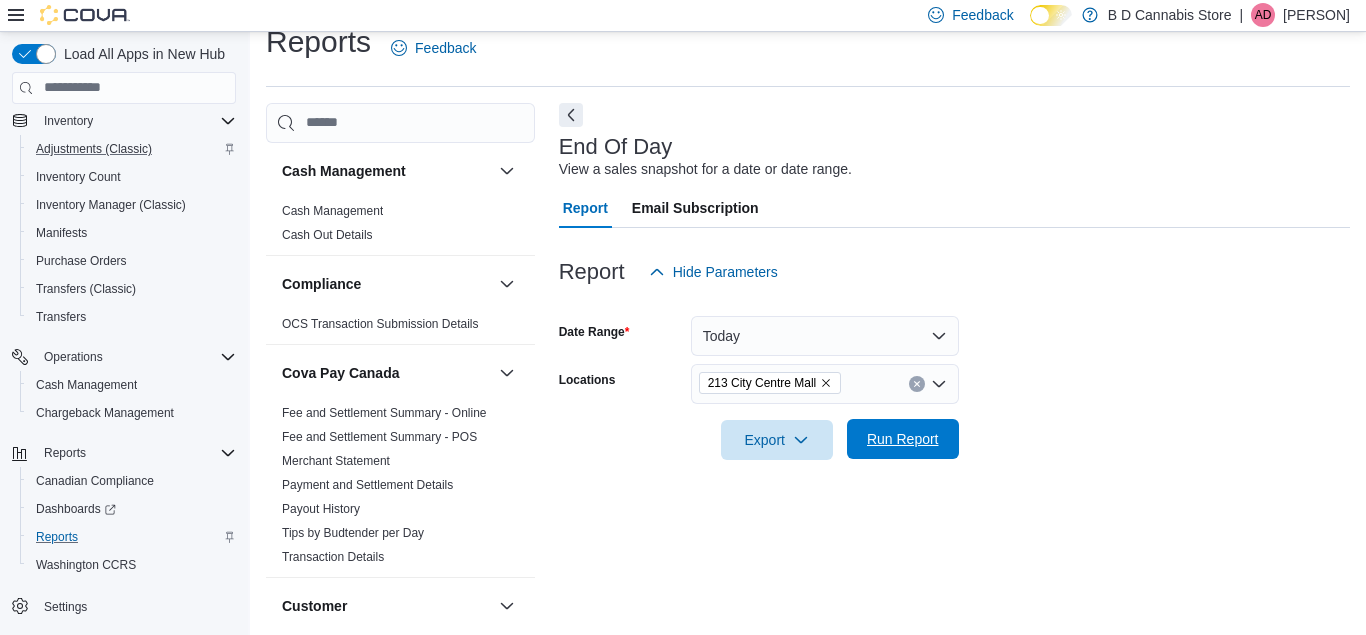 click on "Run Report" at bounding box center (903, 439) 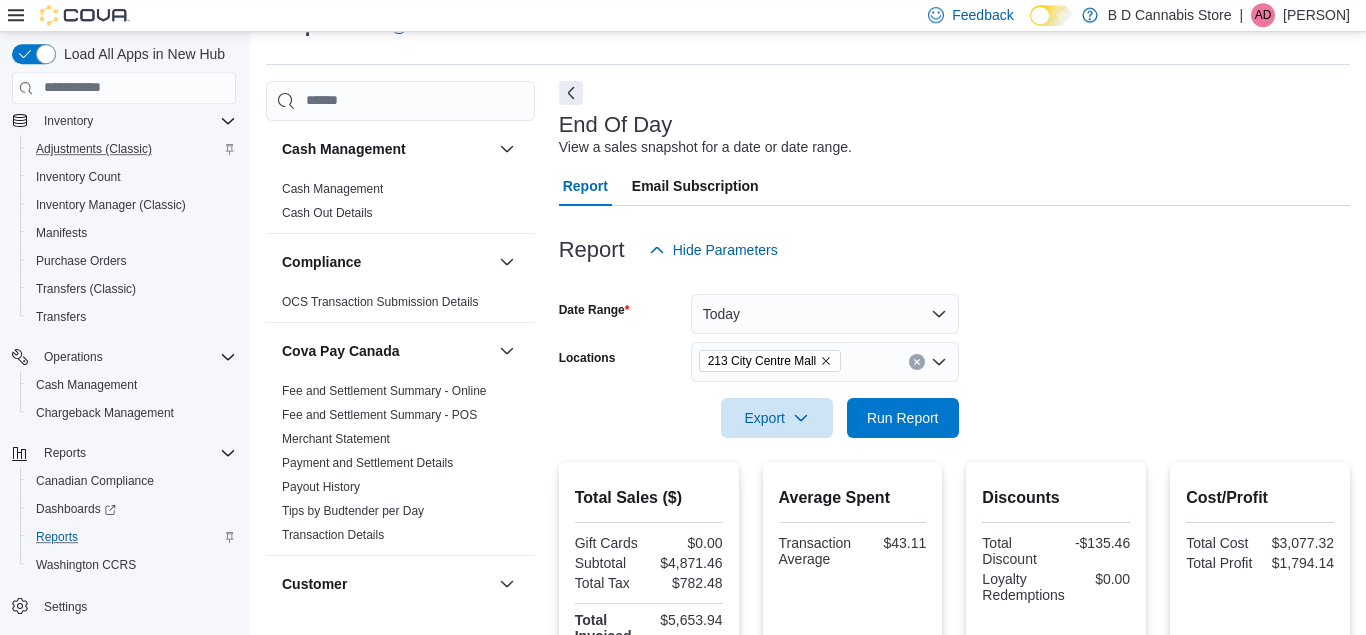 scroll, scrollTop: 0, scrollLeft: 0, axis: both 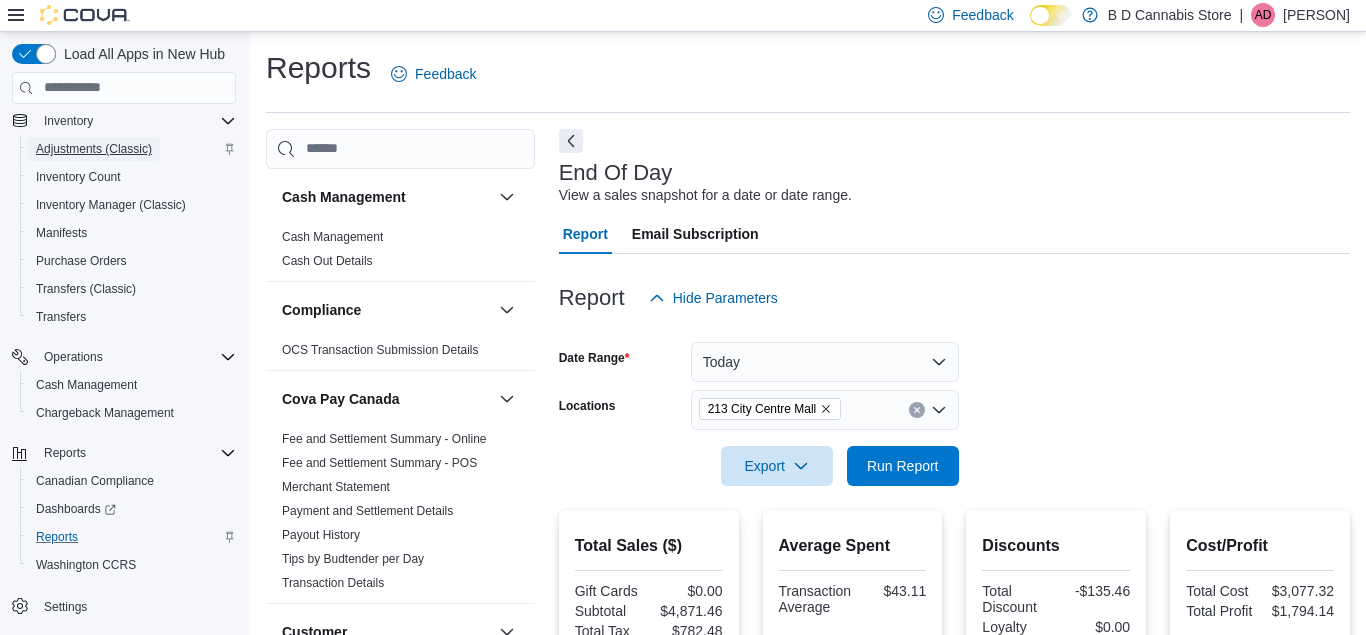 click on "Adjustments (Classic)" at bounding box center (94, 149) 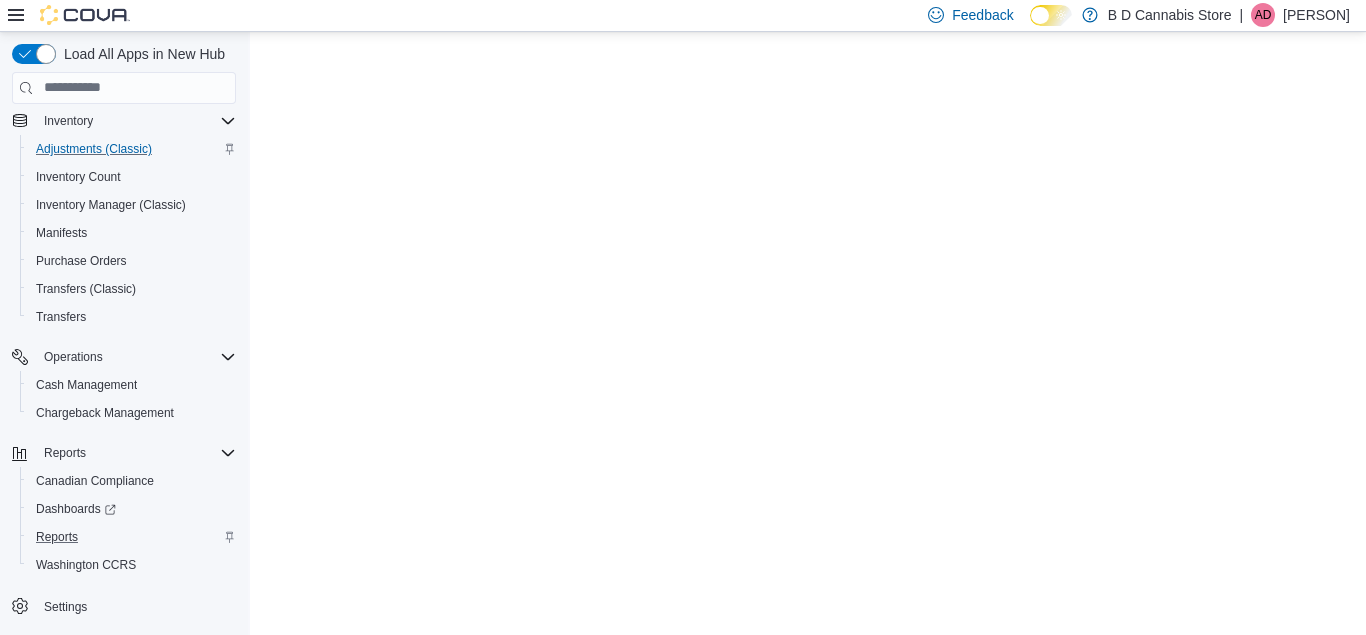 scroll, scrollTop: 0, scrollLeft: 0, axis: both 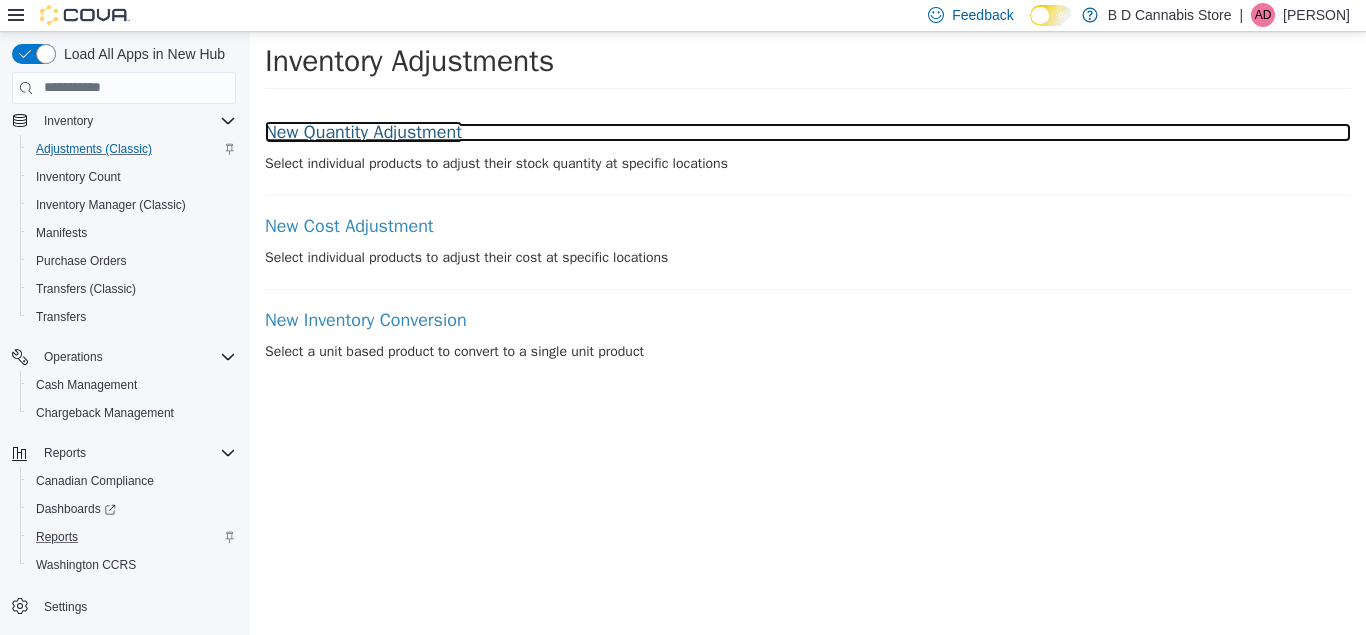 click on "New Quantity Adjustment" at bounding box center (808, 132) 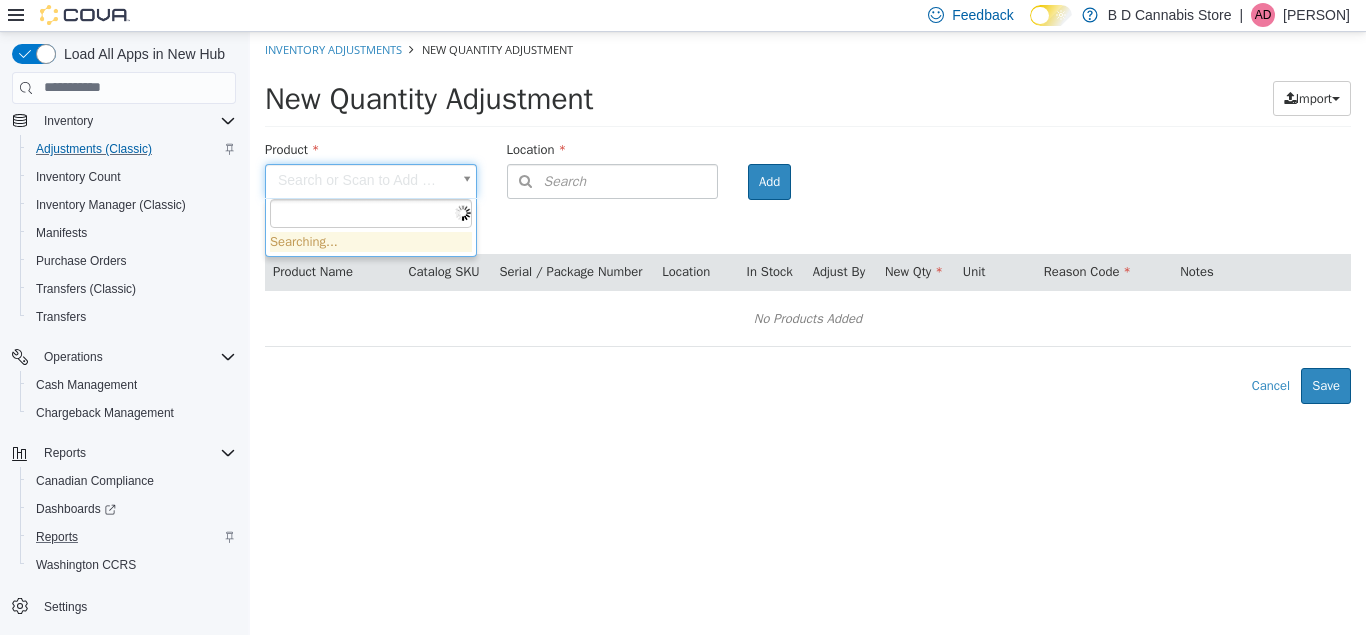 click on "×
Inventory Adjustments
New Quantity Adjustment
New Quantity Adjustment
Import  Inventory Export (.CSV) Package List (.TXT)
Product     Search or Scan to Add Product     Location Search Type 3 or more characters or browse       B D Cannabis Store     (3)         [NUMBER] [STREET]             [NUMBER] [STREET]             [NUMBER] [STREET]         Room   Add Products  ( 0 ) Product Name Catalog SKU Serial / Package Number Location In Stock Adjust By New Qty Unit Reason Code Notes No Products Added Error saving adjustment please resolve the errors above. Cancel Save
Searching..." at bounding box center [808, 217] 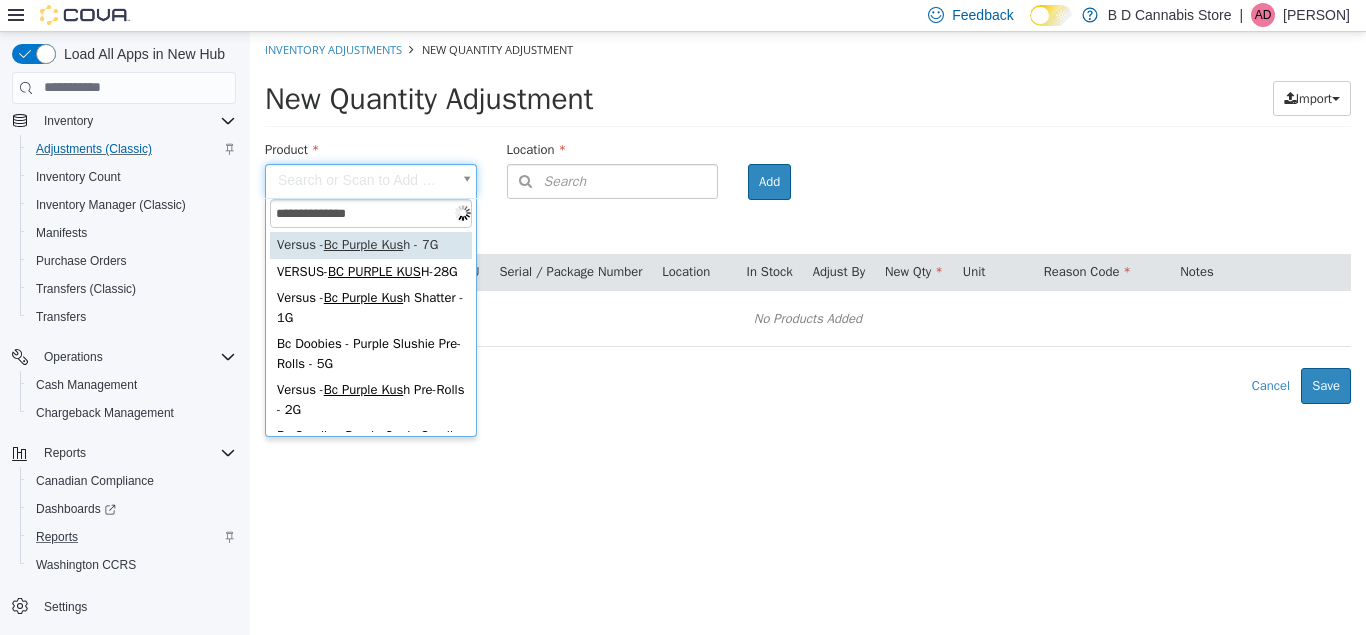 type on "**********" 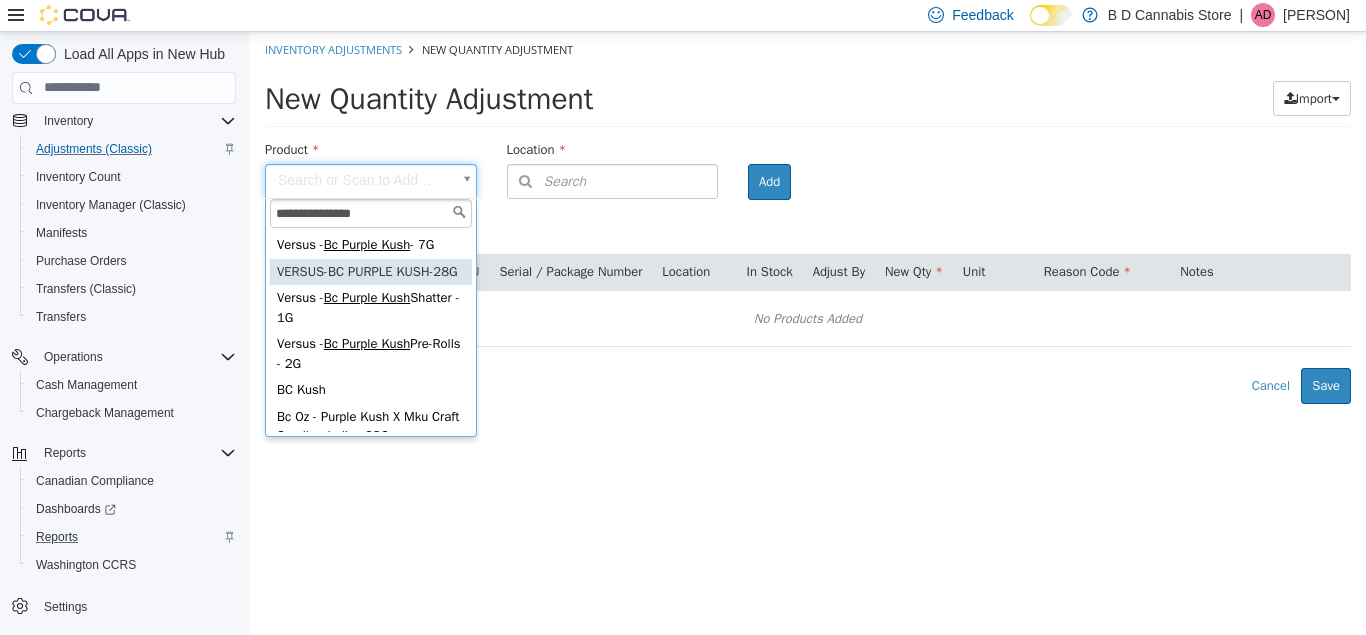 scroll, scrollTop: 167, scrollLeft: 0, axis: vertical 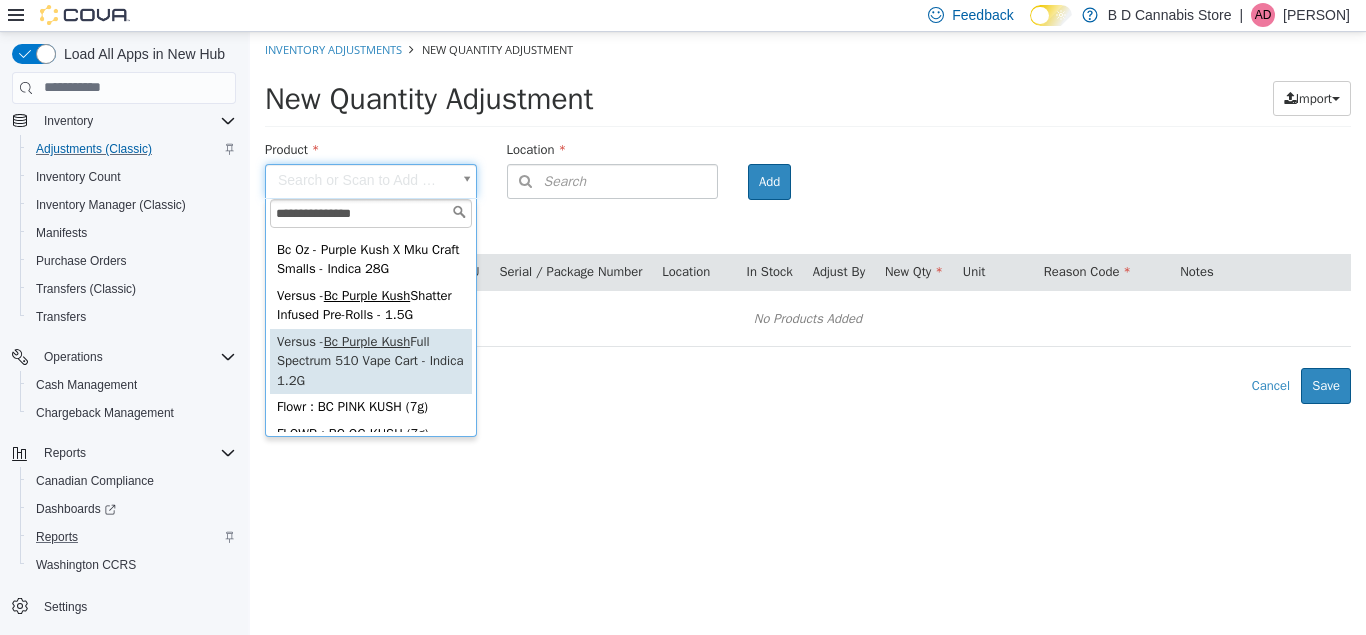 type on "**********" 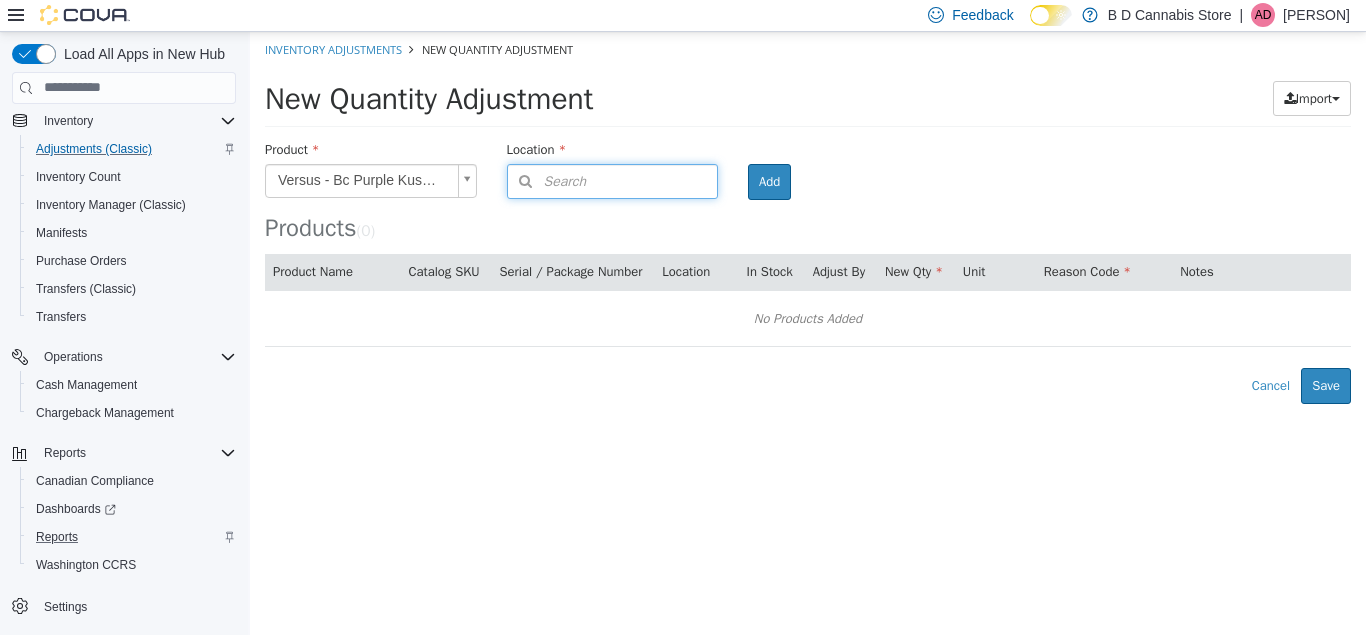 click on "Search" at bounding box center (613, 180) 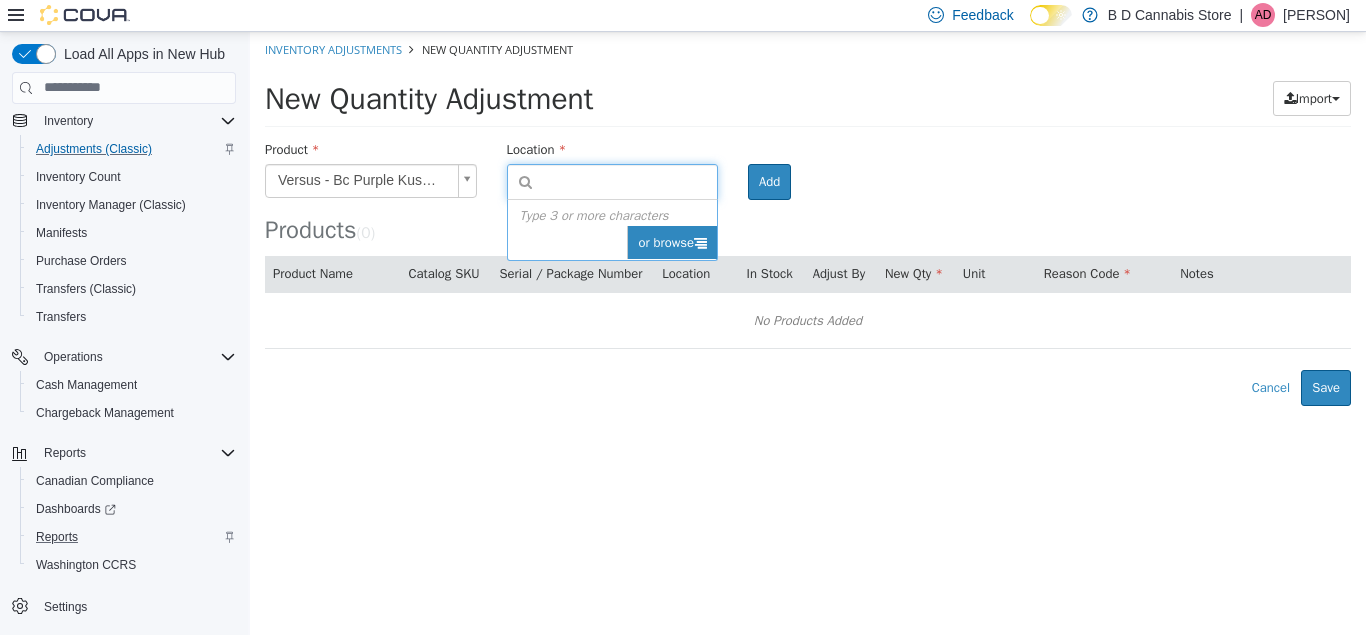 click on "or browse" at bounding box center [672, 242] 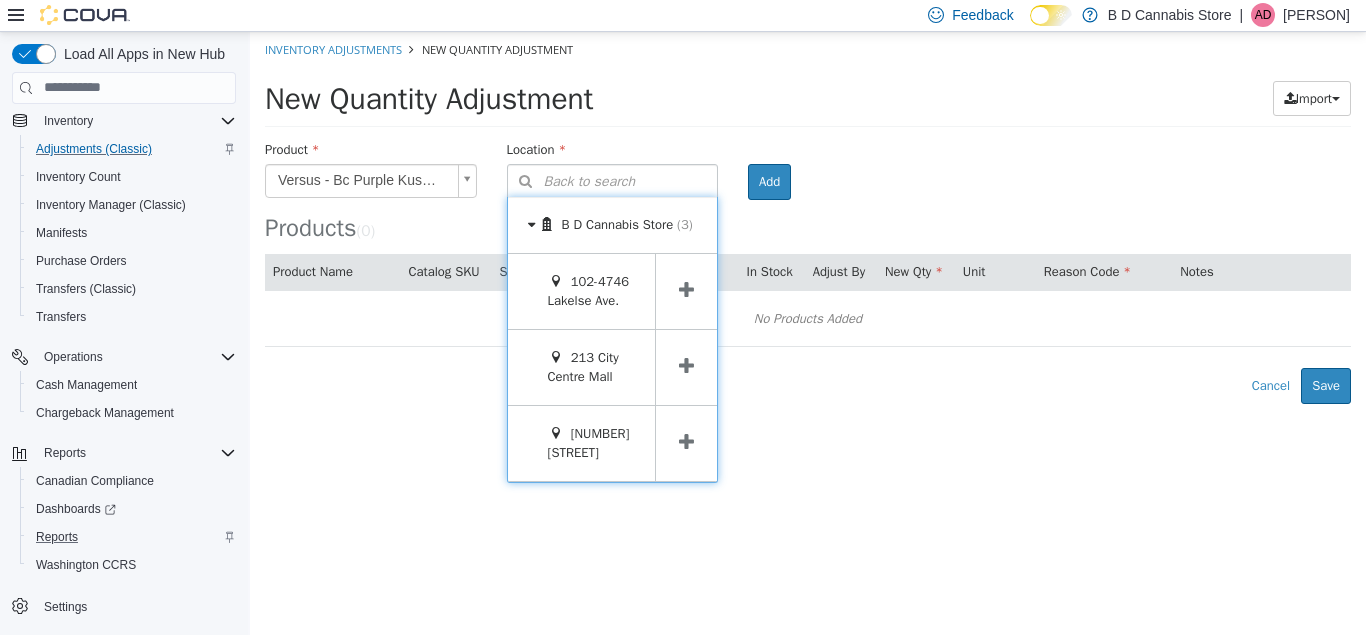 click at bounding box center (686, 366) 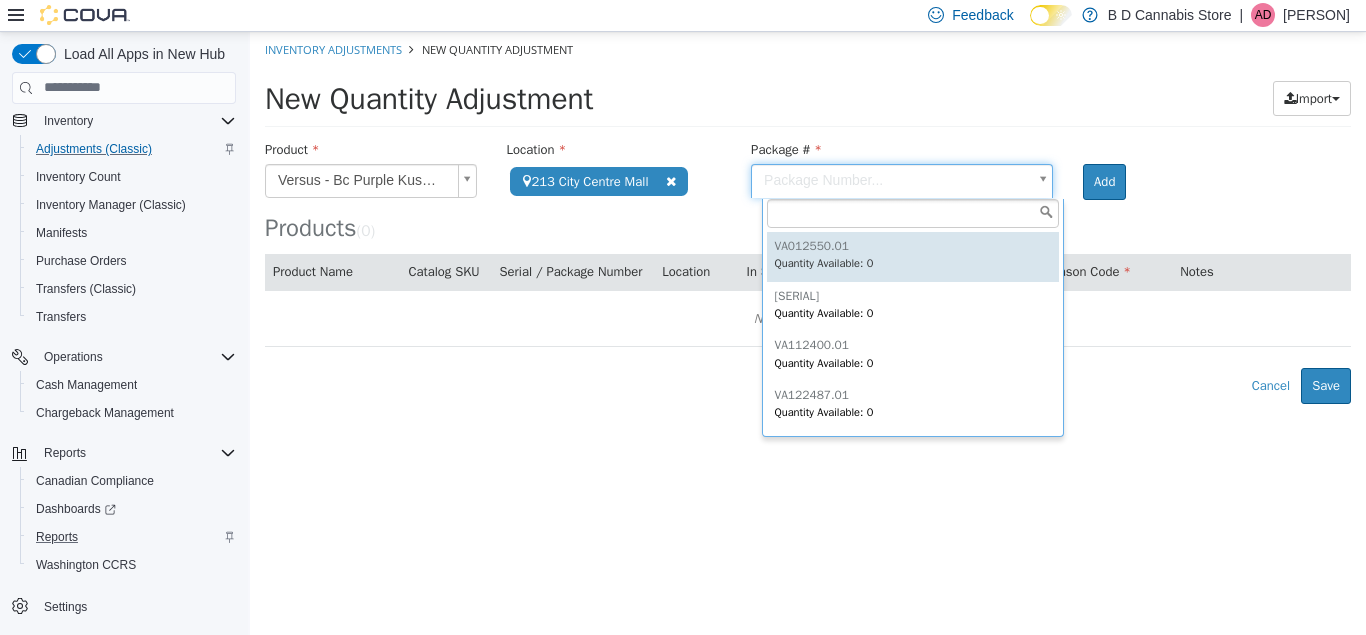 click on "**********" at bounding box center (808, 217) 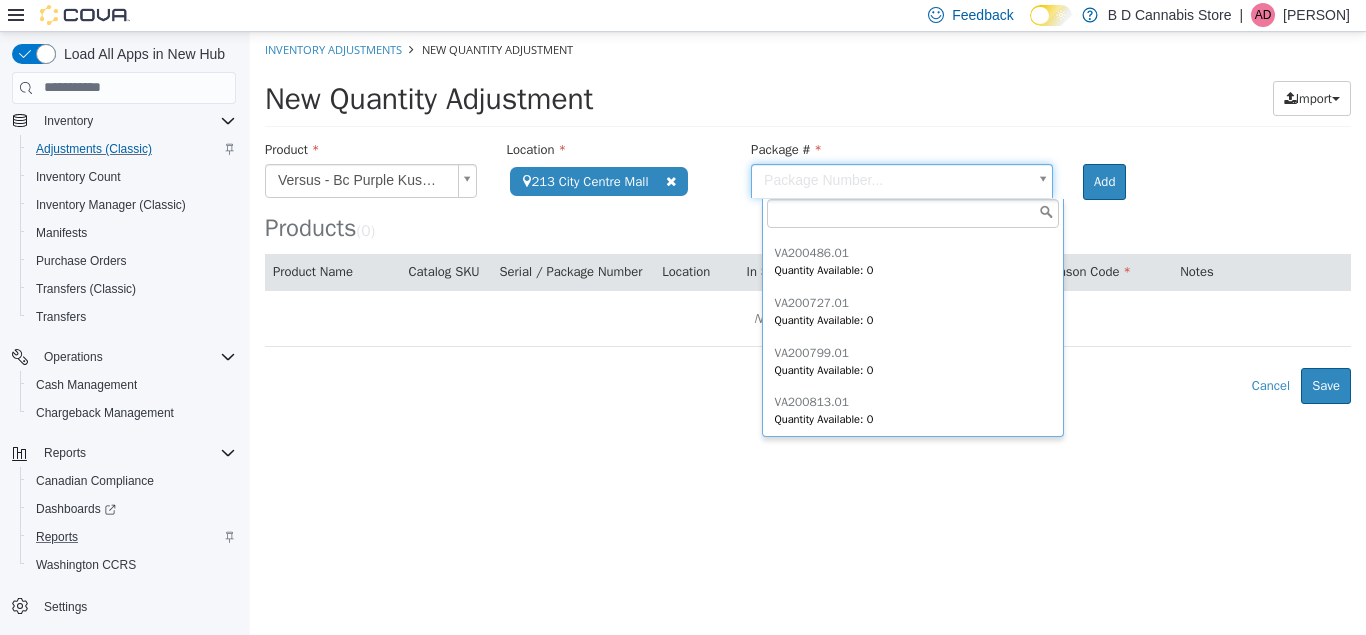 scroll, scrollTop: 346, scrollLeft: 0, axis: vertical 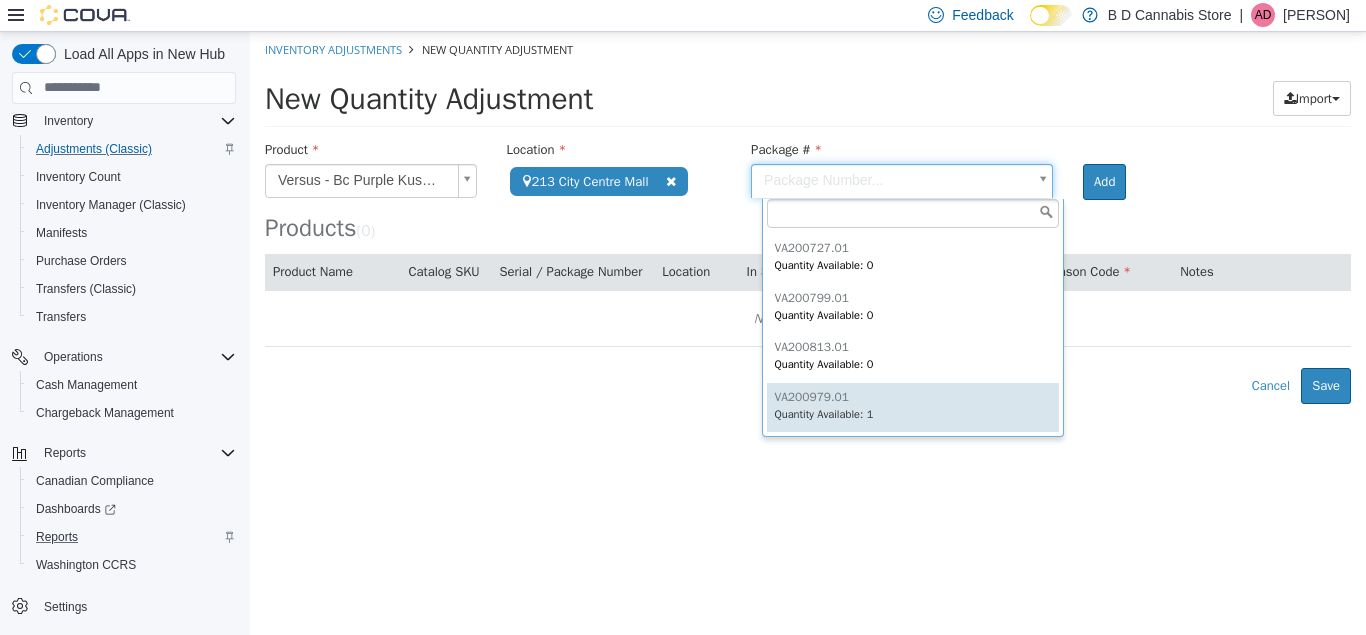 type on "**********" 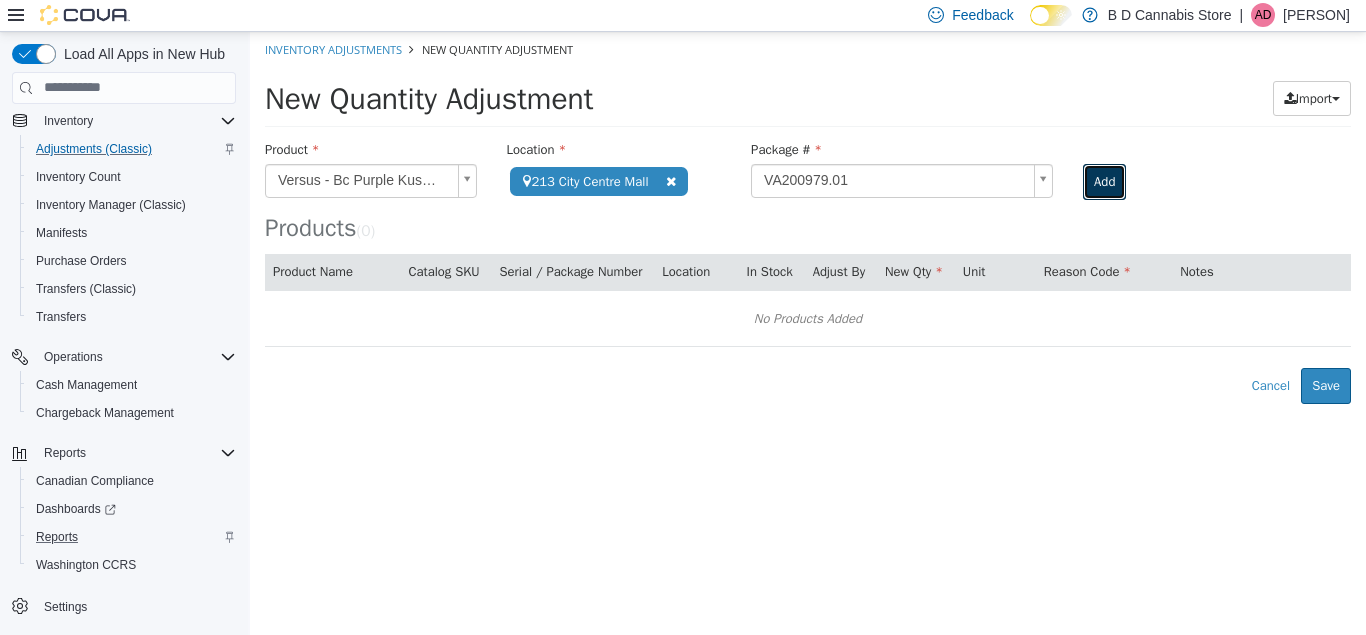 click on "Add" at bounding box center [1104, 181] 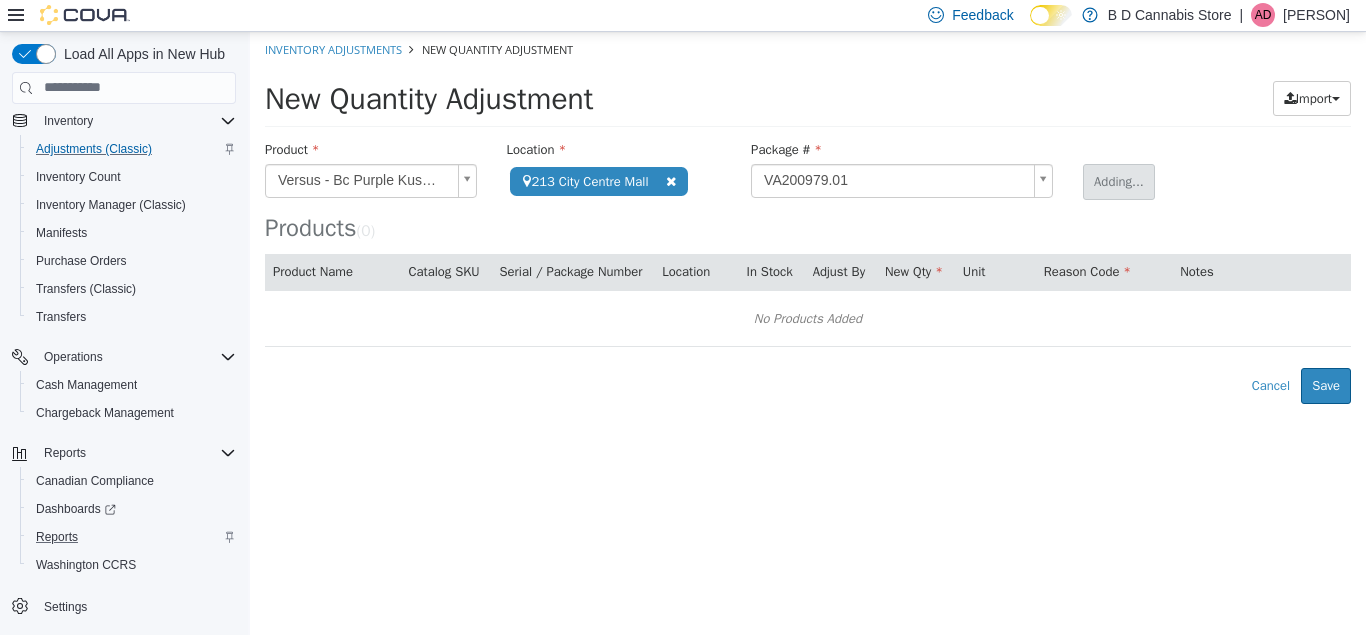 type 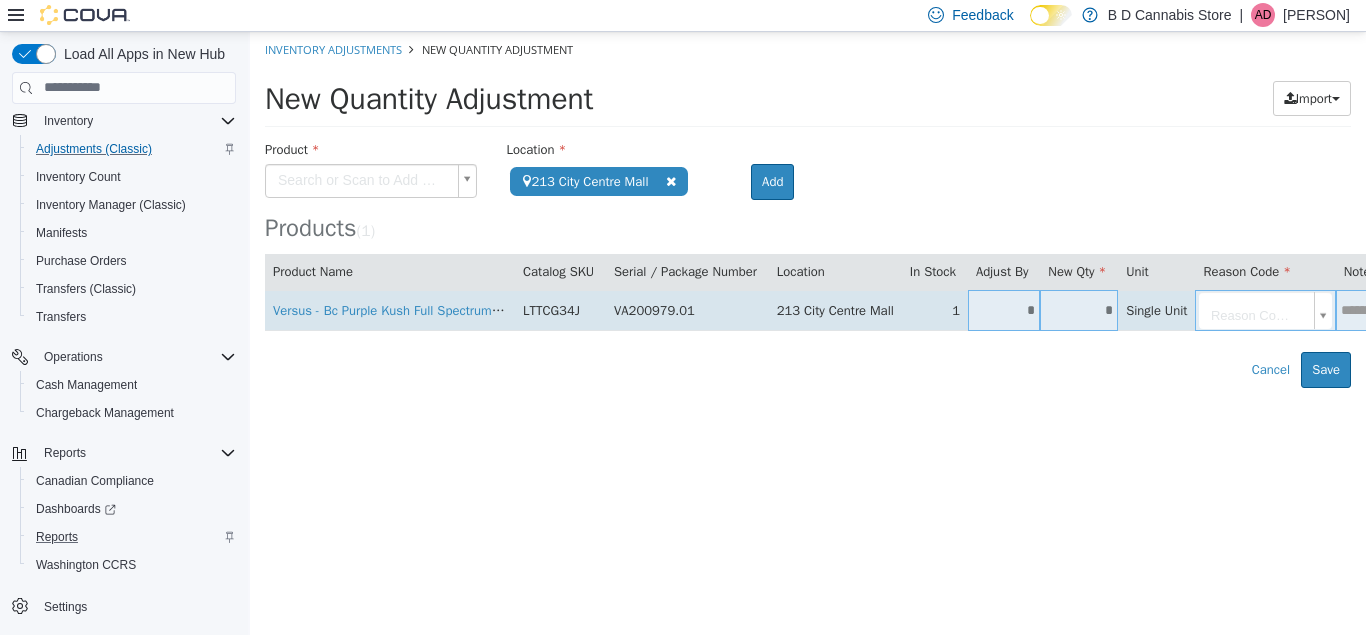 click on "*" at bounding box center [1079, 309] 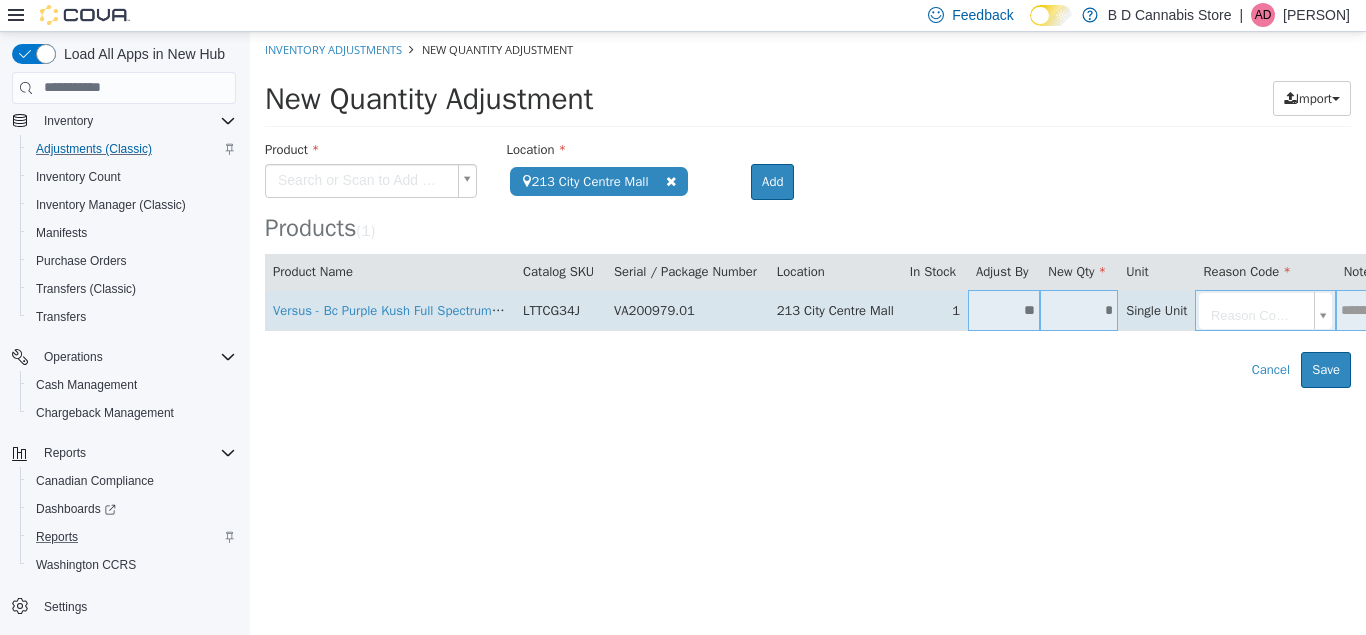 click on "**********" at bounding box center [808, 209] 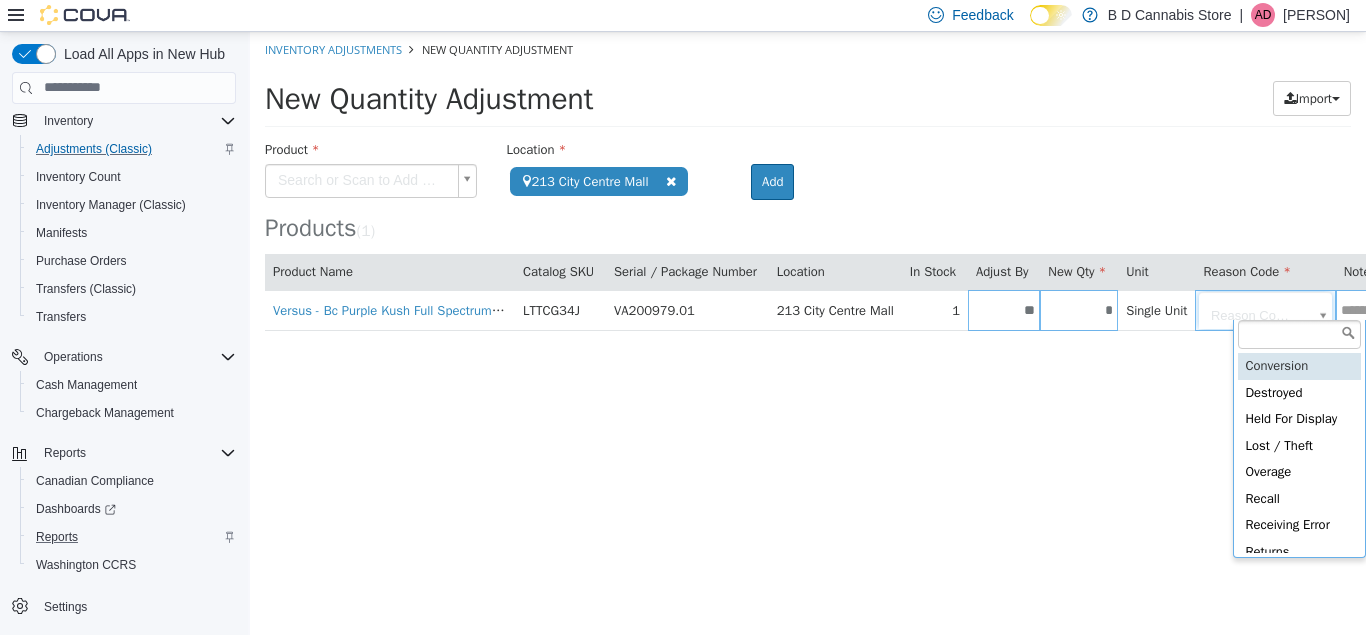 type on "**********" 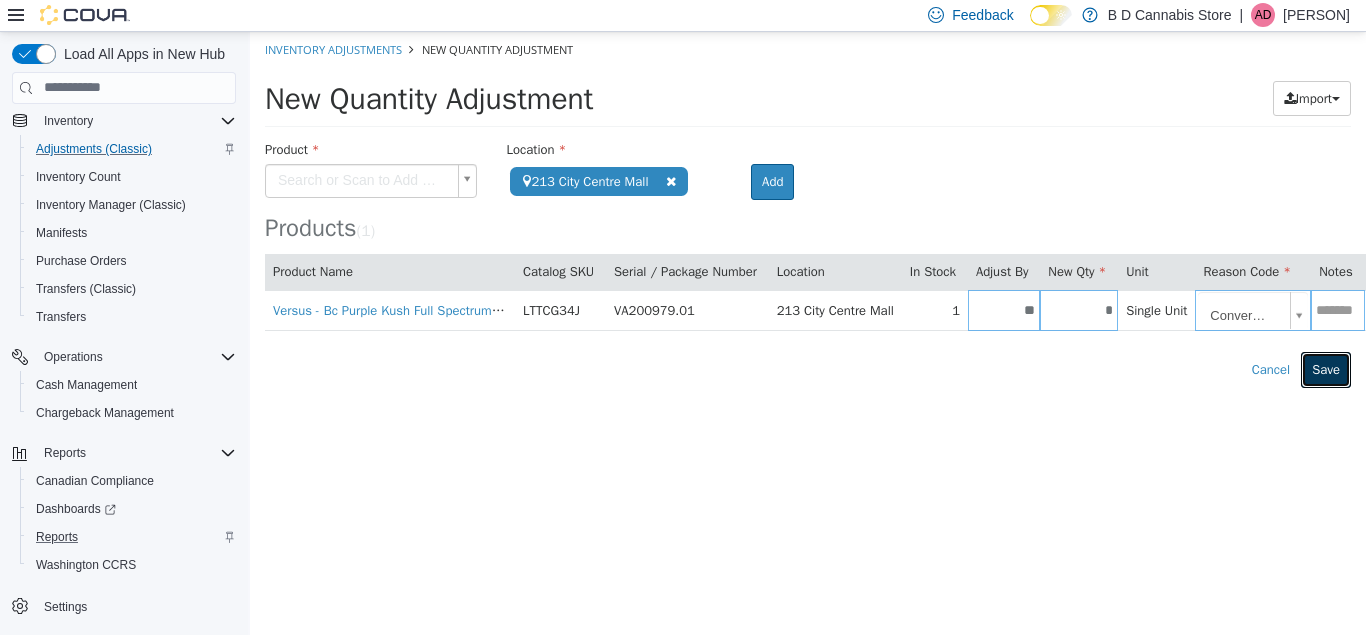 click on "Save" at bounding box center (1326, 369) 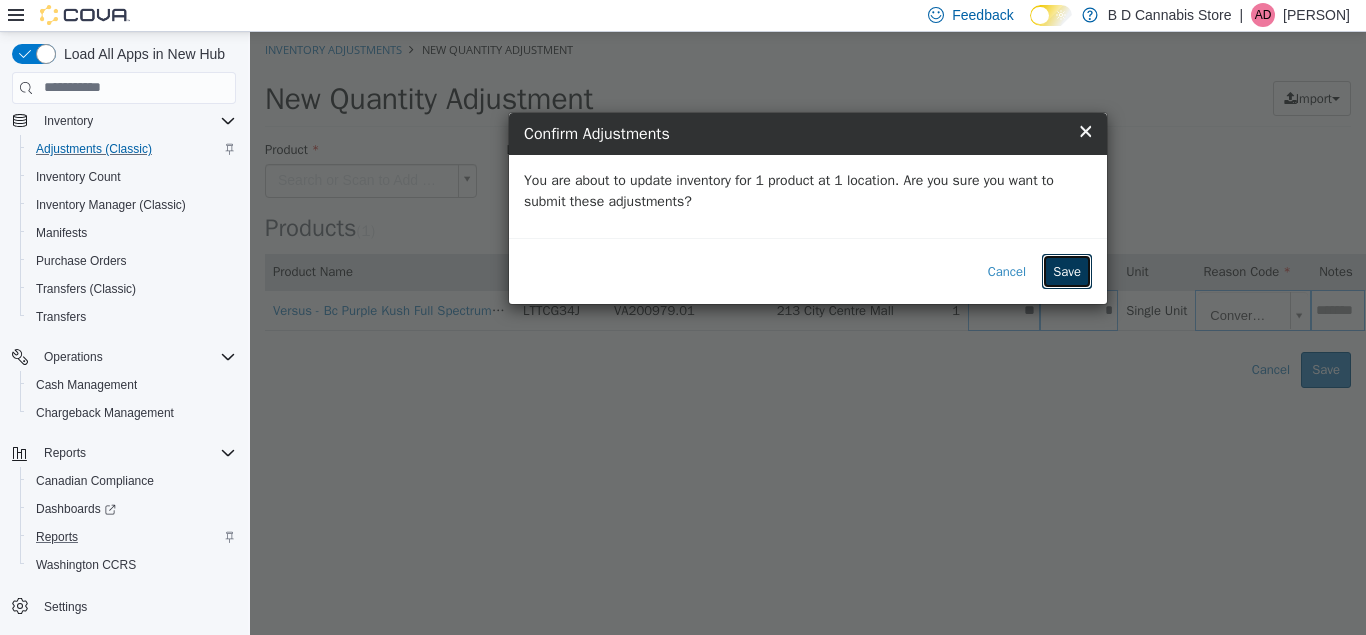click on "Save" at bounding box center [1067, 271] 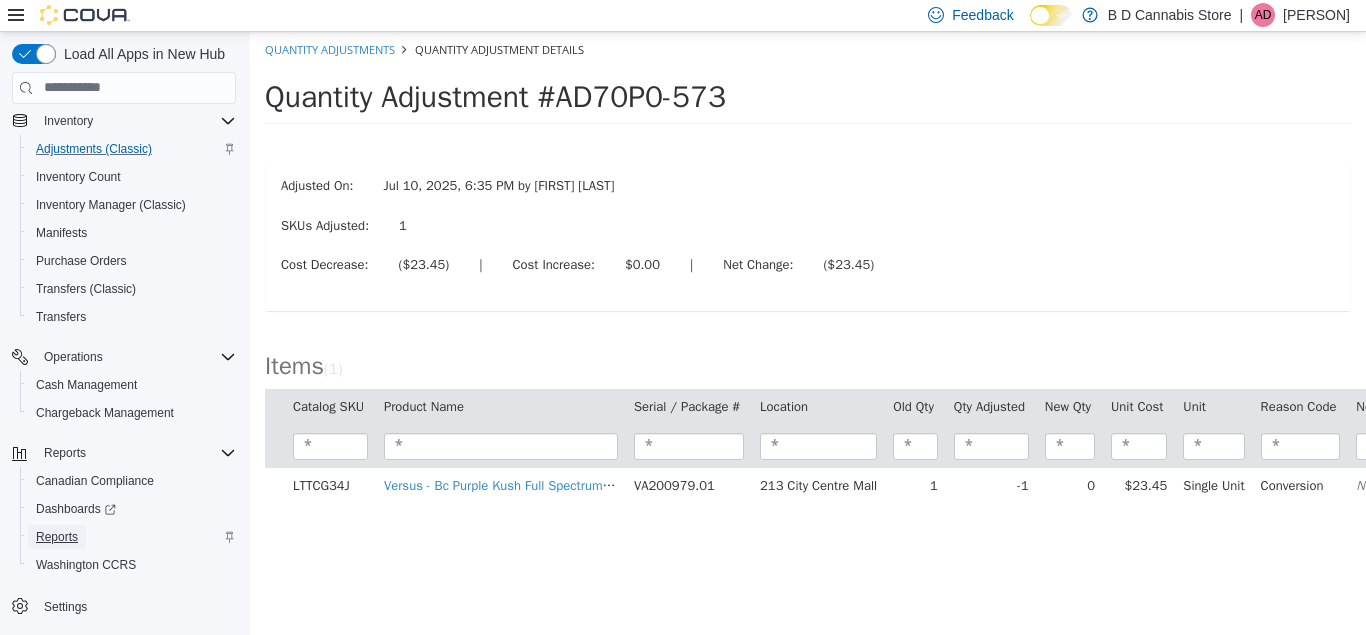 click on "Reports" at bounding box center (57, 537) 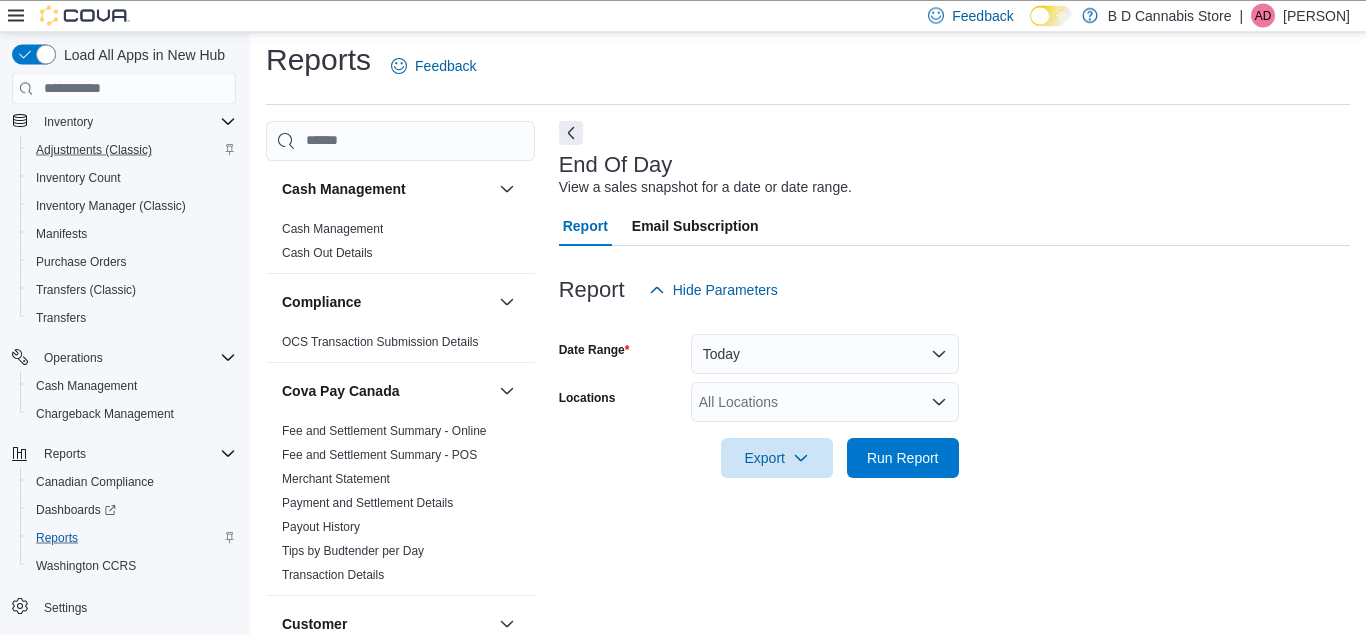 scroll, scrollTop: 26, scrollLeft: 0, axis: vertical 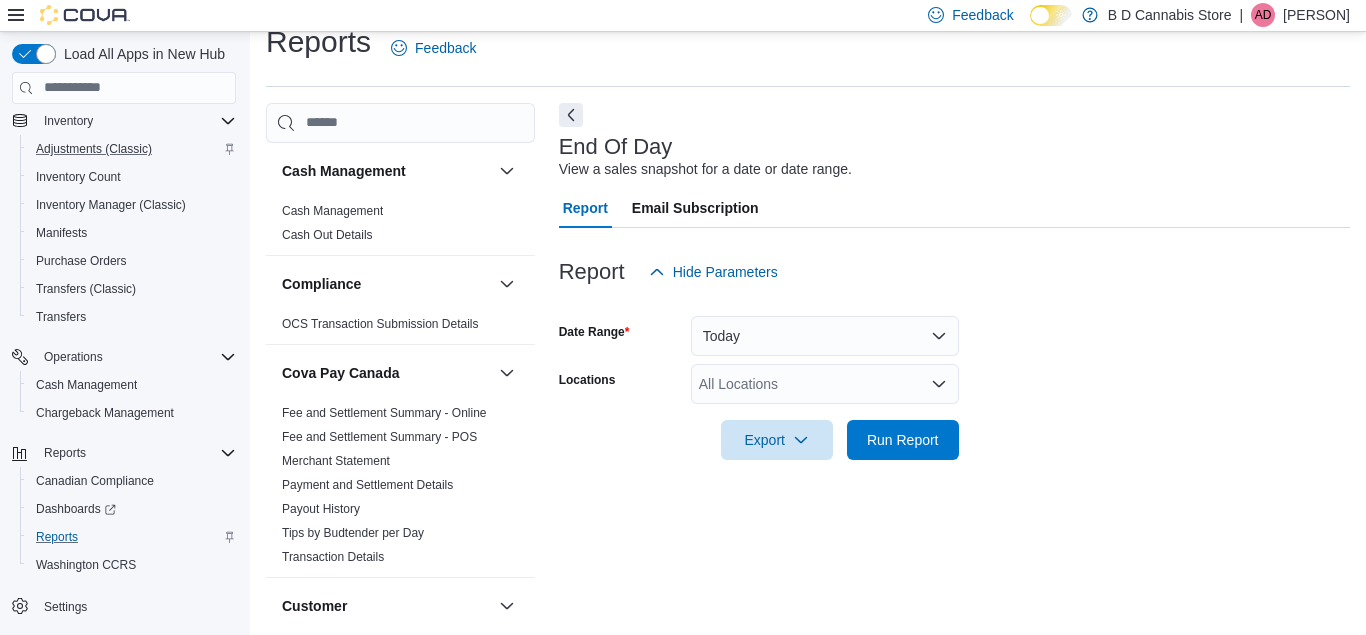 click on "All Locations" at bounding box center (825, 384) 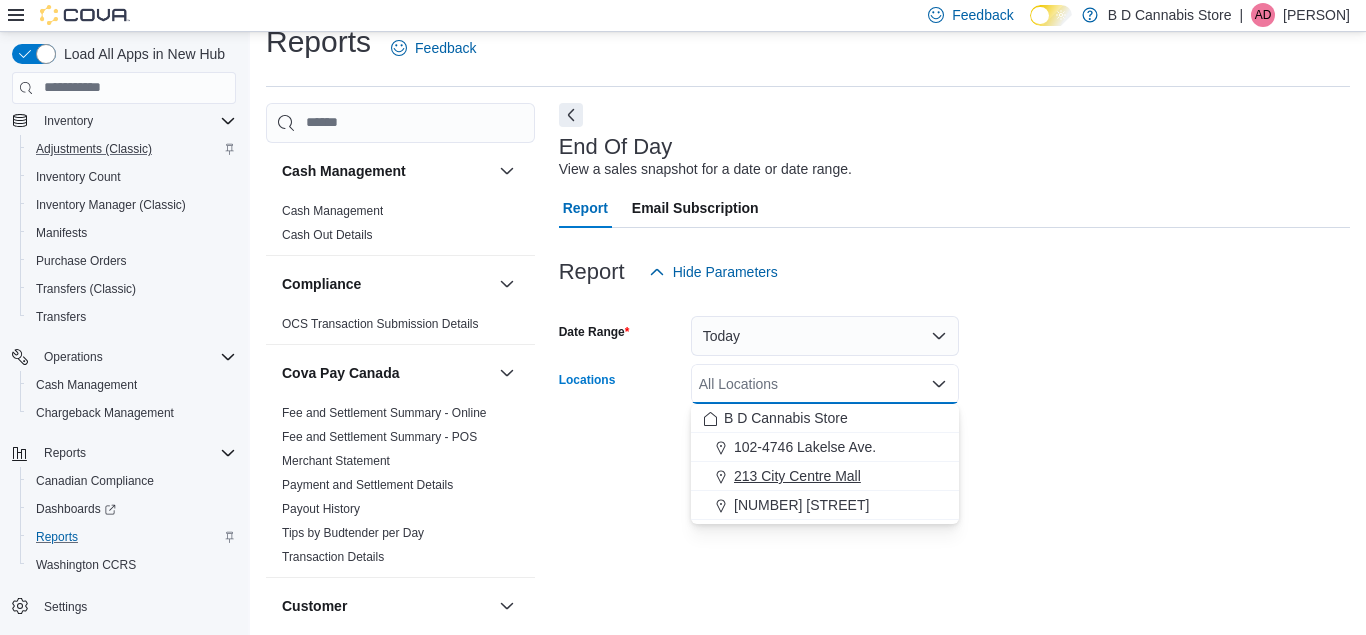 click on "213 City Centre Mall" at bounding box center [797, 476] 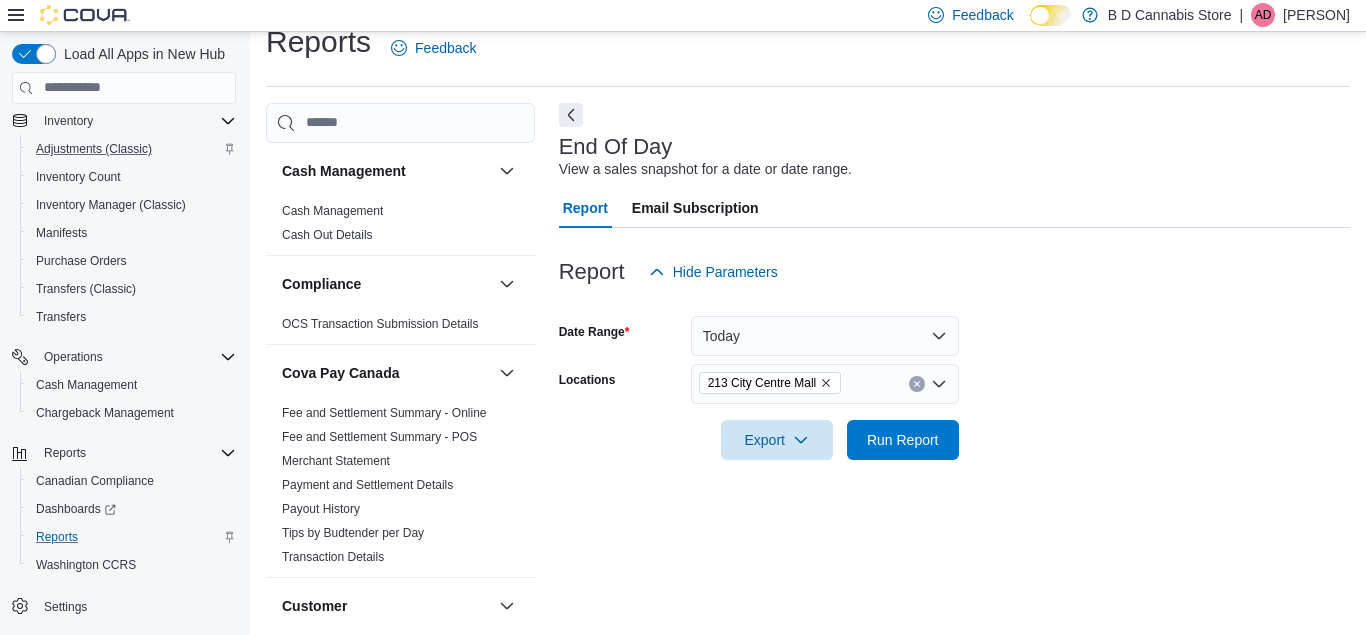 click at bounding box center (954, 472) 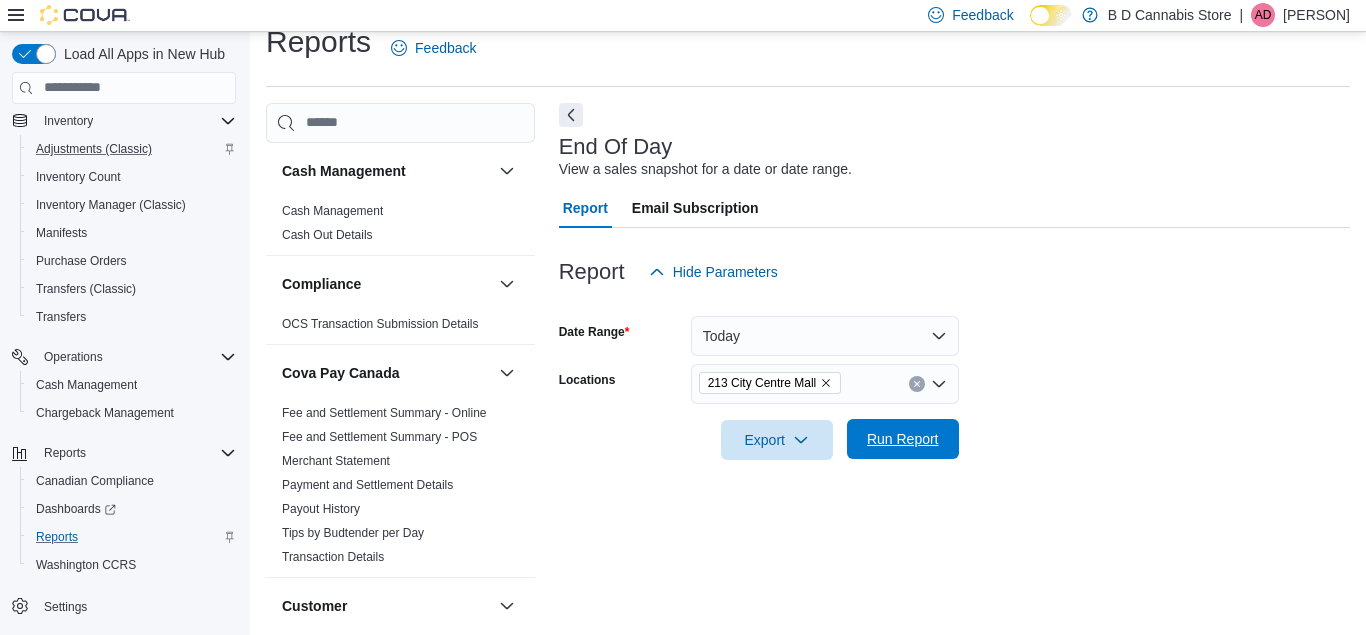 click on "Run Report" at bounding box center [903, 439] 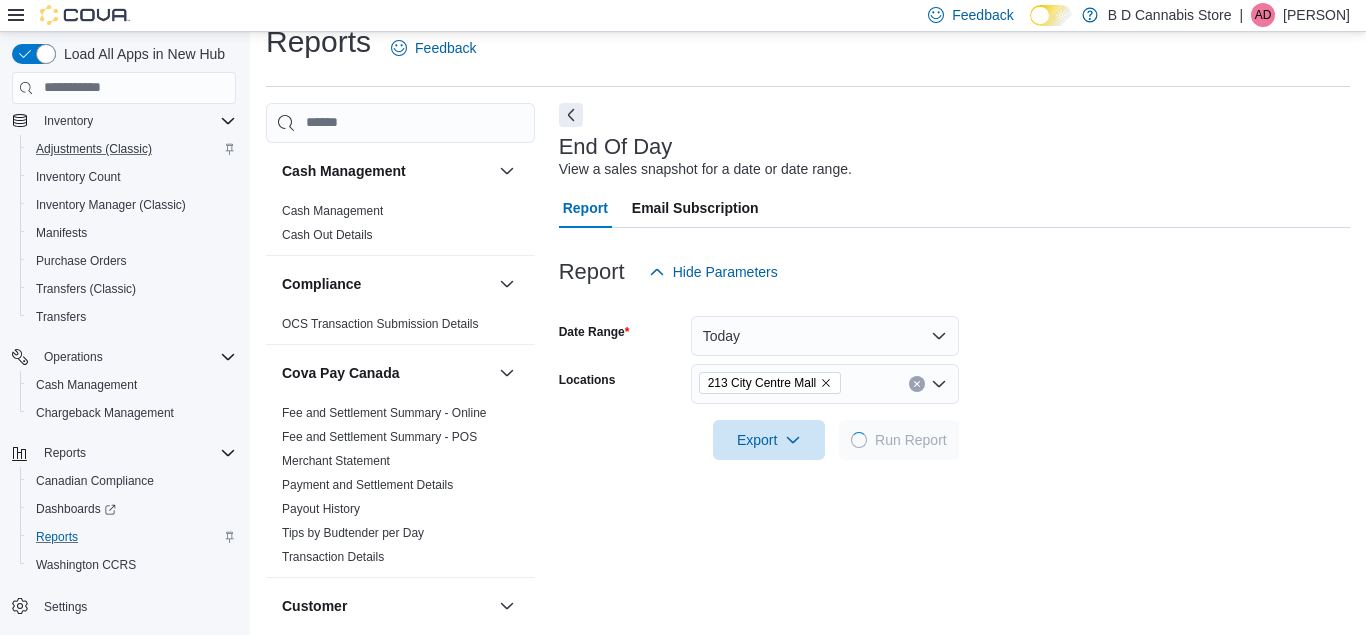 click on "Date Range Today Locations 213 City Centre Mall Export  Run Report" at bounding box center (954, 376) 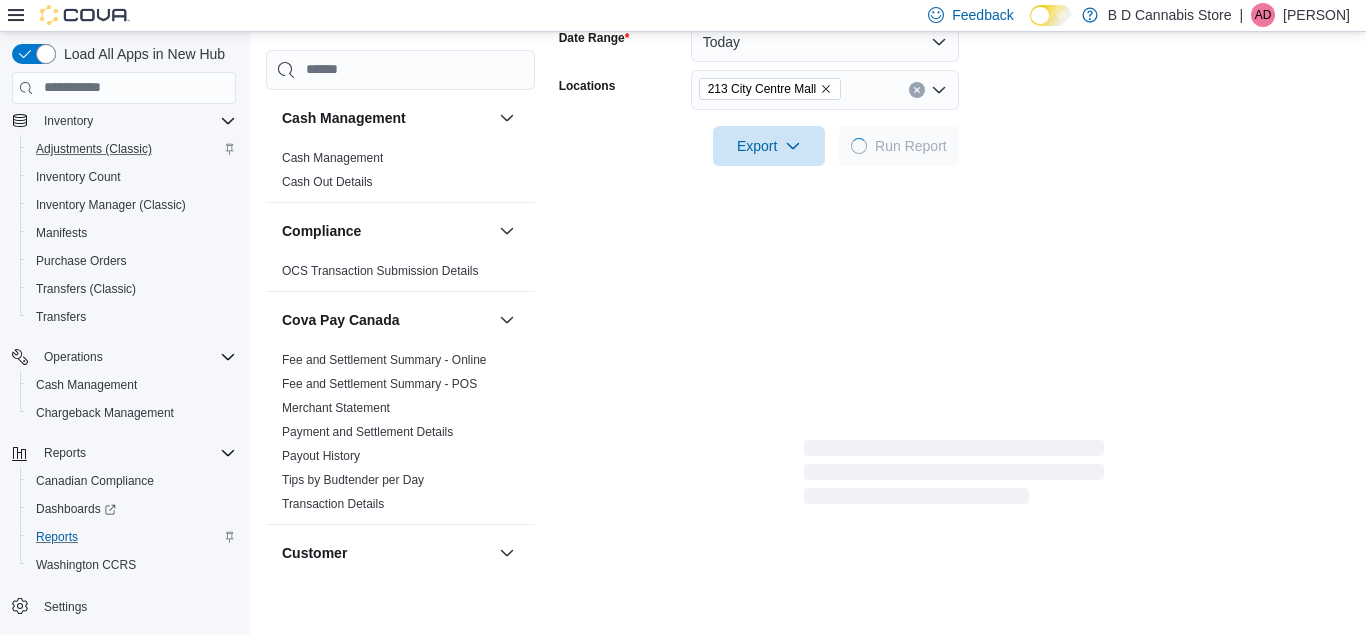 scroll, scrollTop: 332, scrollLeft: 0, axis: vertical 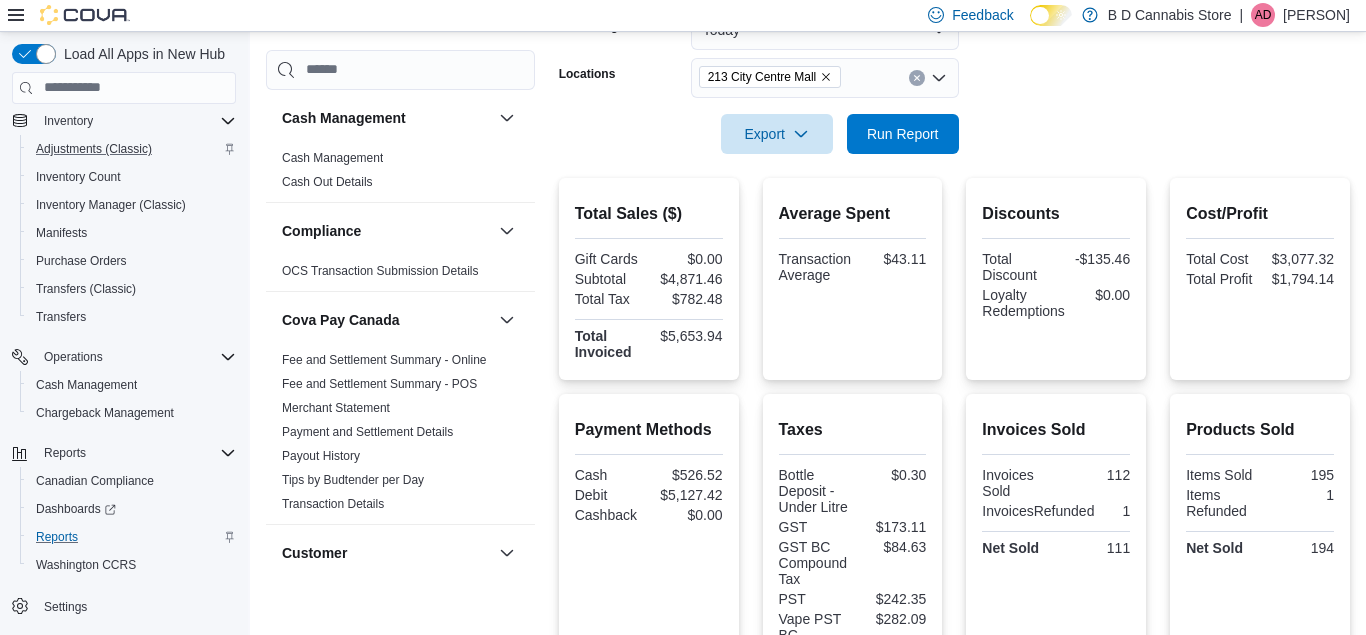 click on "Discounts" at bounding box center (1056, 214) 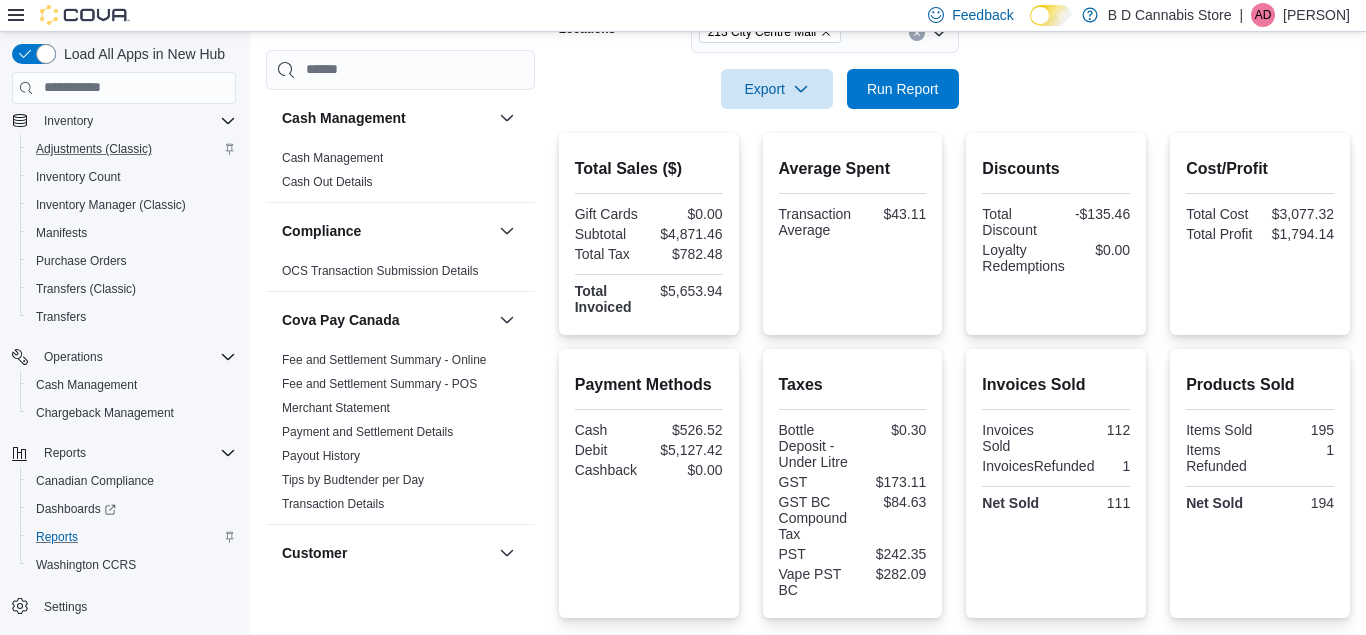 scroll, scrollTop: 383, scrollLeft: 0, axis: vertical 